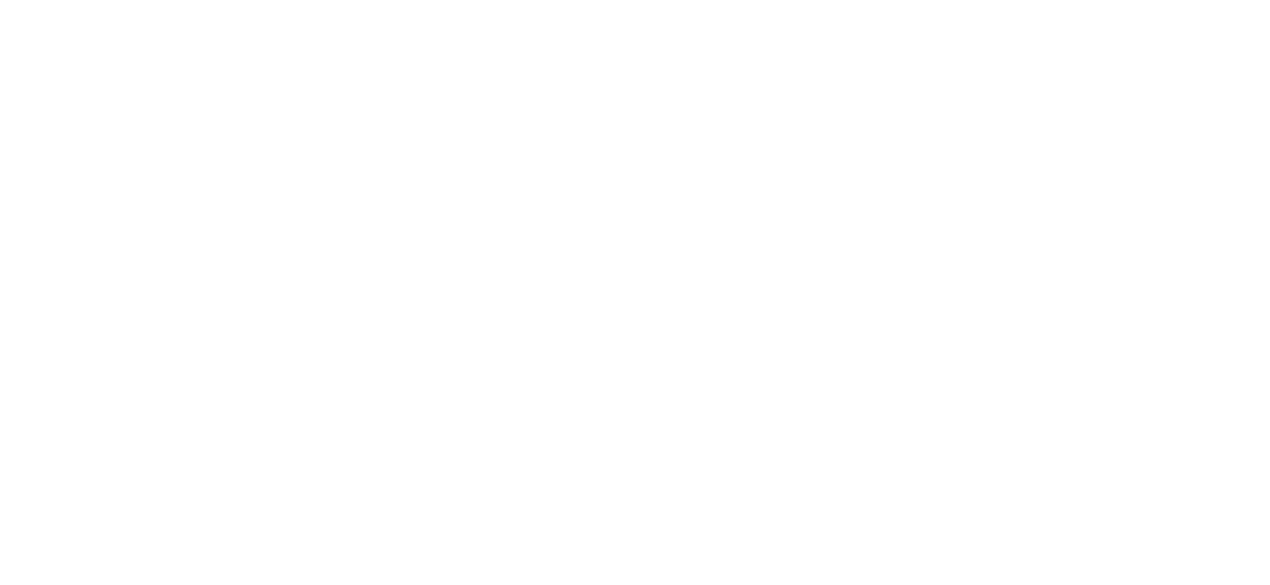 scroll, scrollTop: 0, scrollLeft: 0, axis: both 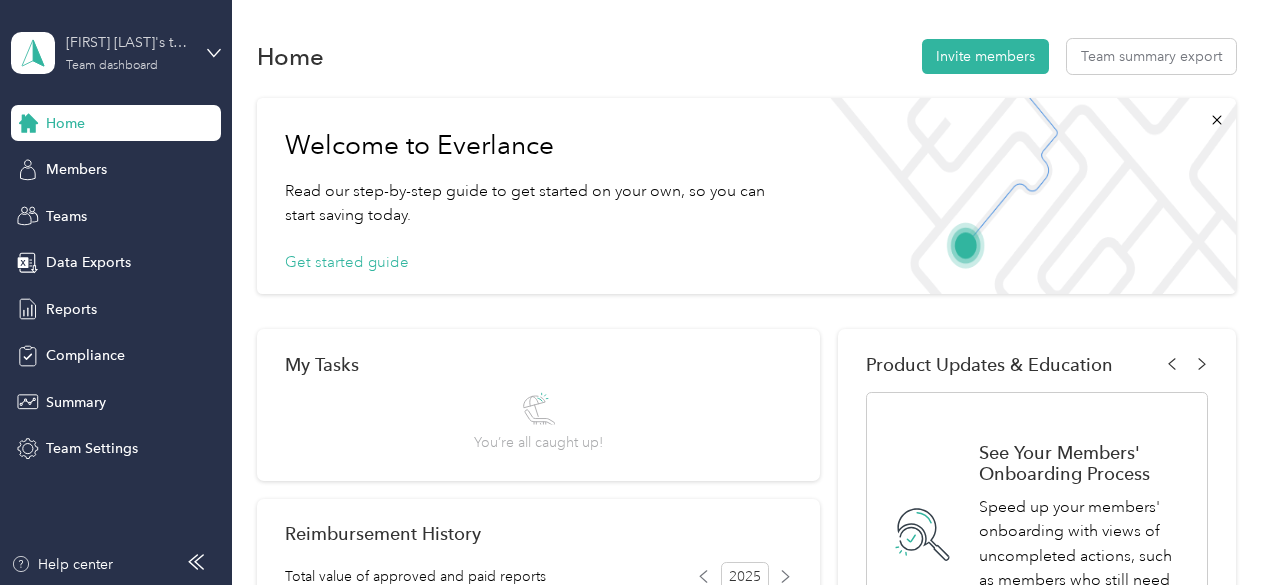 click on "[FIRST] [LAST]'s team Team dashboard" at bounding box center (128, 52) 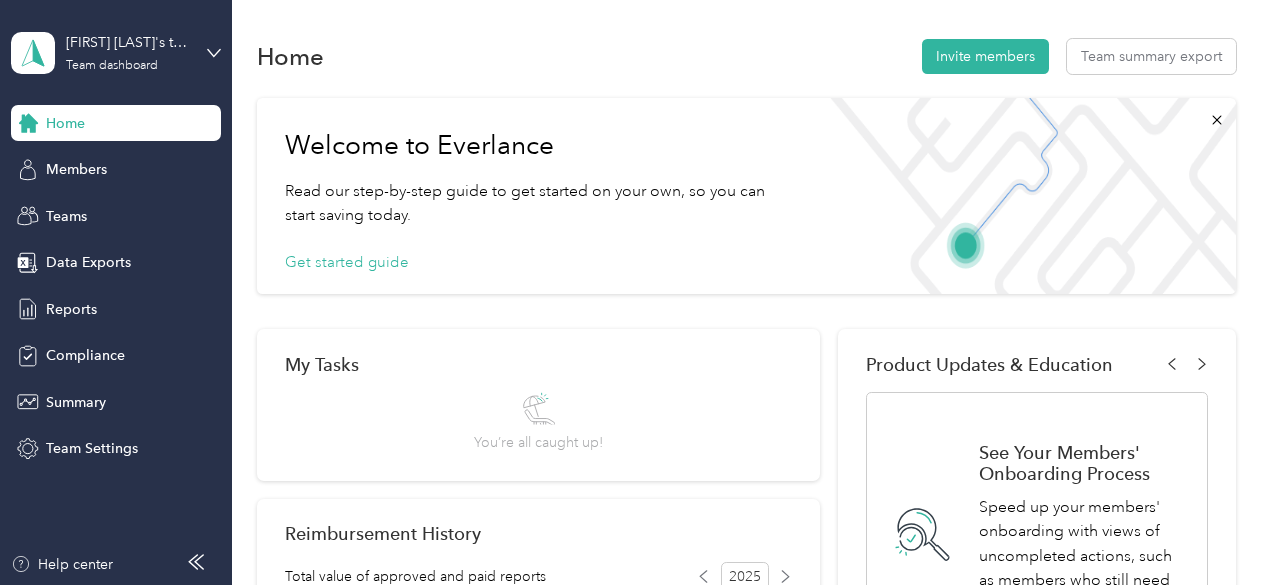 click on "Personal dashboard" at bounding box center (92, 199) 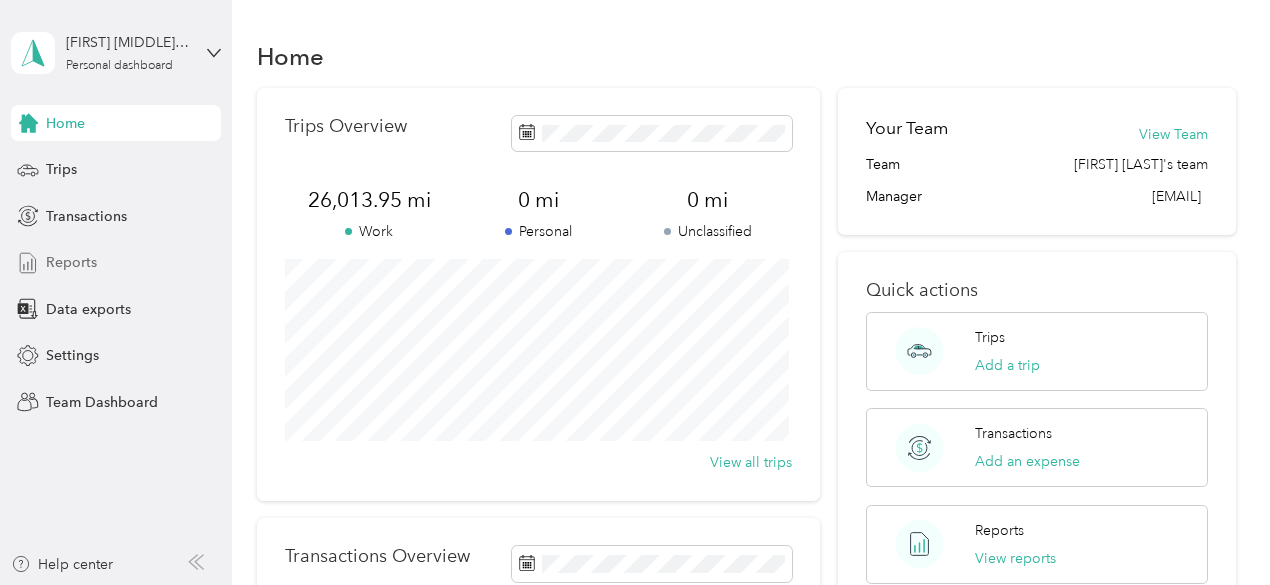 click on "Reports" at bounding box center (71, 262) 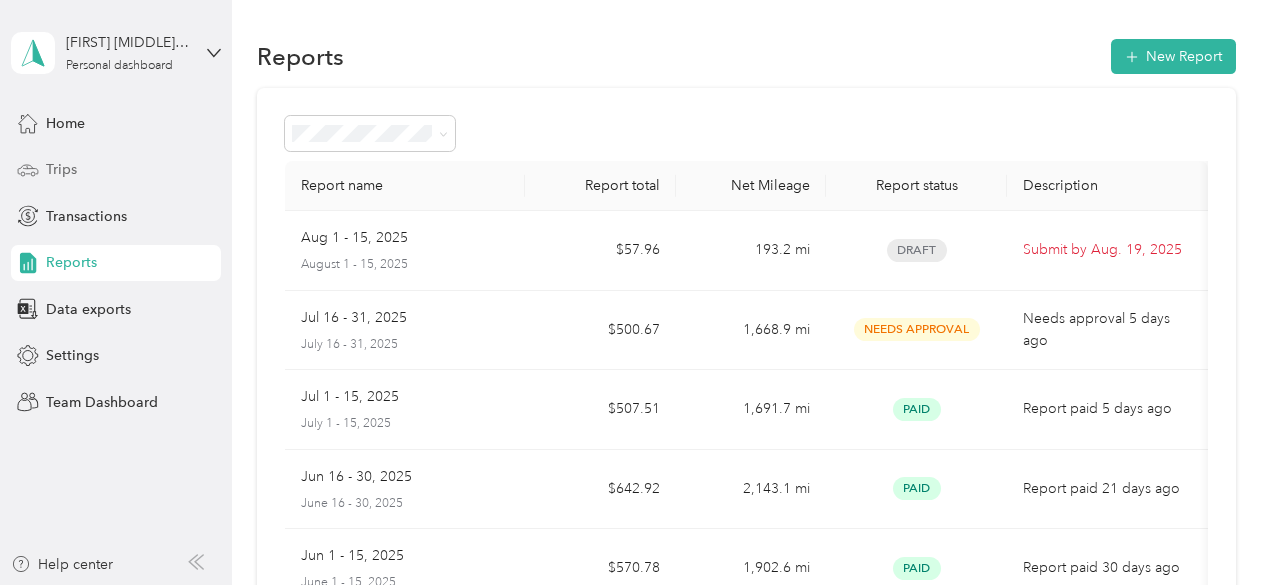 click on "Trips" at bounding box center [61, 169] 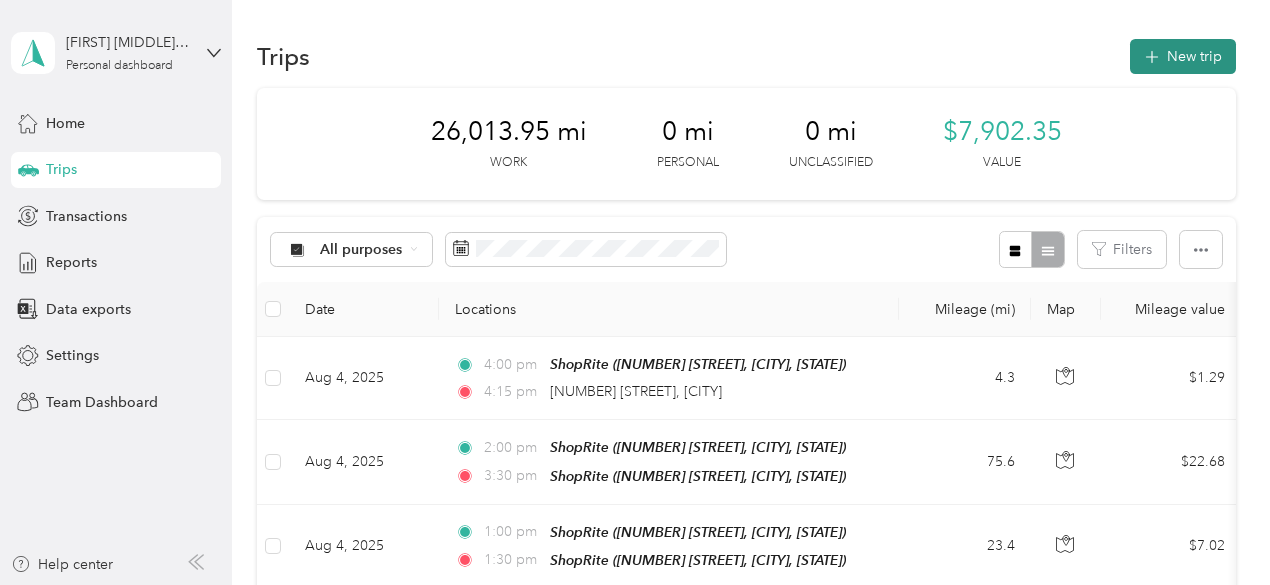 click on "New trip" at bounding box center [1183, 56] 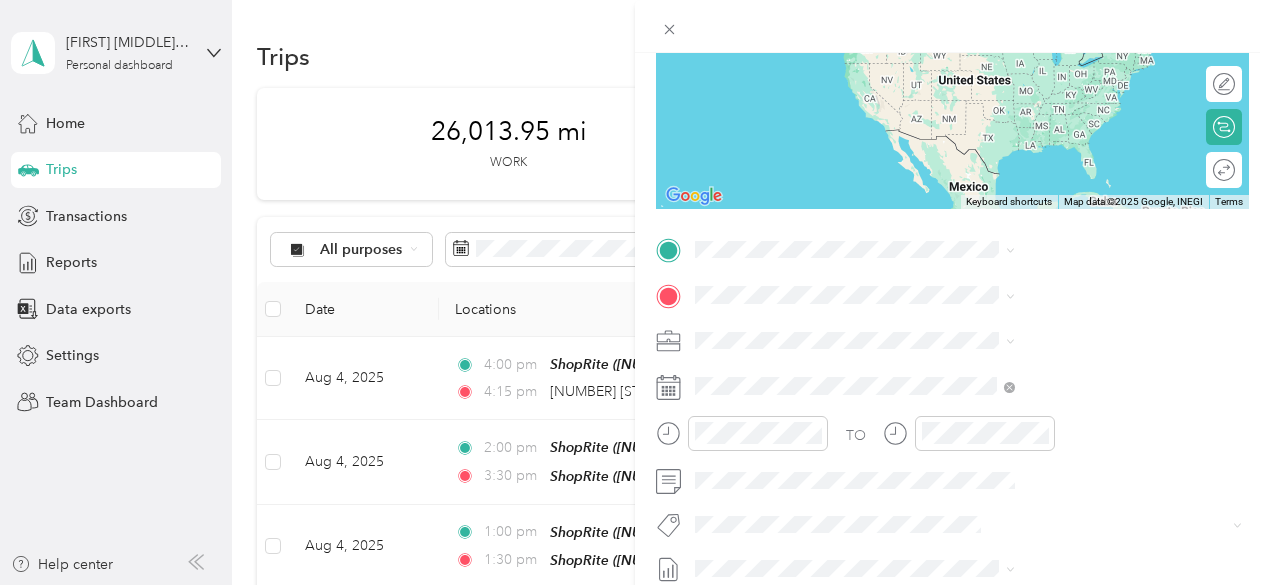 scroll, scrollTop: 300, scrollLeft: 0, axis: vertical 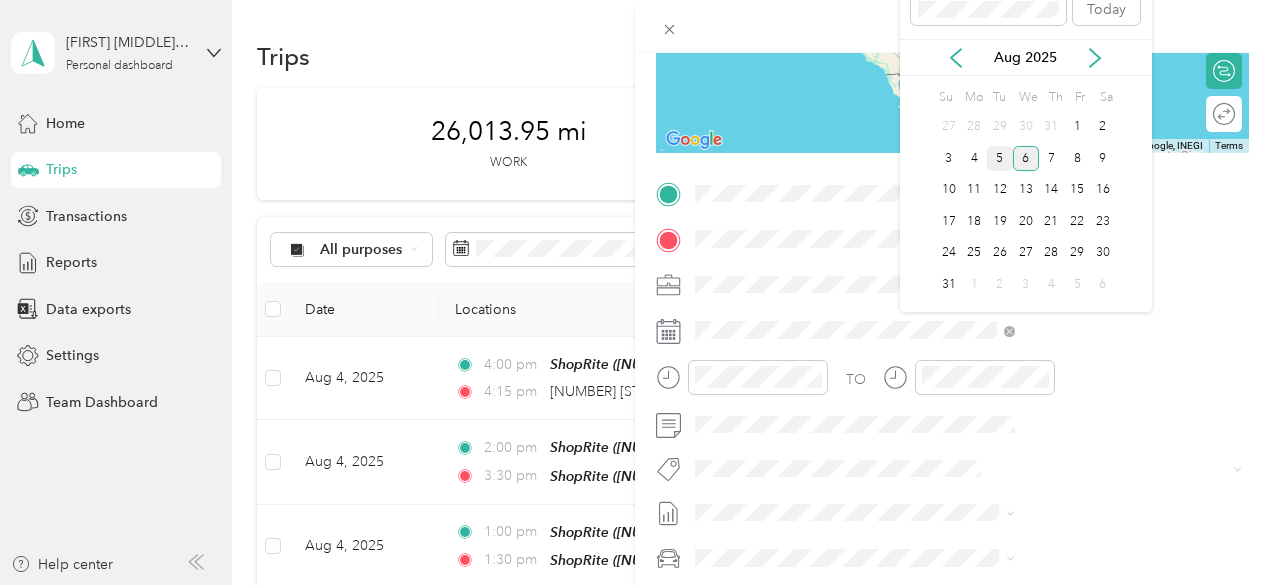 click on "5" at bounding box center [1000, 158] 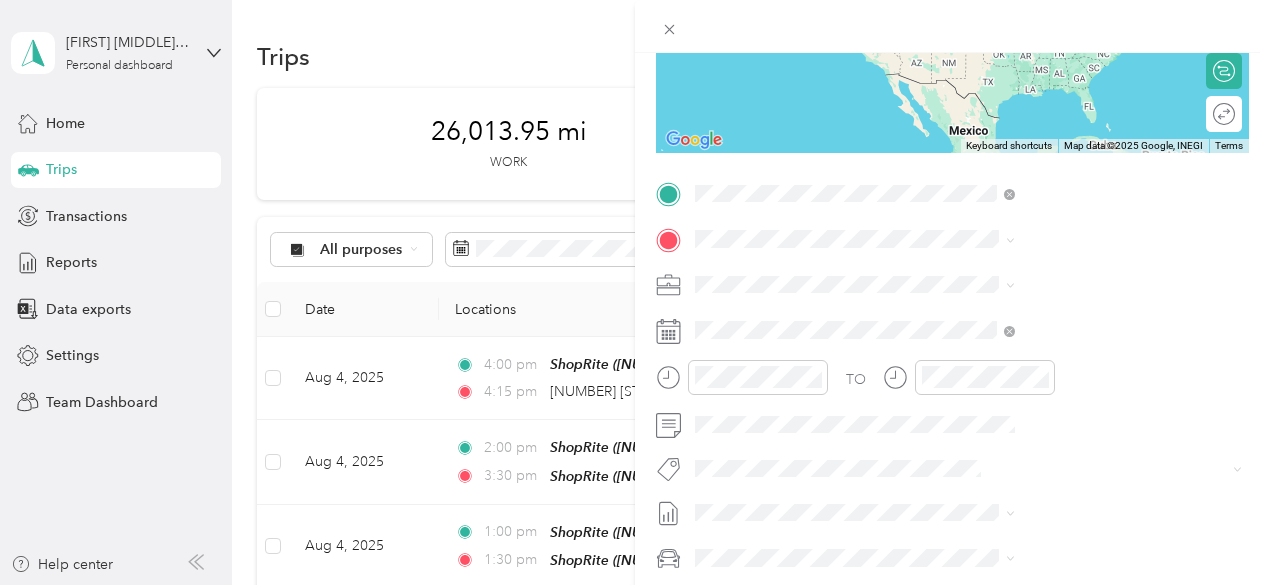 click on "[NUMBER] [STREET]
[CITY], [STATE] [POSTAL_CODE], [COUNTRY]" at bounding box center (1081, 283) 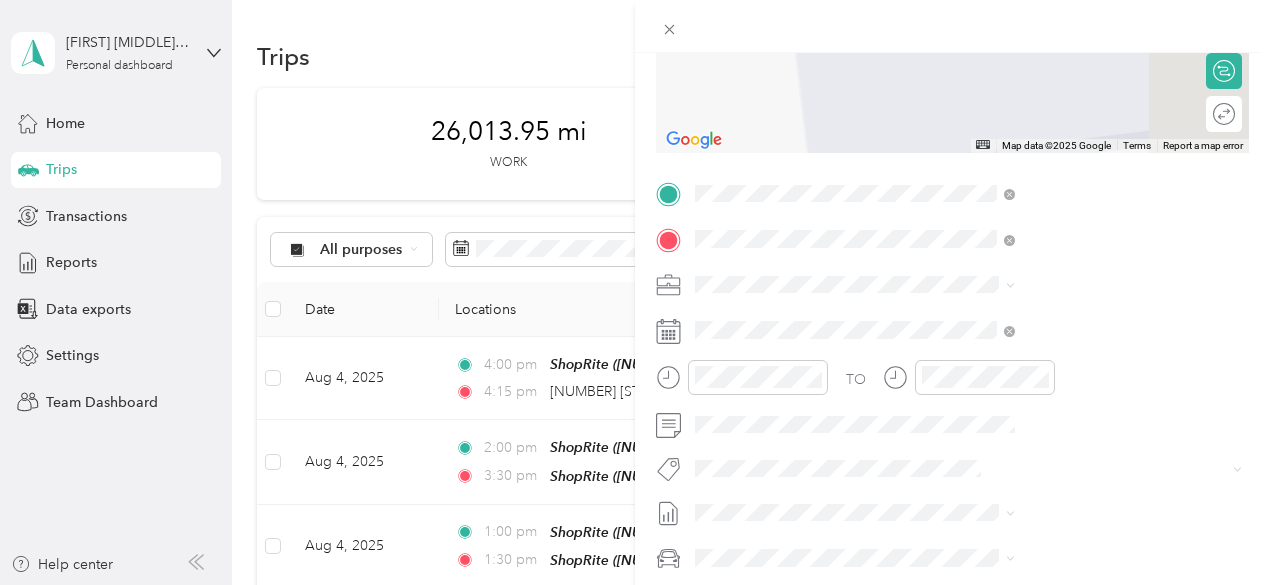 click on "[NUMBER] [STREET], [POSTAL_CODE], [CITY], [STATE], [COUNTRY]" at bounding box center (1067, 358) 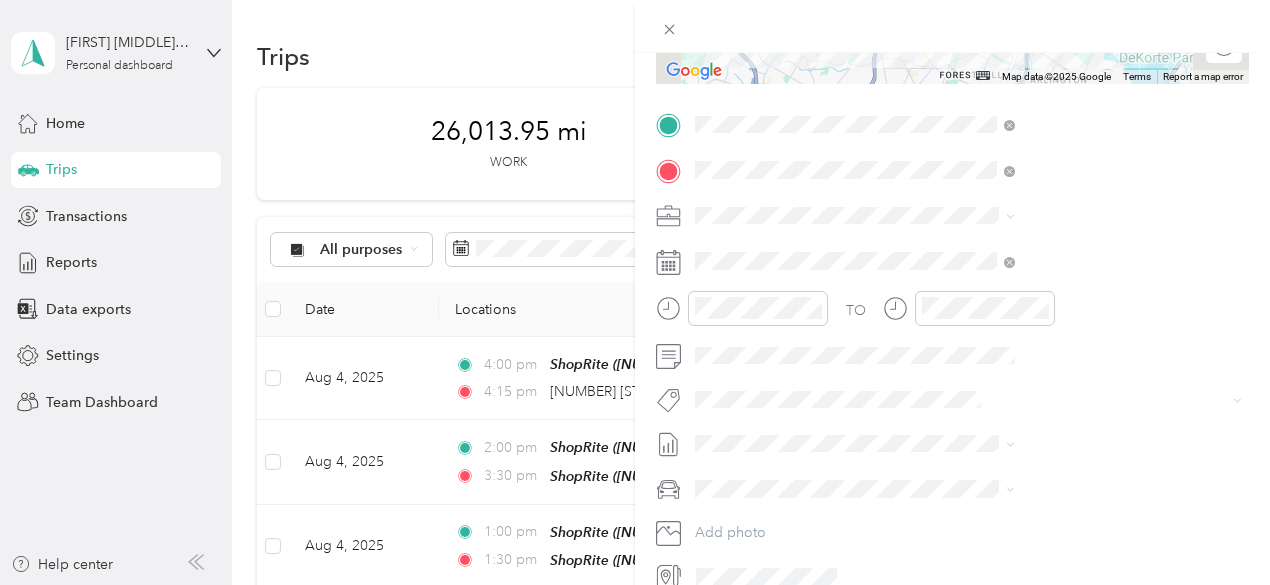 scroll, scrollTop: 400, scrollLeft: 0, axis: vertical 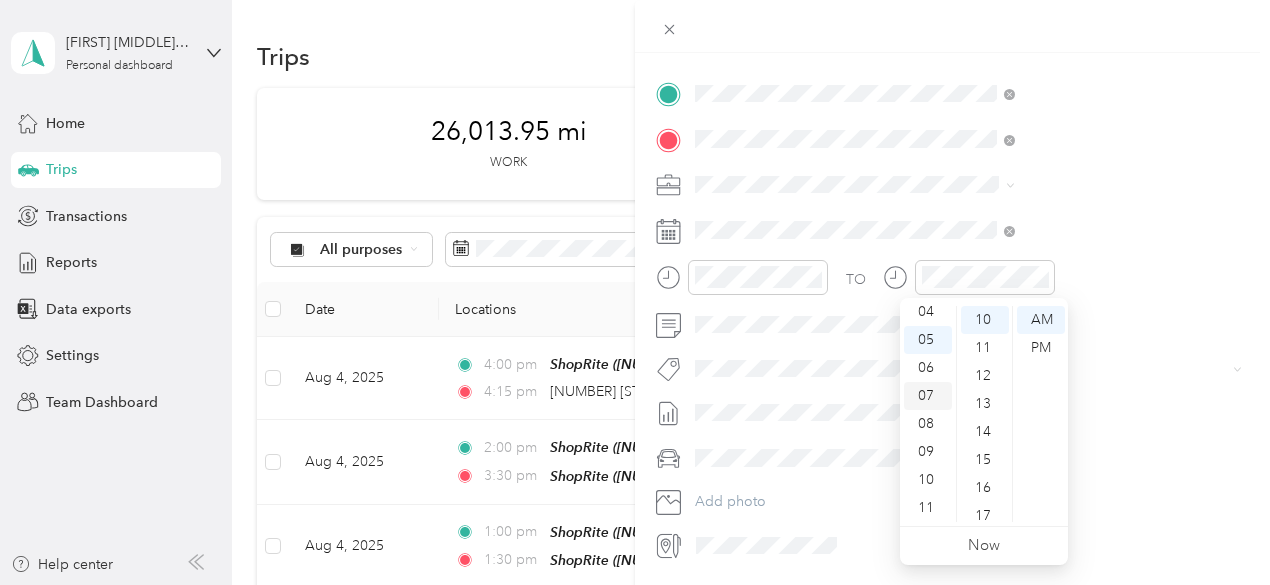 click on "07" at bounding box center (928, 396) 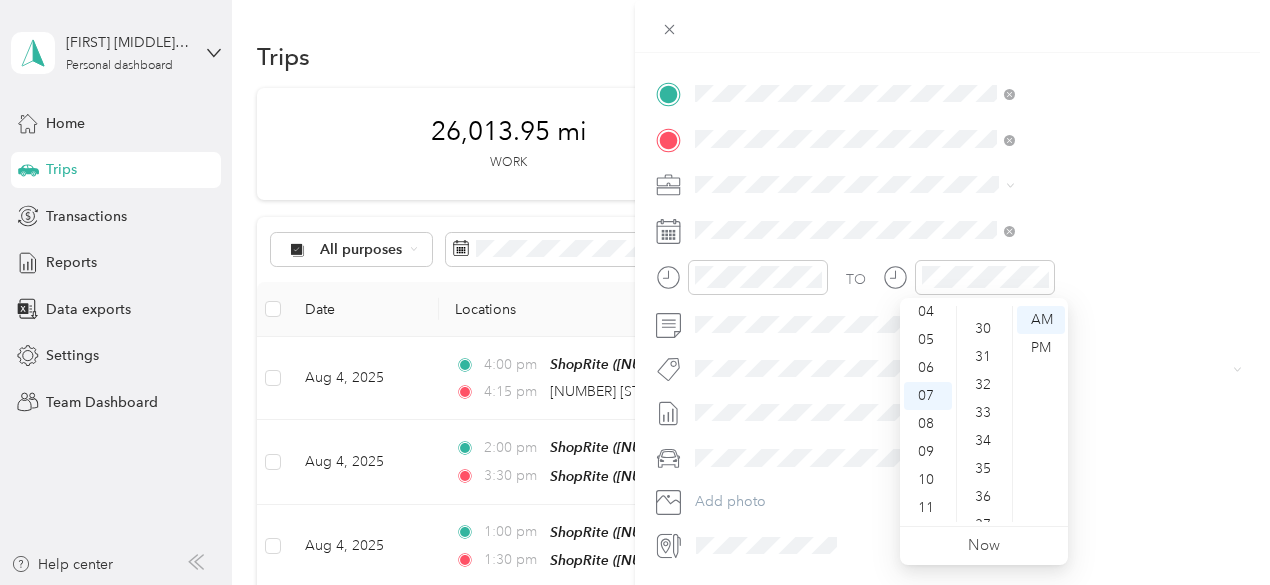 scroll, scrollTop: 800, scrollLeft: 0, axis: vertical 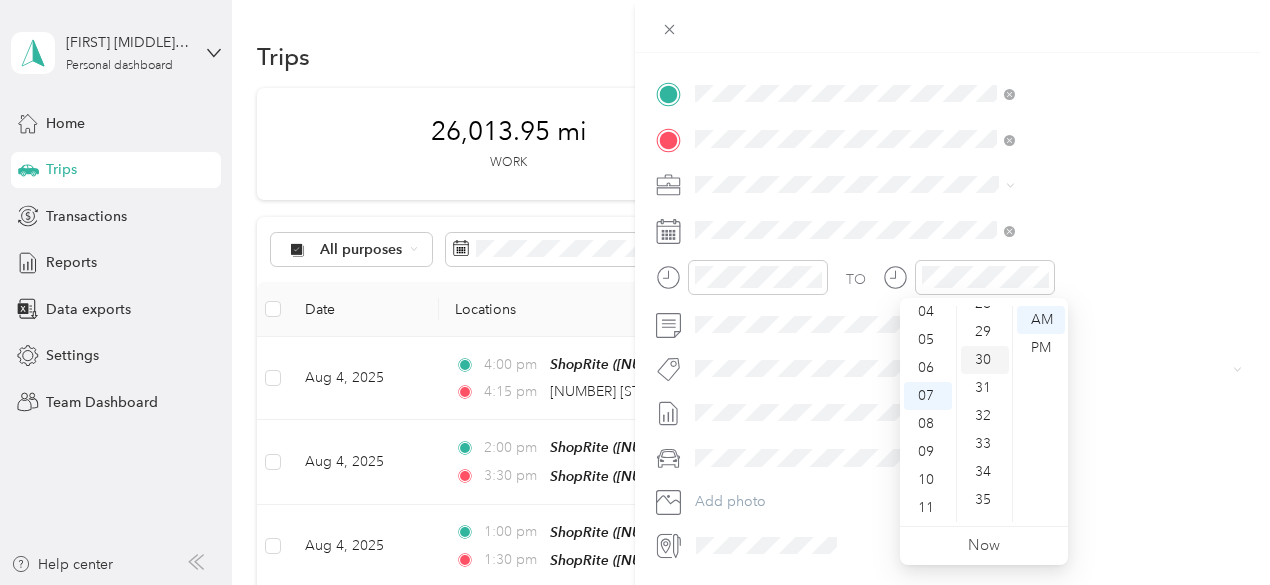 click on "30" at bounding box center (985, 360) 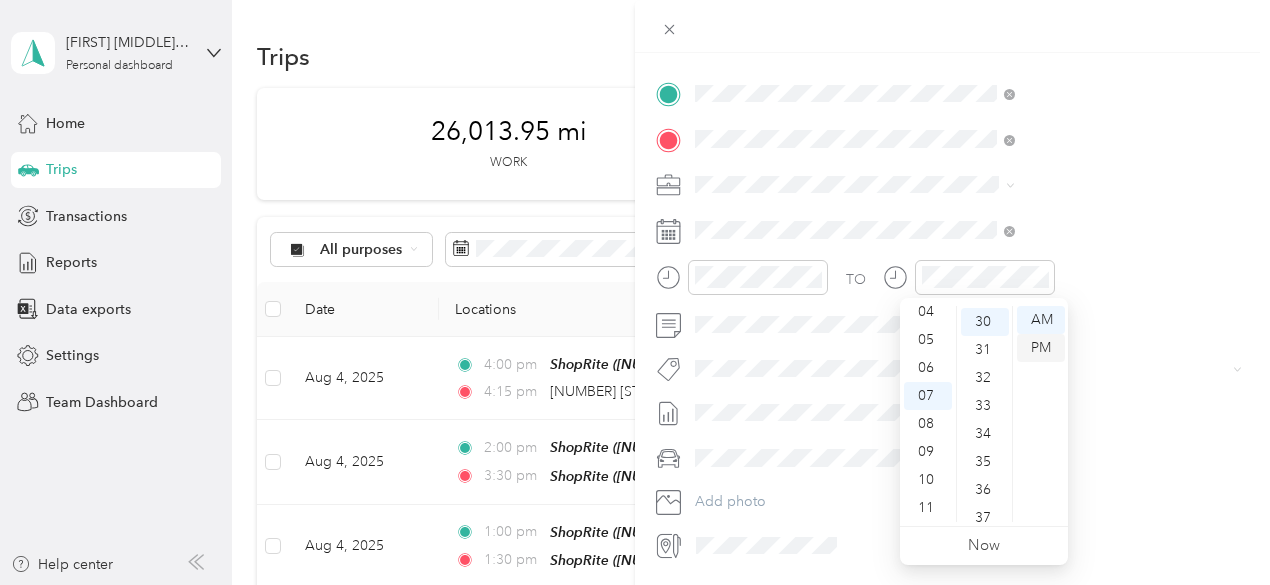 scroll, scrollTop: 840, scrollLeft: 0, axis: vertical 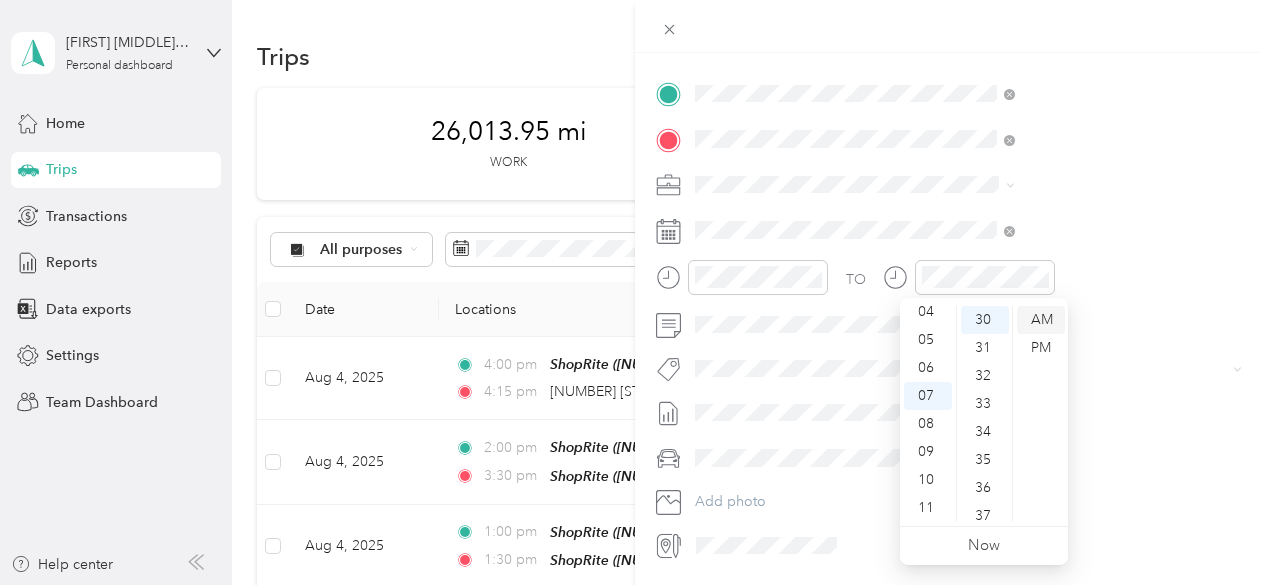 click on "AM" at bounding box center [1041, 320] 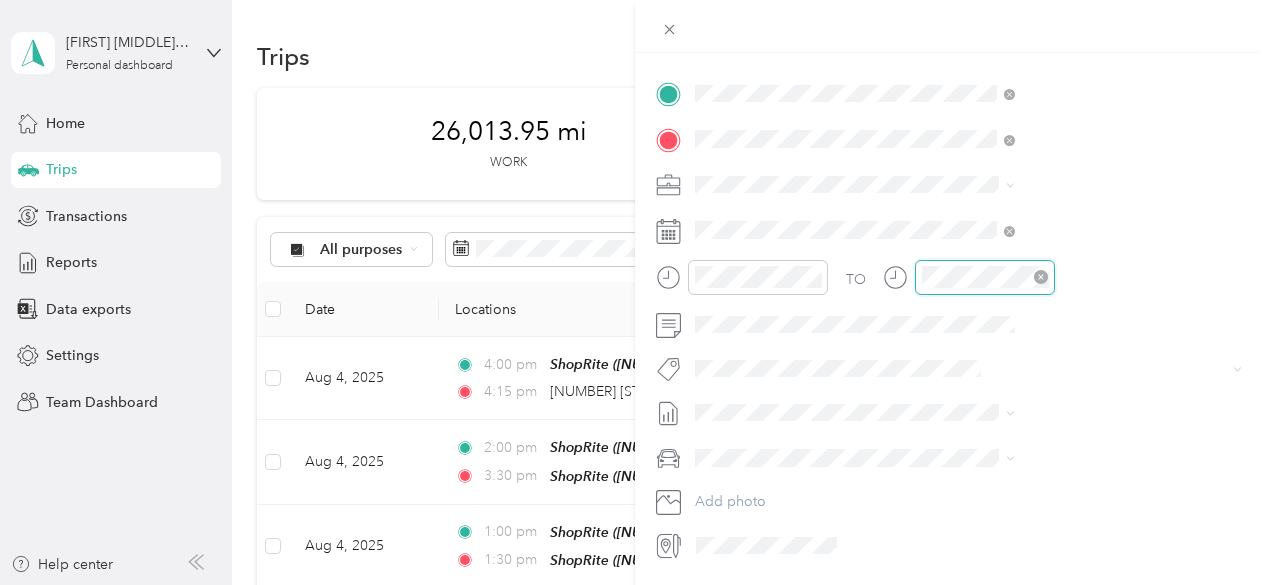 scroll, scrollTop: 120, scrollLeft: 0, axis: vertical 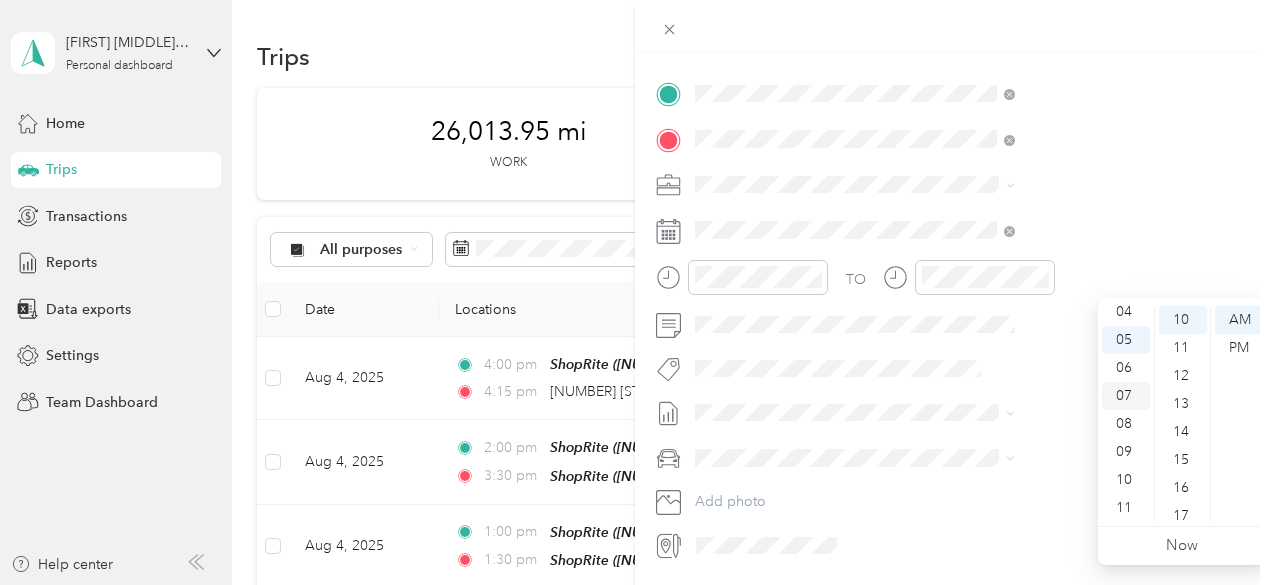 click on "07" at bounding box center [1126, 396] 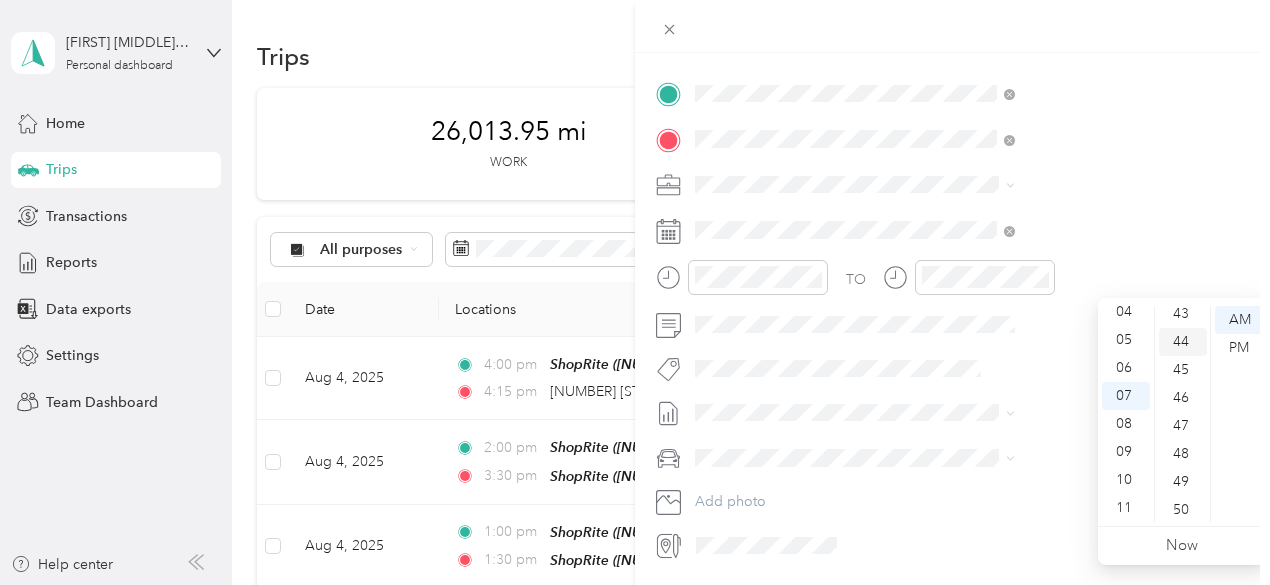 scroll, scrollTop: 1180, scrollLeft: 0, axis: vertical 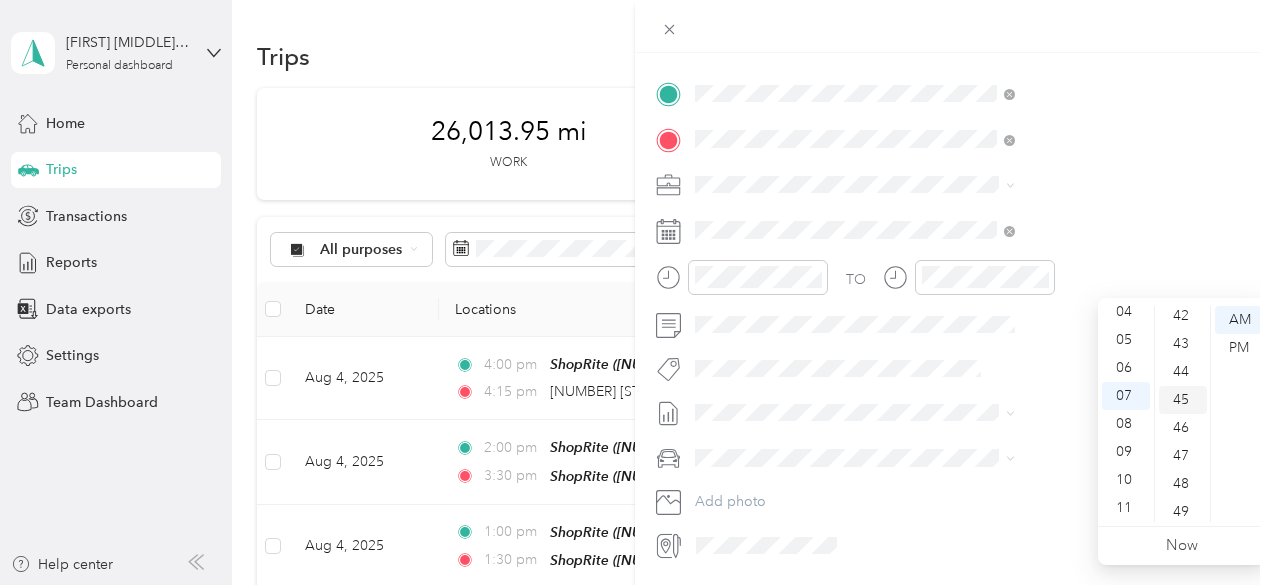click on "45" at bounding box center (1183, 400) 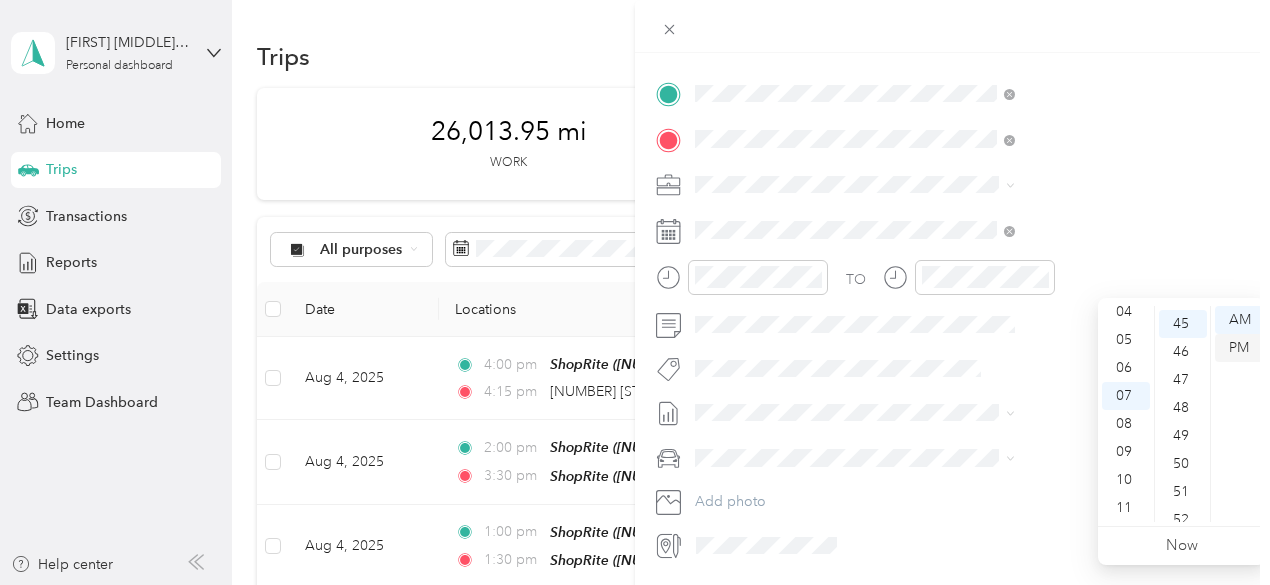 scroll, scrollTop: 1260, scrollLeft: 0, axis: vertical 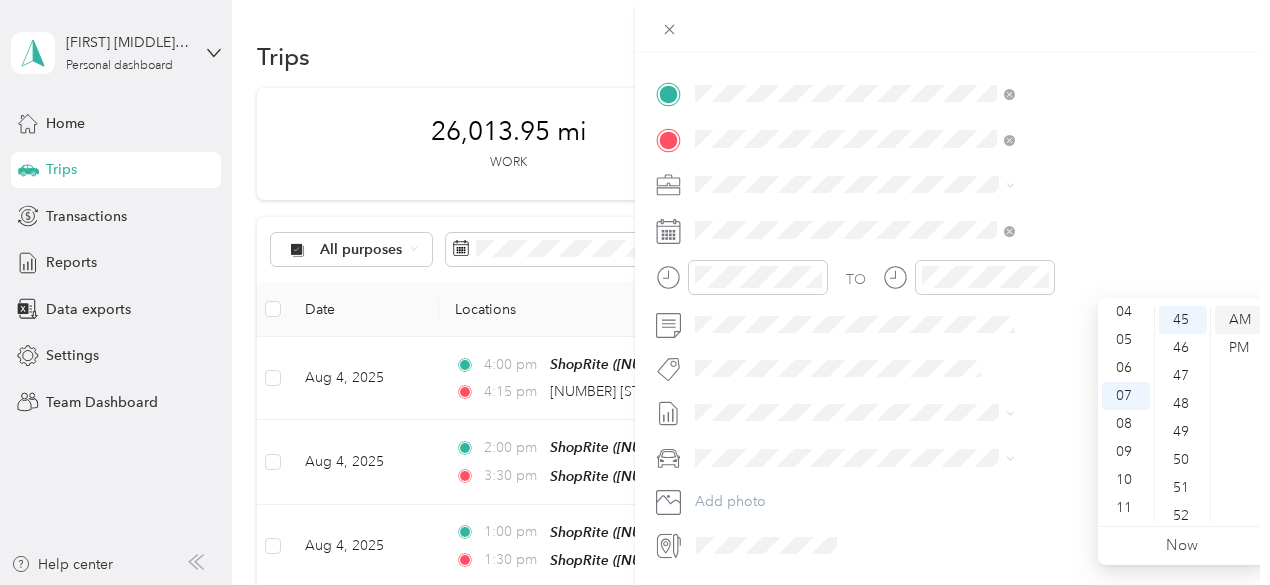click on "AM" at bounding box center [1239, 320] 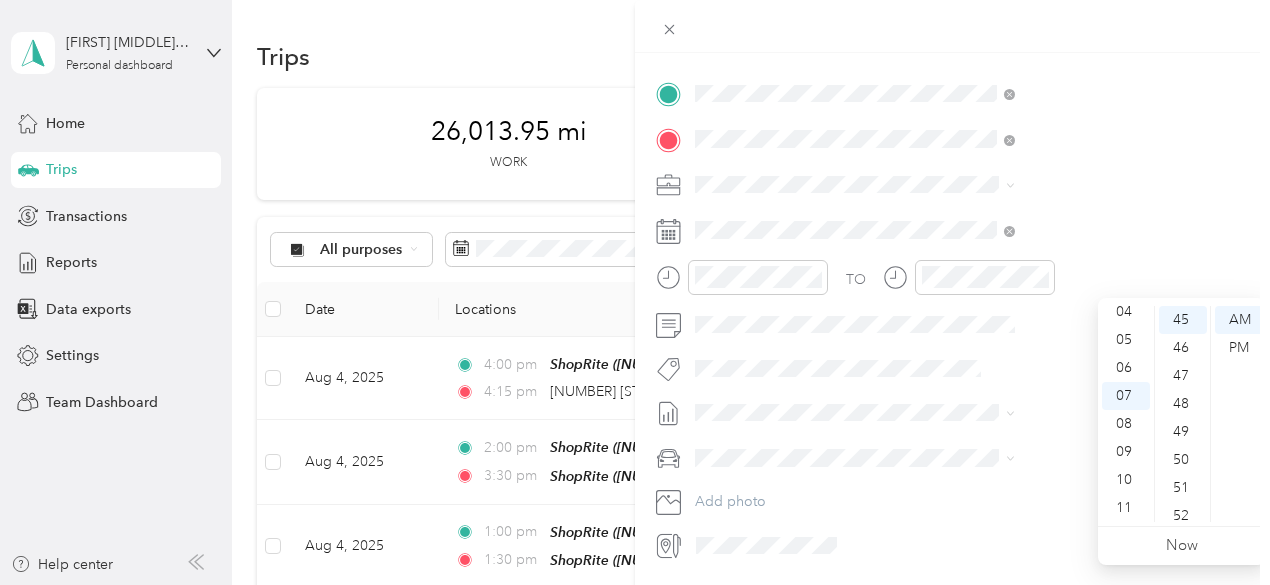 scroll, scrollTop: 0, scrollLeft: 0, axis: both 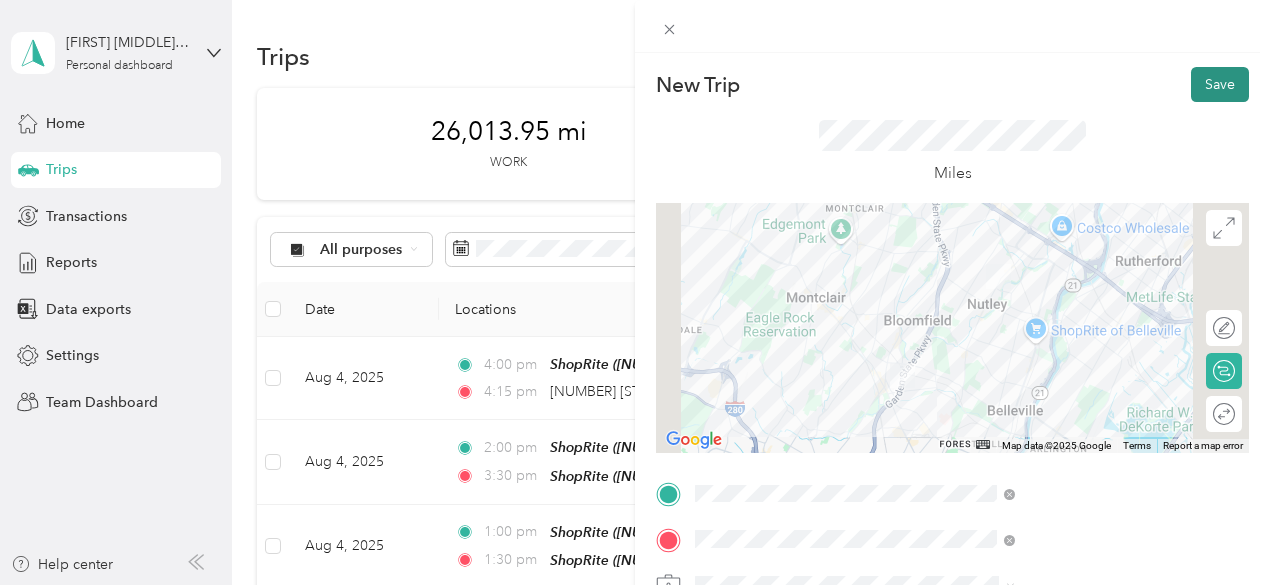 click on "Save" at bounding box center [1220, 84] 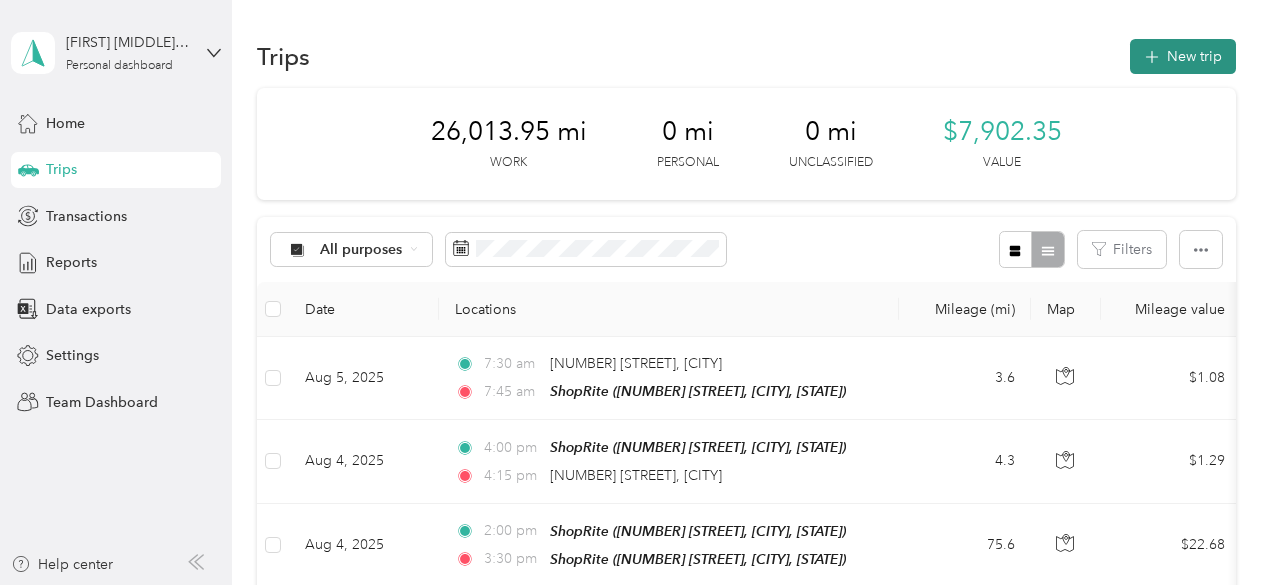 click on "New trip" at bounding box center [1183, 56] 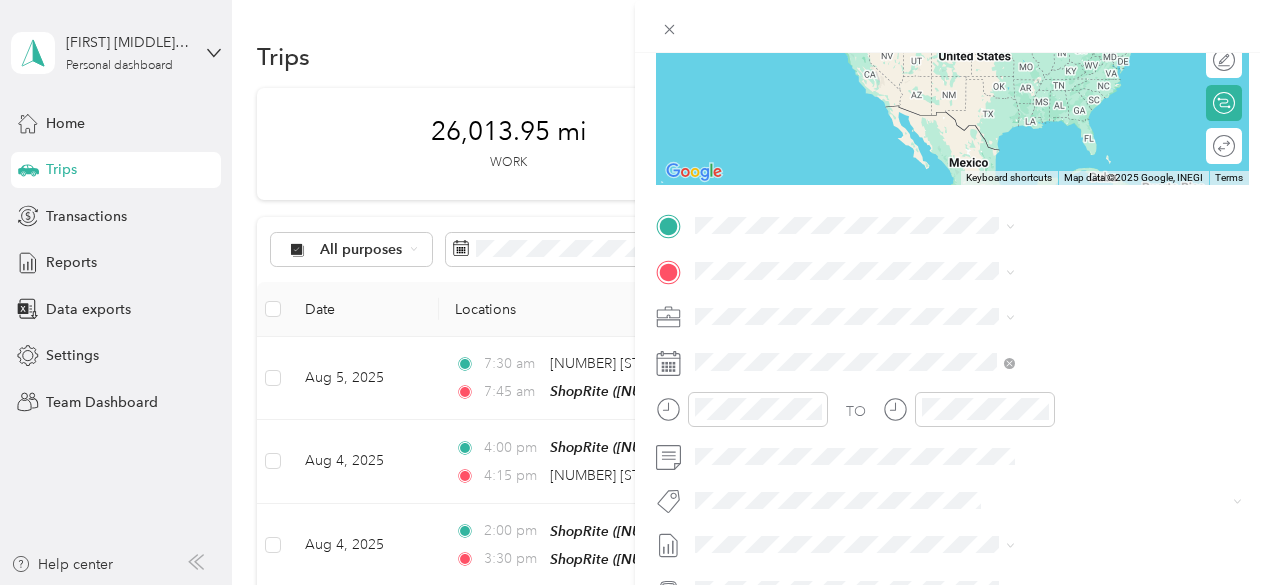 scroll, scrollTop: 300, scrollLeft: 0, axis: vertical 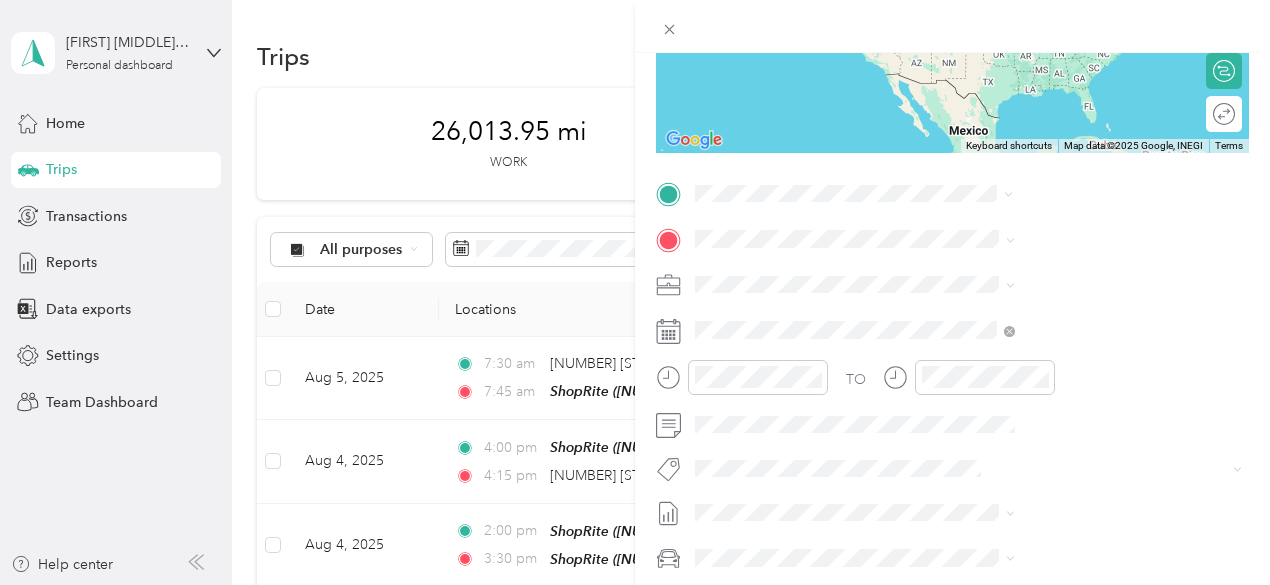 click on "TEAM ShopRite [NUMBER] [STREET], [POSTAL_CODE], [CITY], [STATE], [COUNTRY]" at bounding box center (1081, 298) 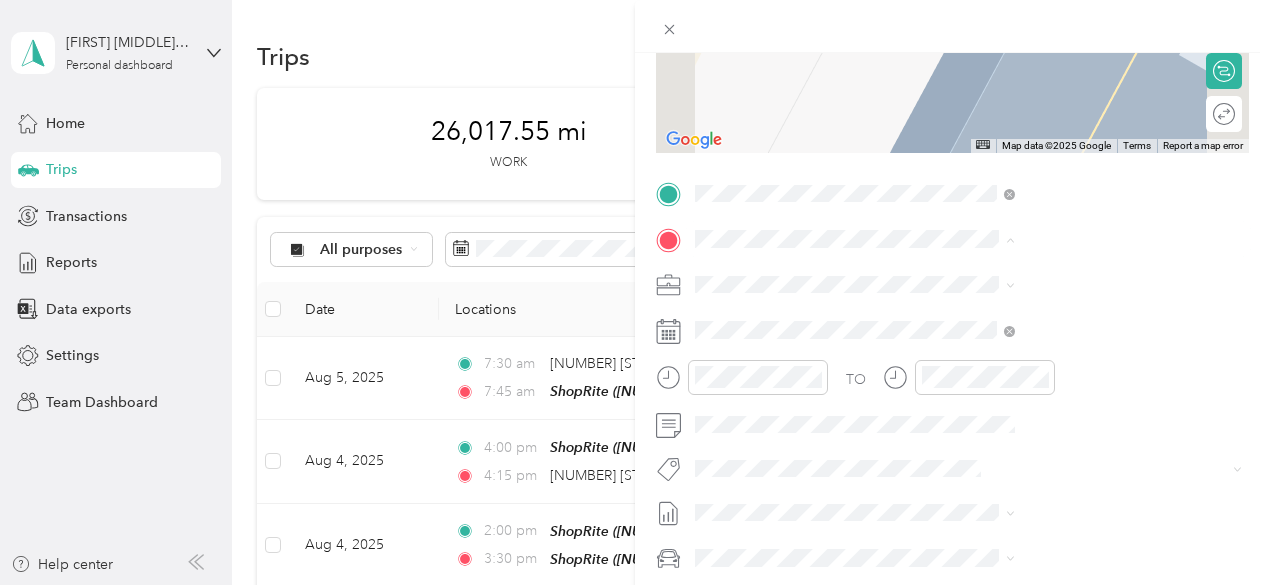 click on "[NUMBER] [STREET], [POSTAL_CODE], [CITY], [STATE], [COUNTRY]" at bounding box center (1067, 358) 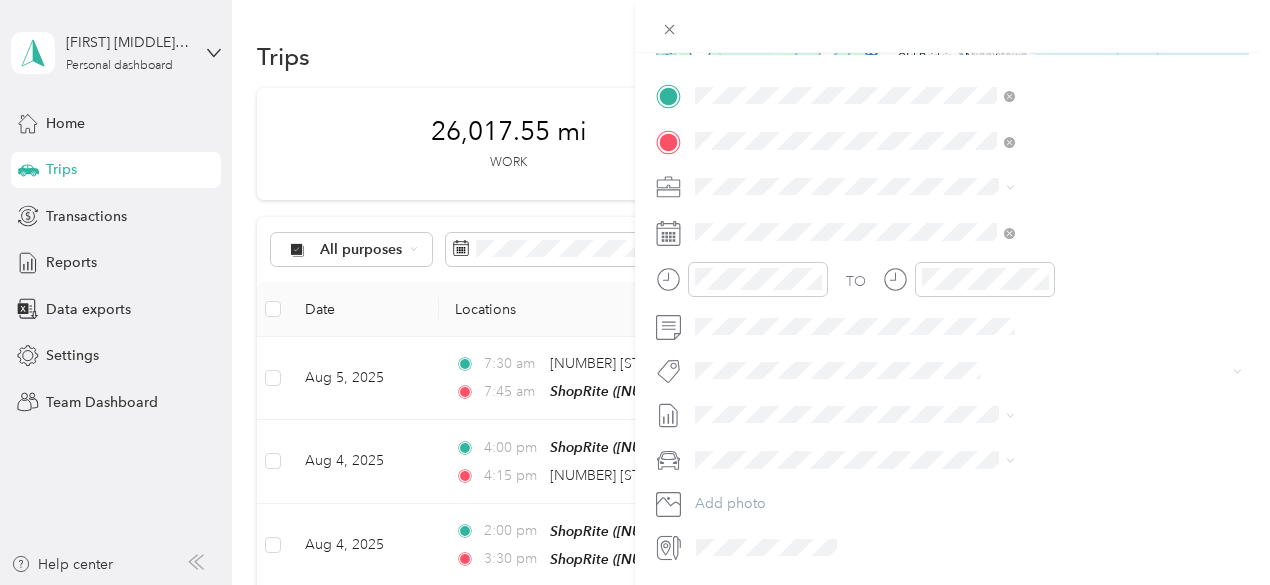 scroll, scrollTop: 400, scrollLeft: 0, axis: vertical 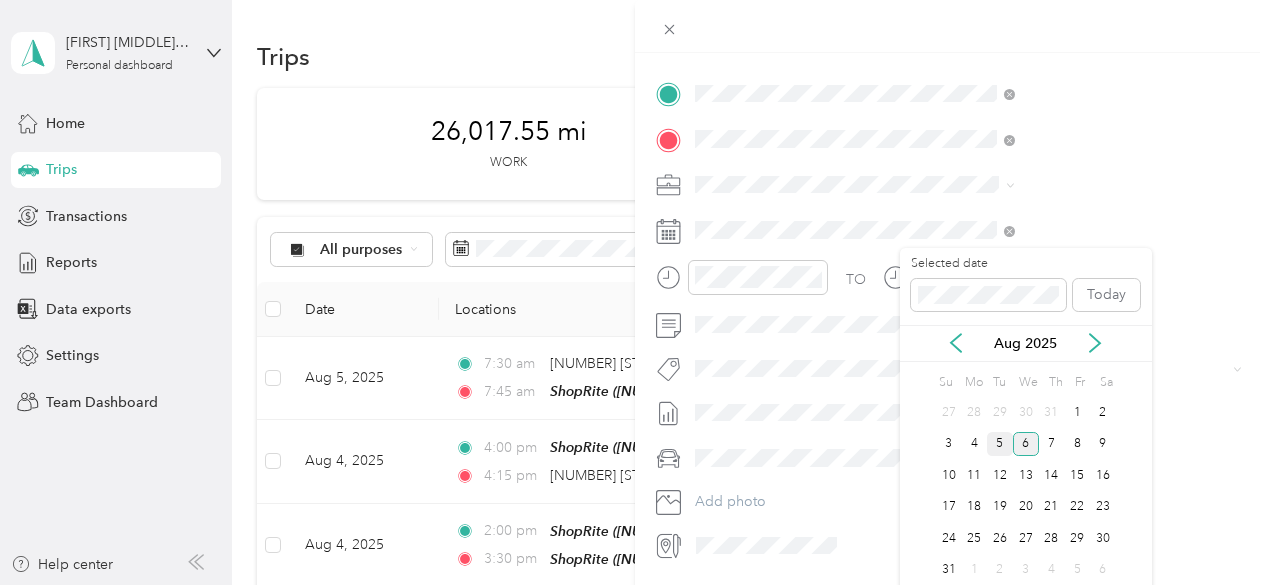 click on "5" at bounding box center [1000, 444] 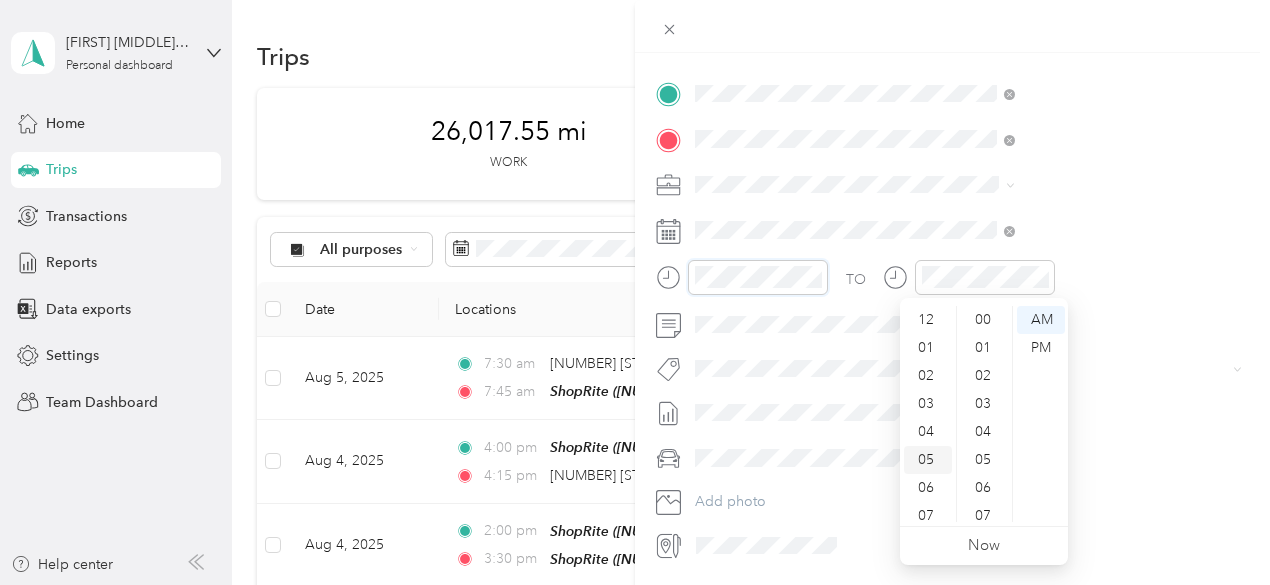scroll, scrollTop: 308, scrollLeft: 0, axis: vertical 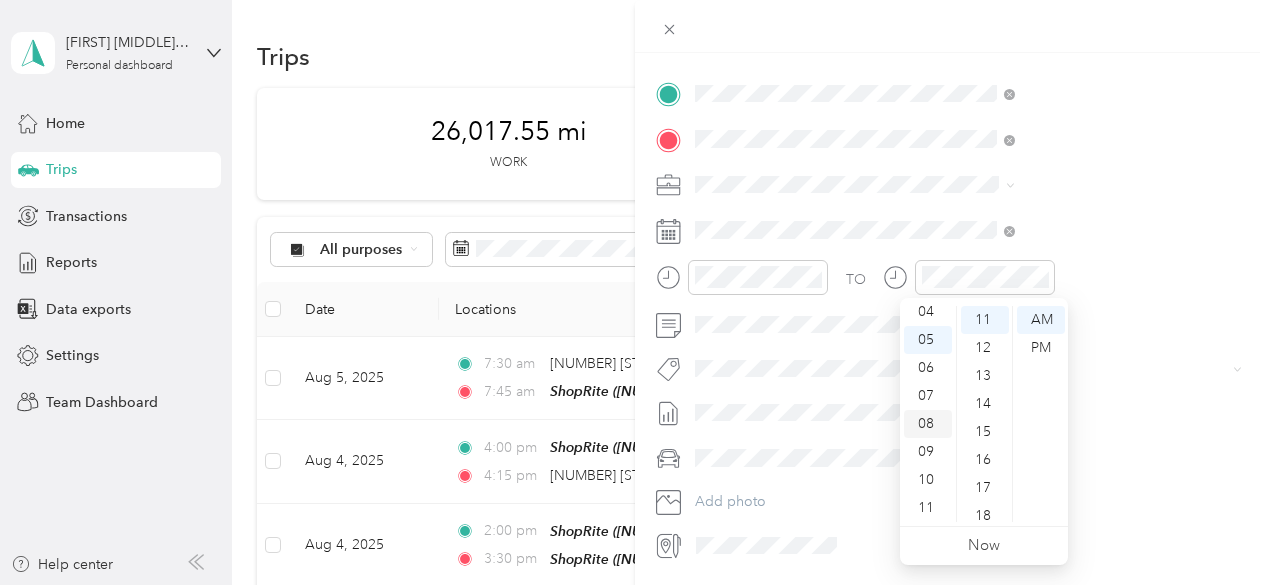 click on "08" at bounding box center (928, 424) 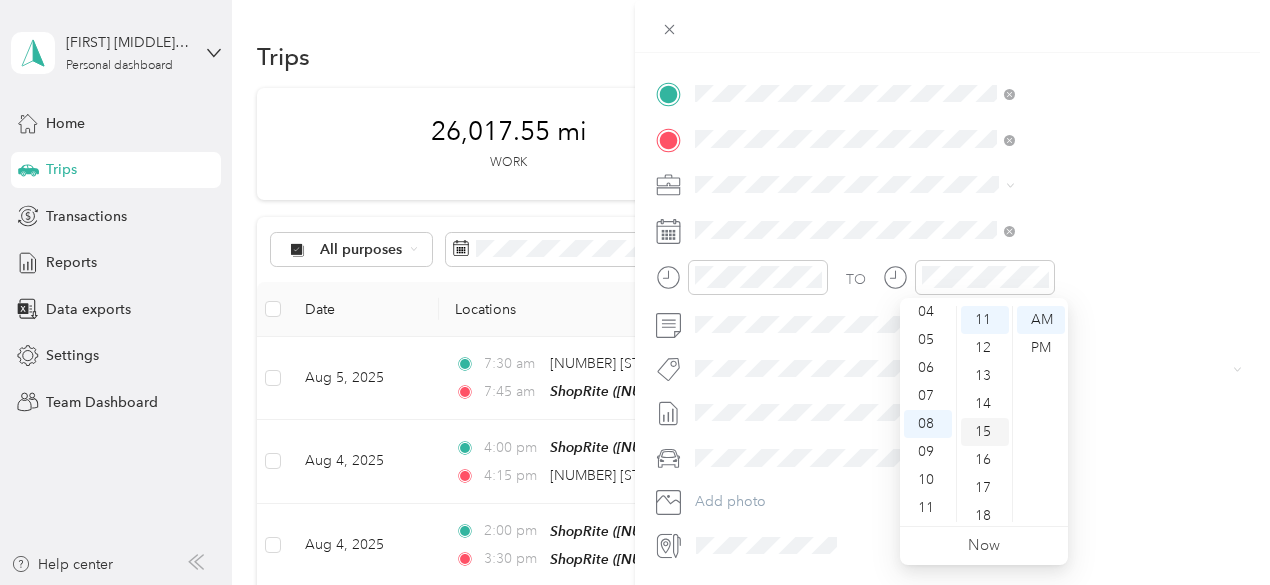 click on "15" at bounding box center (985, 432) 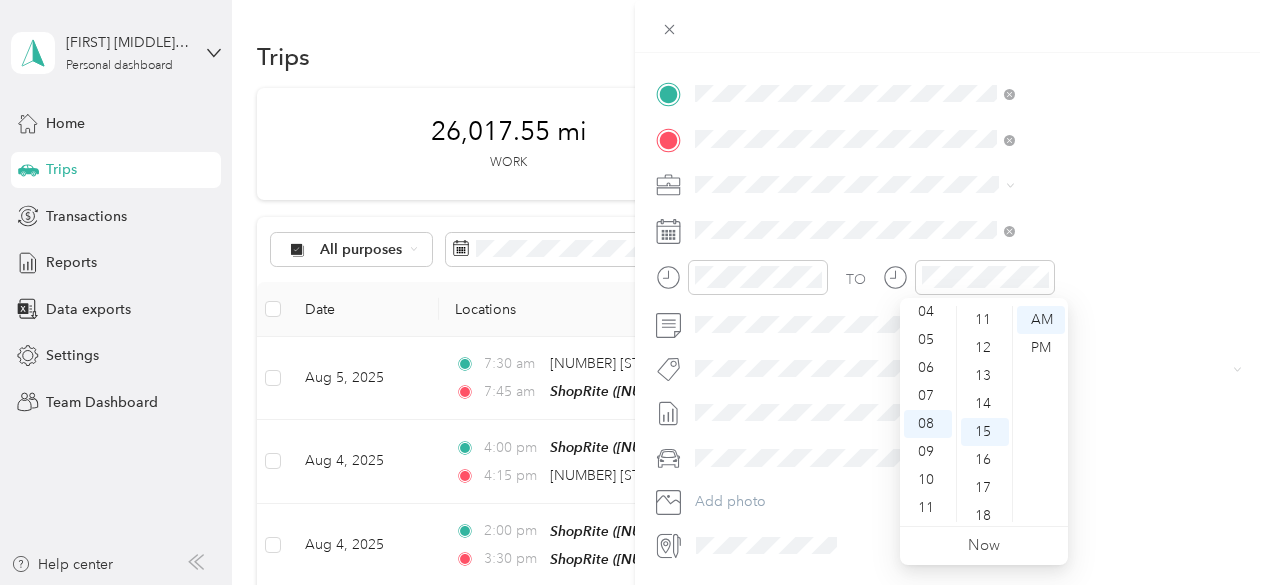 scroll, scrollTop: 420, scrollLeft: 0, axis: vertical 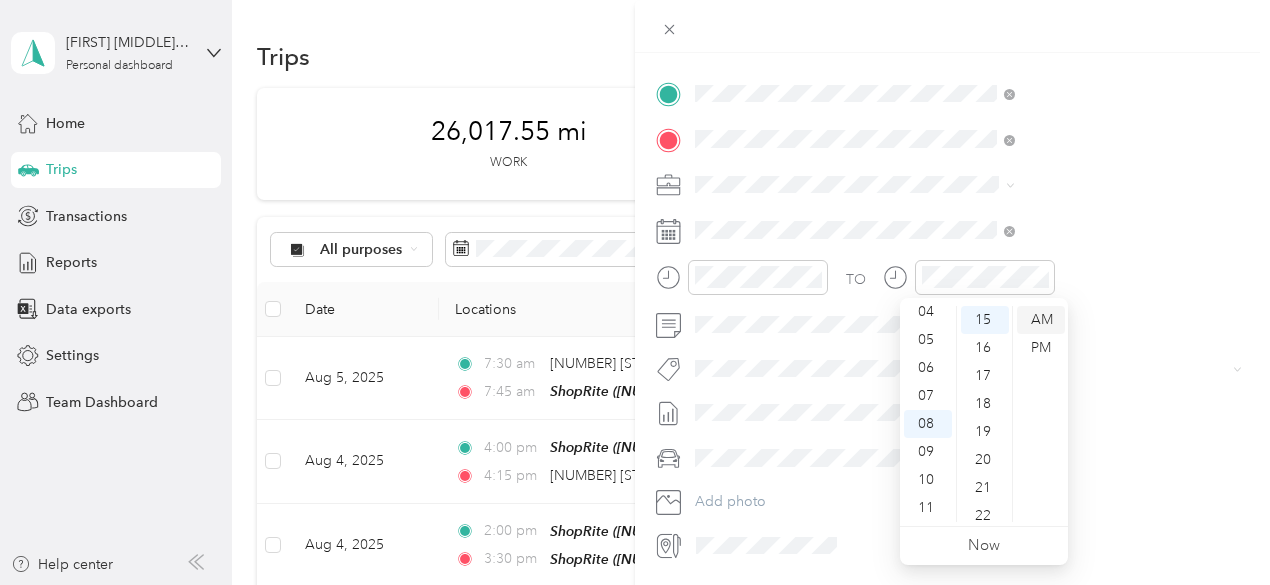 click on "AM" at bounding box center (1041, 320) 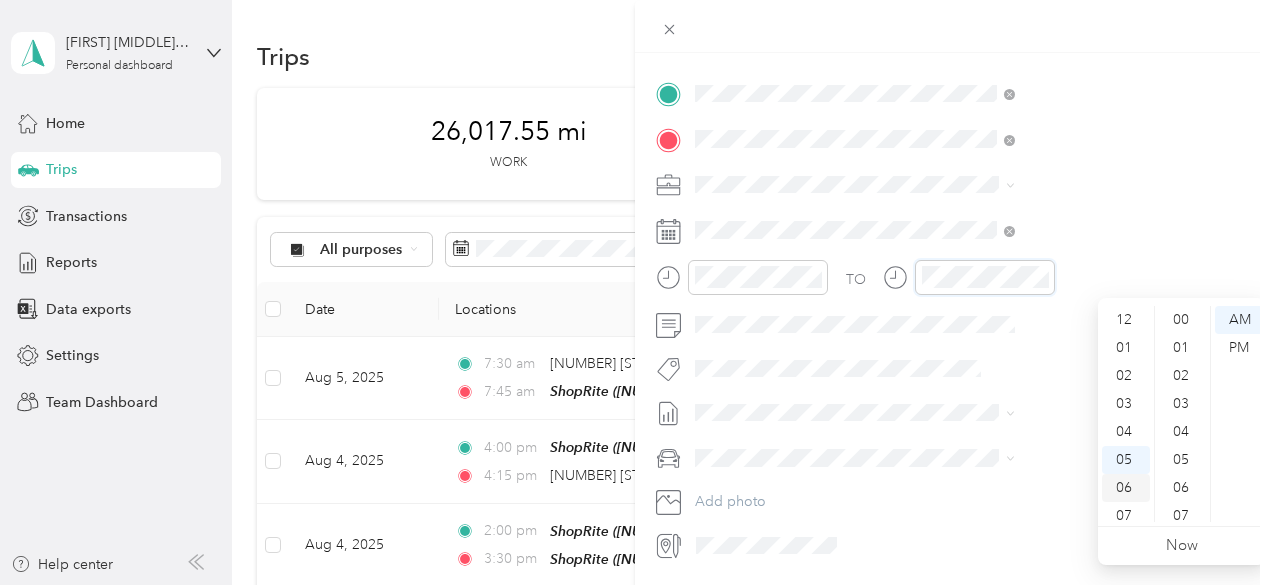 scroll, scrollTop: 308, scrollLeft: 0, axis: vertical 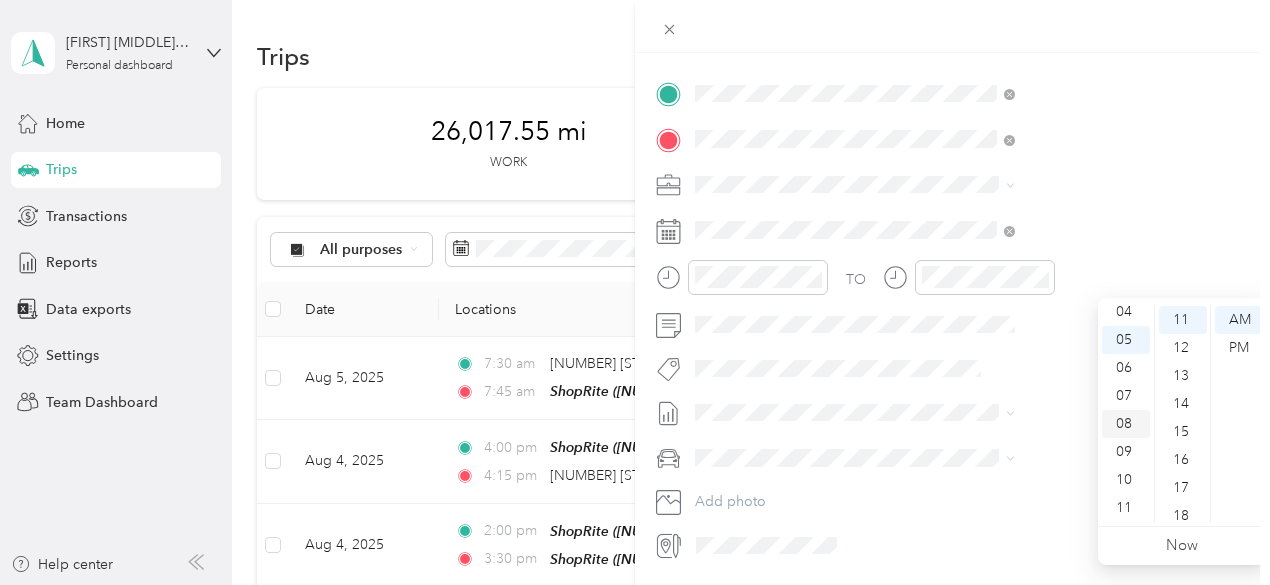 click on "08" at bounding box center [1126, 424] 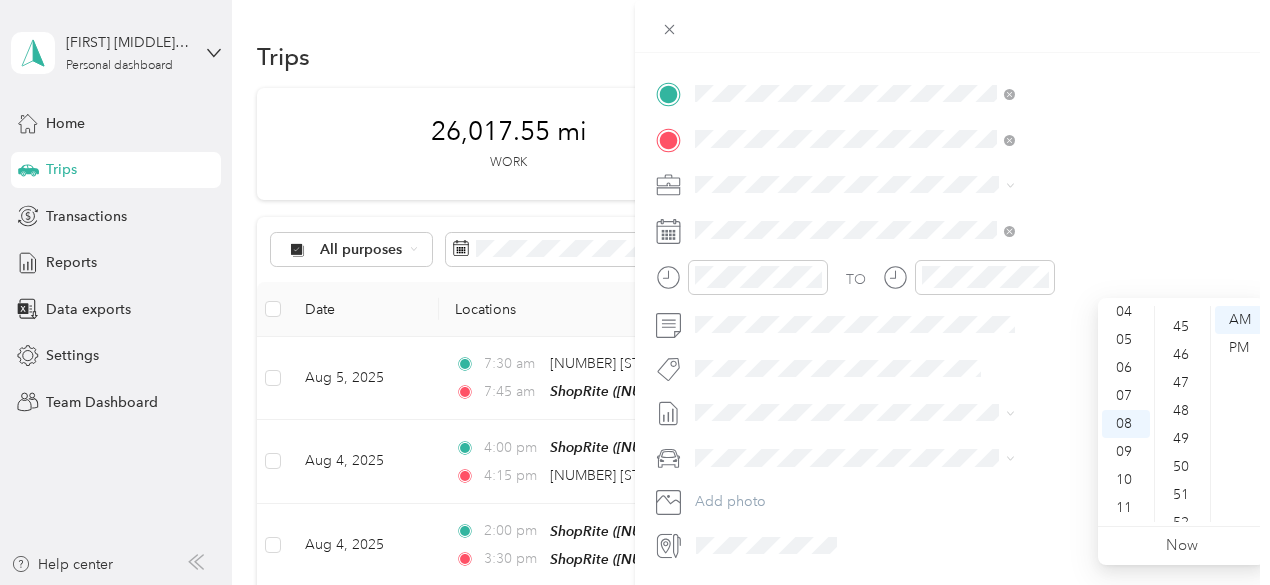 scroll, scrollTop: 1208, scrollLeft: 0, axis: vertical 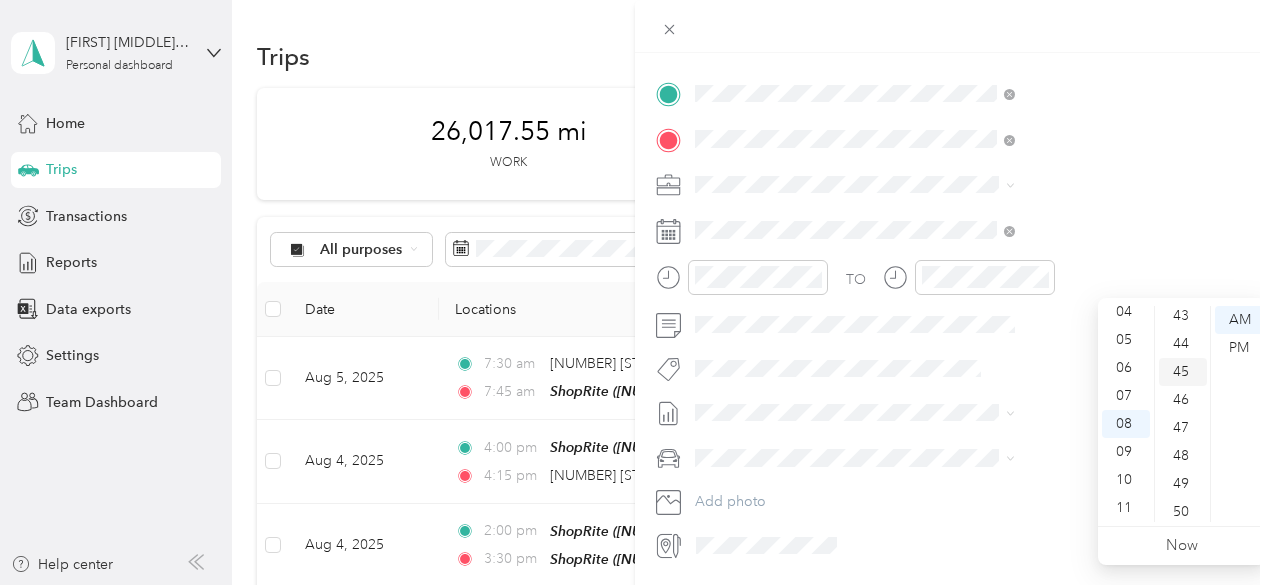 click on "45" at bounding box center [1183, 372] 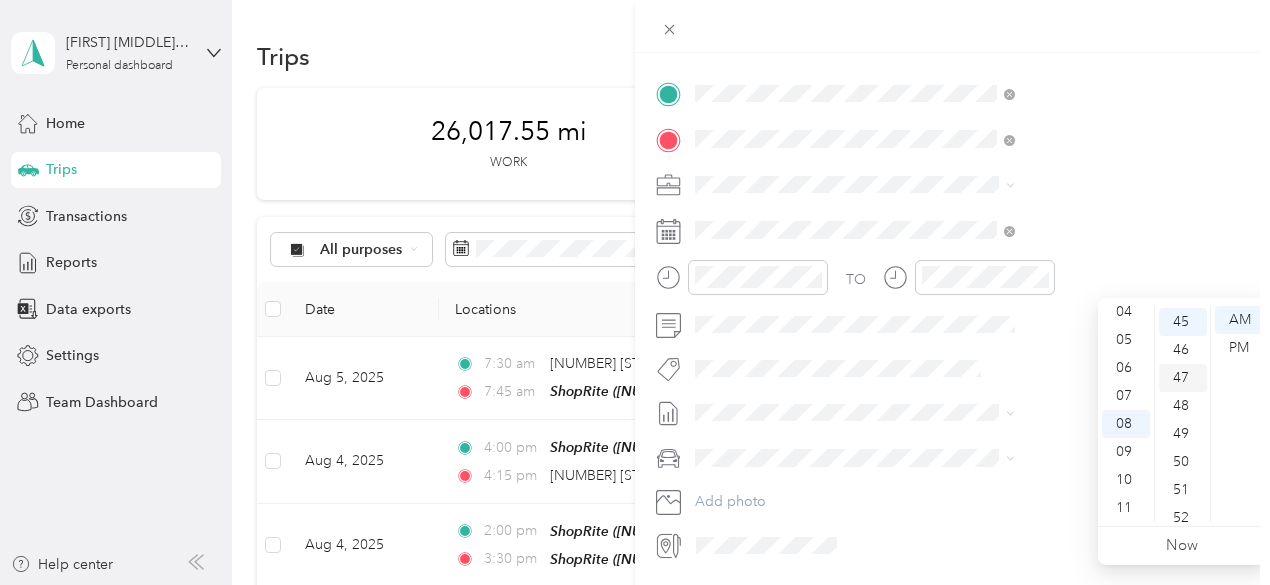 scroll, scrollTop: 1260, scrollLeft: 0, axis: vertical 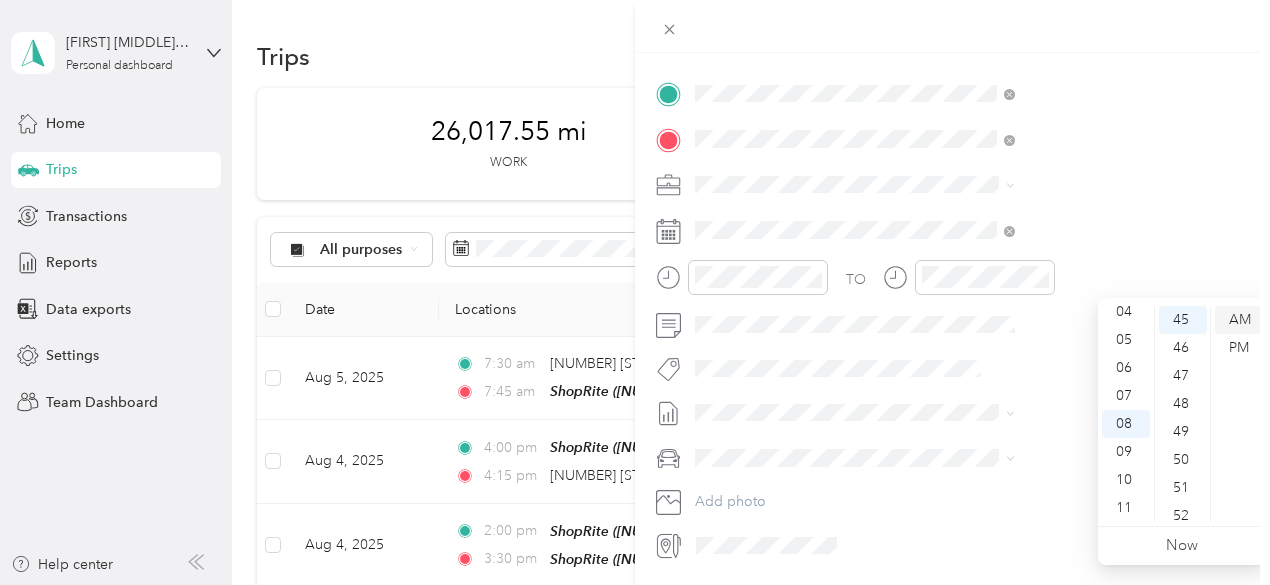 click on "AM" at bounding box center (1239, 320) 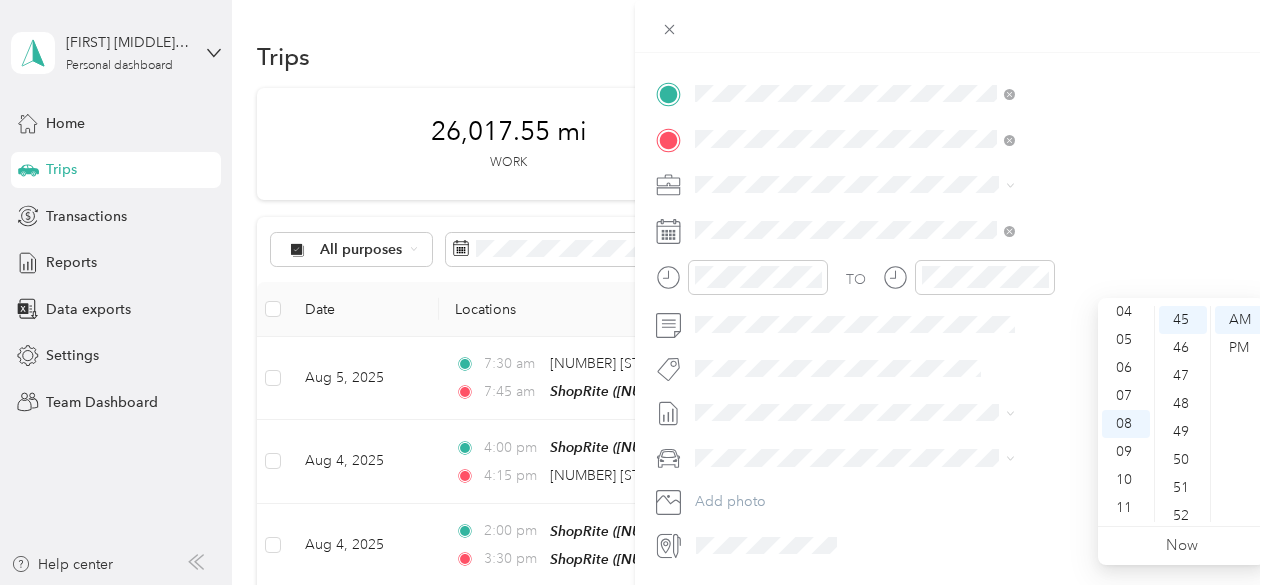scroll, scrollTop: 0, scrollLeft: 0, axis: both 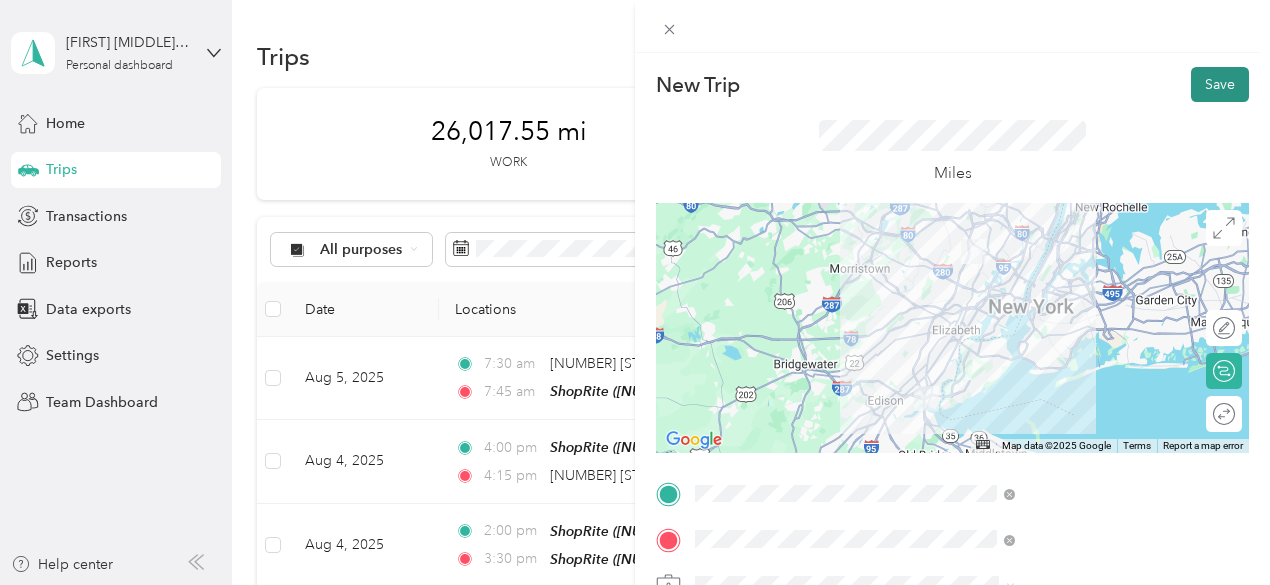 click on "Save" at bounding box center (1220, 84) 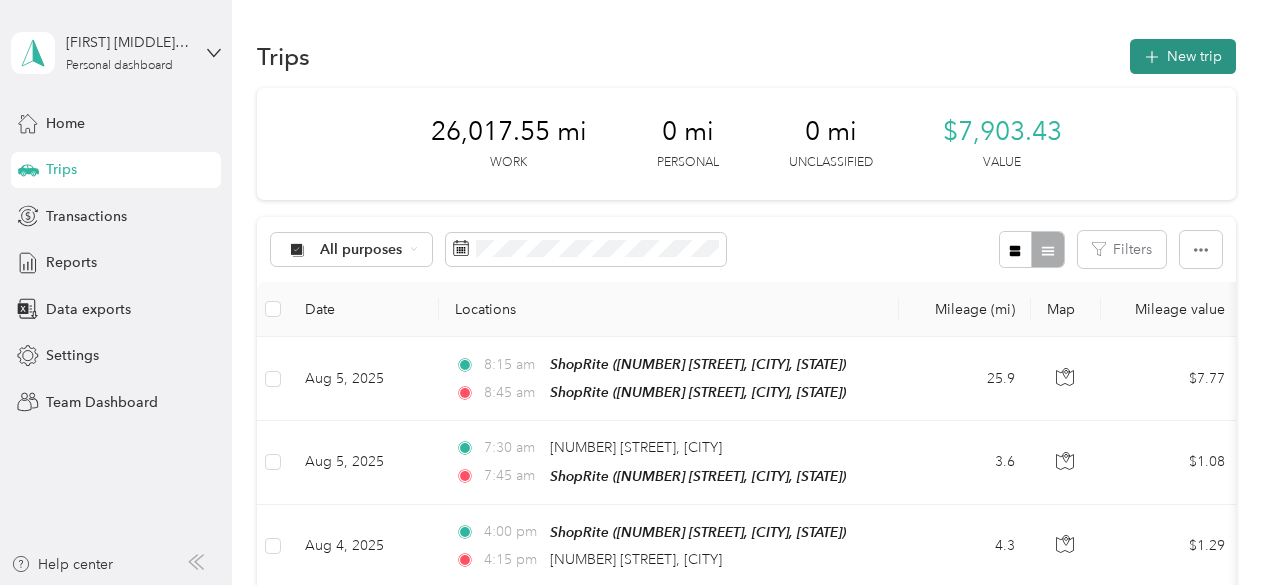 click on "New trip" at bounding box center [1183, 56] 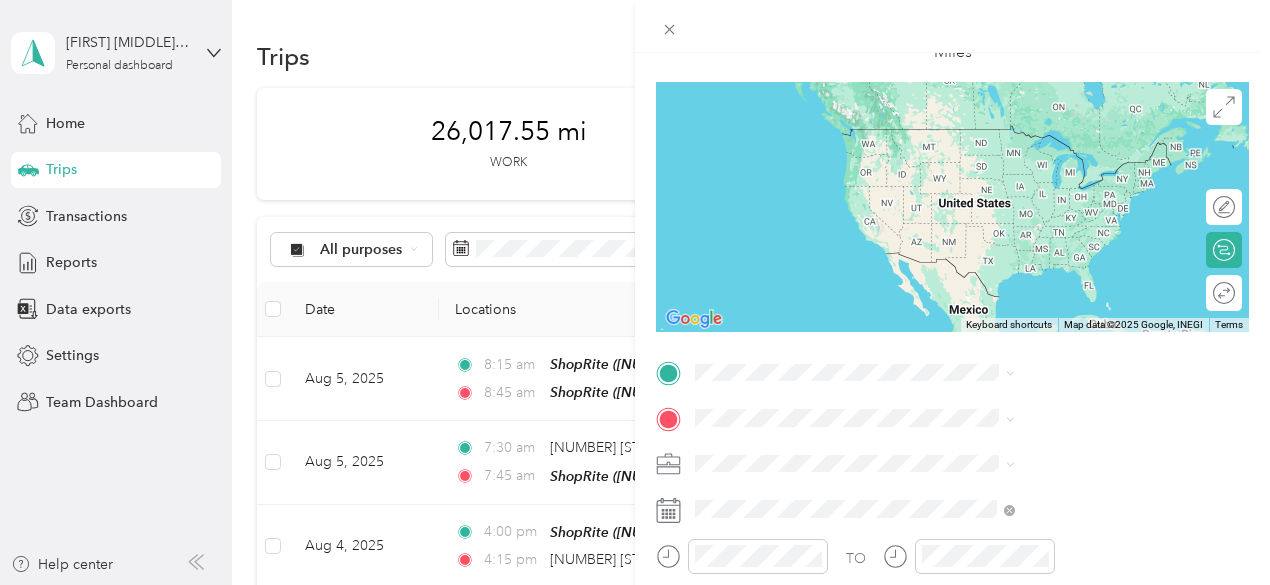 scroll, scrollTop: 200, scrollLeft: 0, axis: vertical 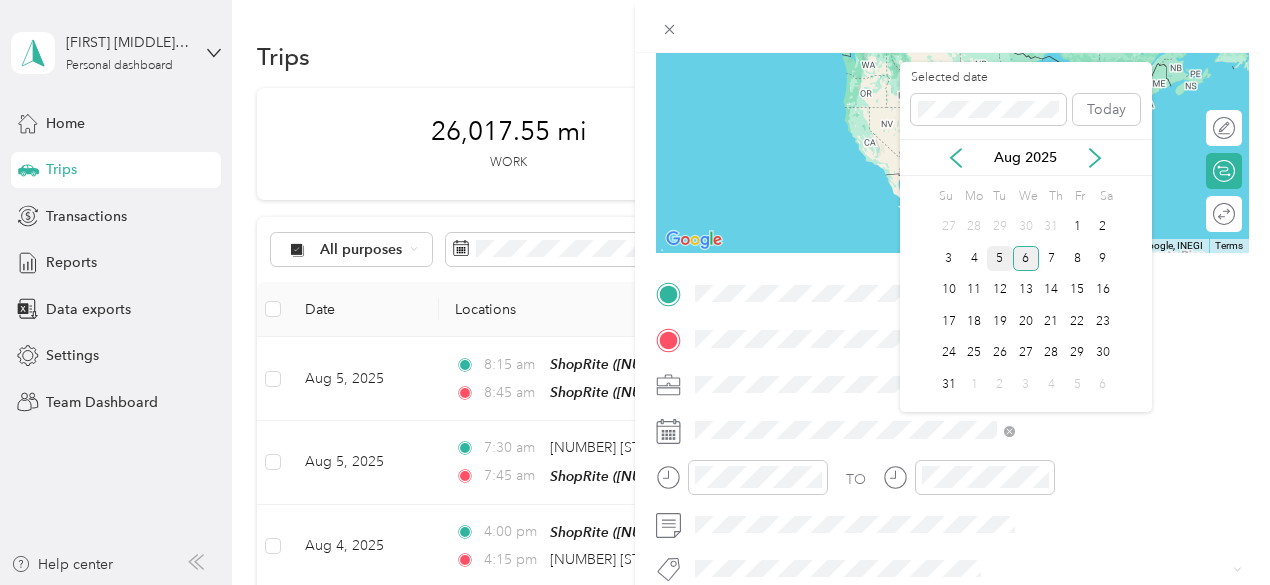 click on "5" at bounding box center (1000, 258) 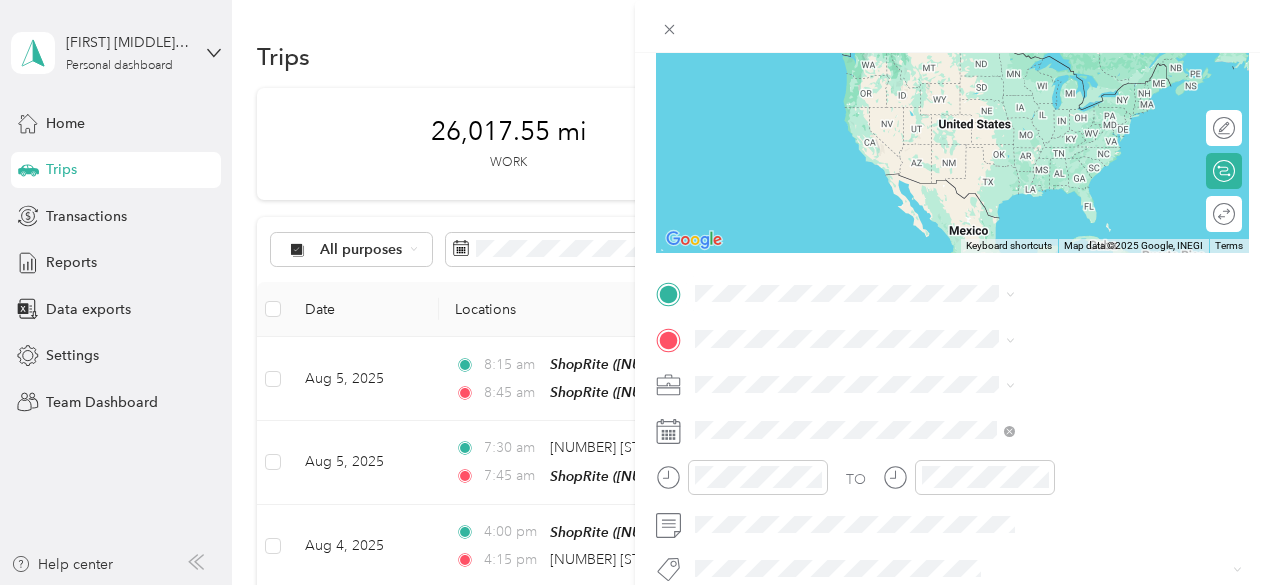 click on "[NUMBER] [STREET], [POSTAL_CODE], [CITY], [STATE], [COUNTRY]" at bounding box center [1067, 407] 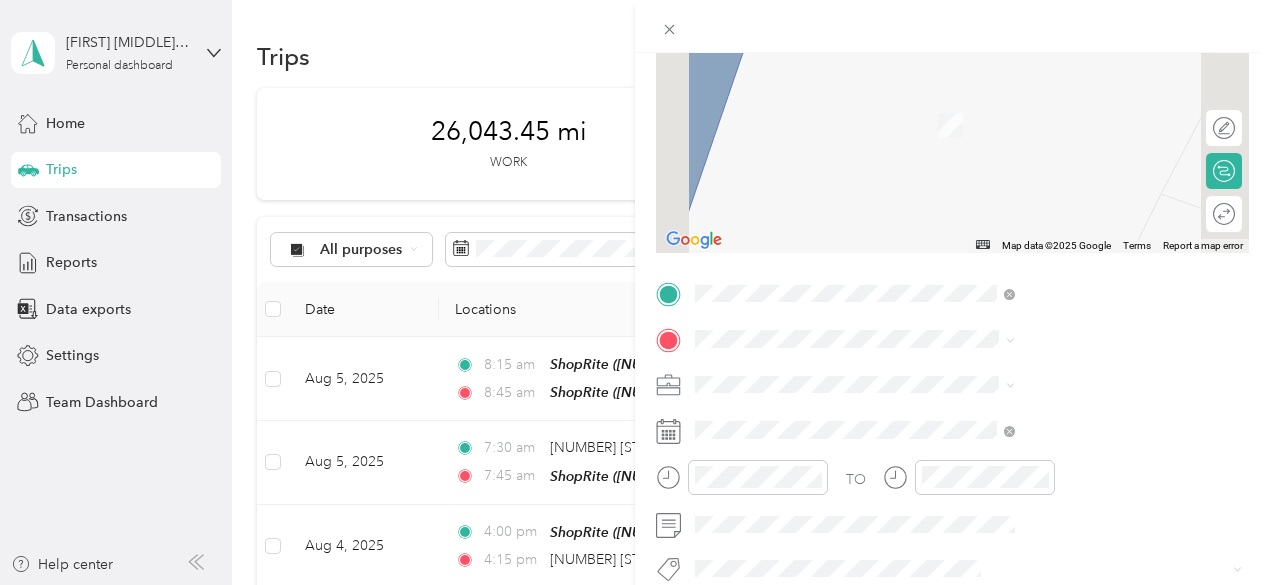 click on "TEAM ShopRite [NUMBER] [STREET], [POSTAL_CODE], [CITY], [STATE], [COUNTRY]" at bounding box center [1081, 125] 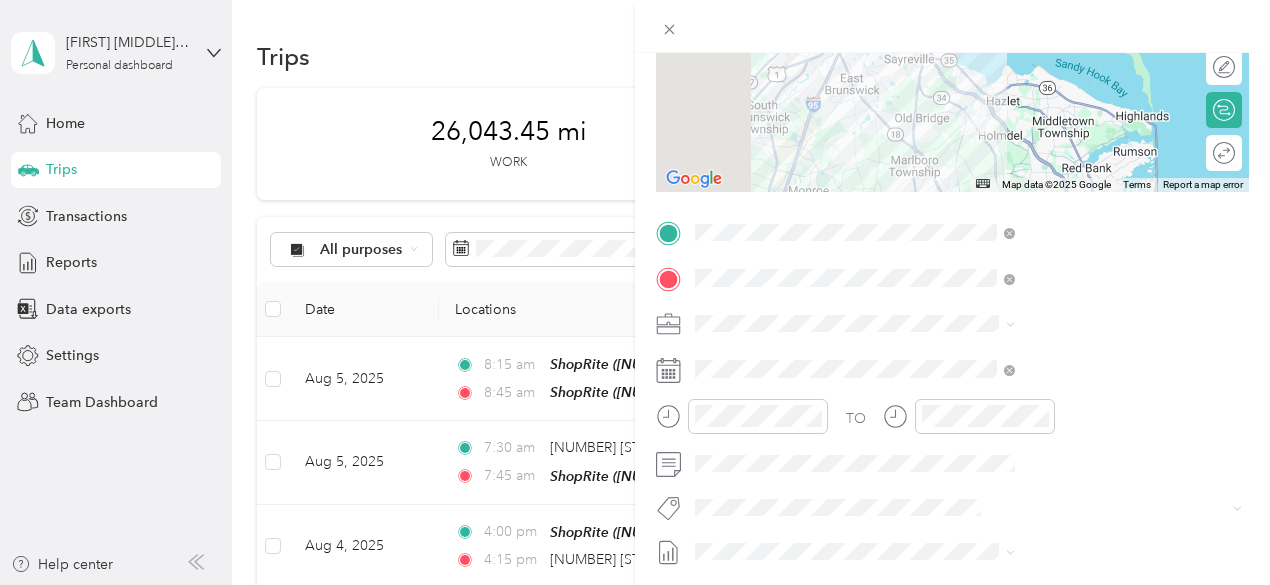 scroll, scrollTop: 300, scrollLeft: 0, axis: vertical 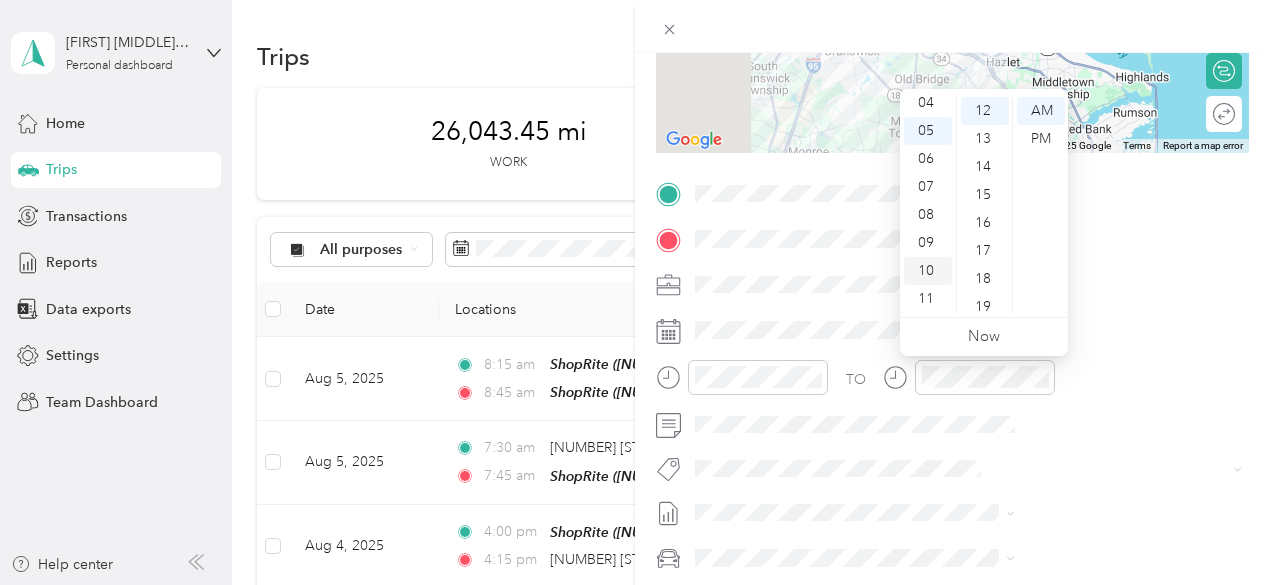 click on "10" at bounding box center [928, 271] 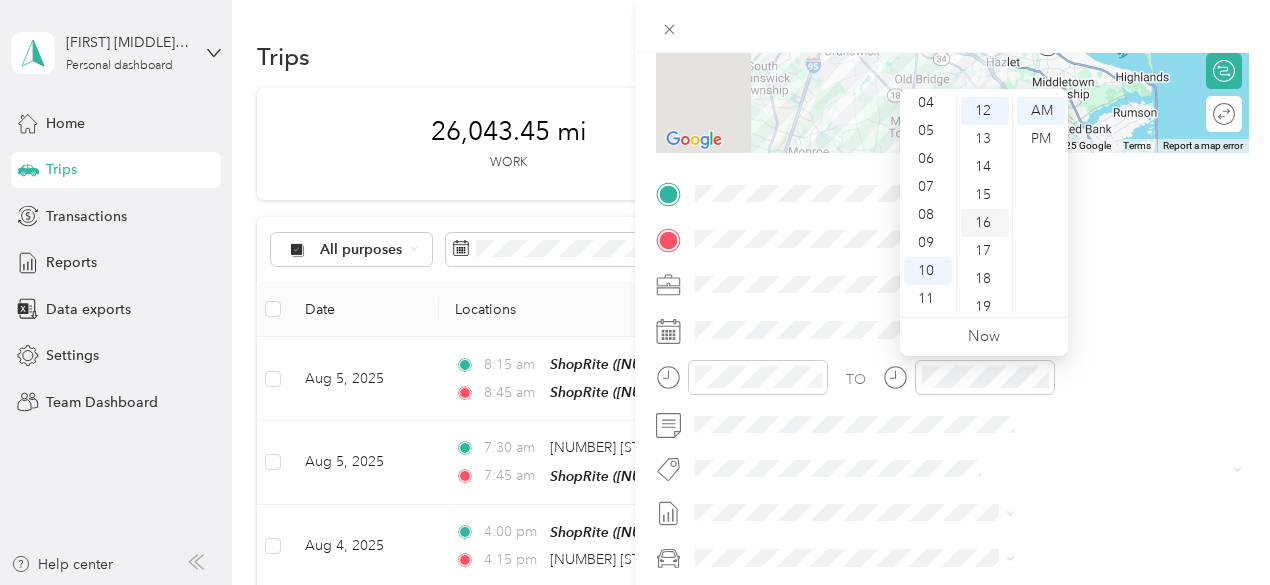 scroll, scrollTop: 0, scrollLeft: 0, axis: both 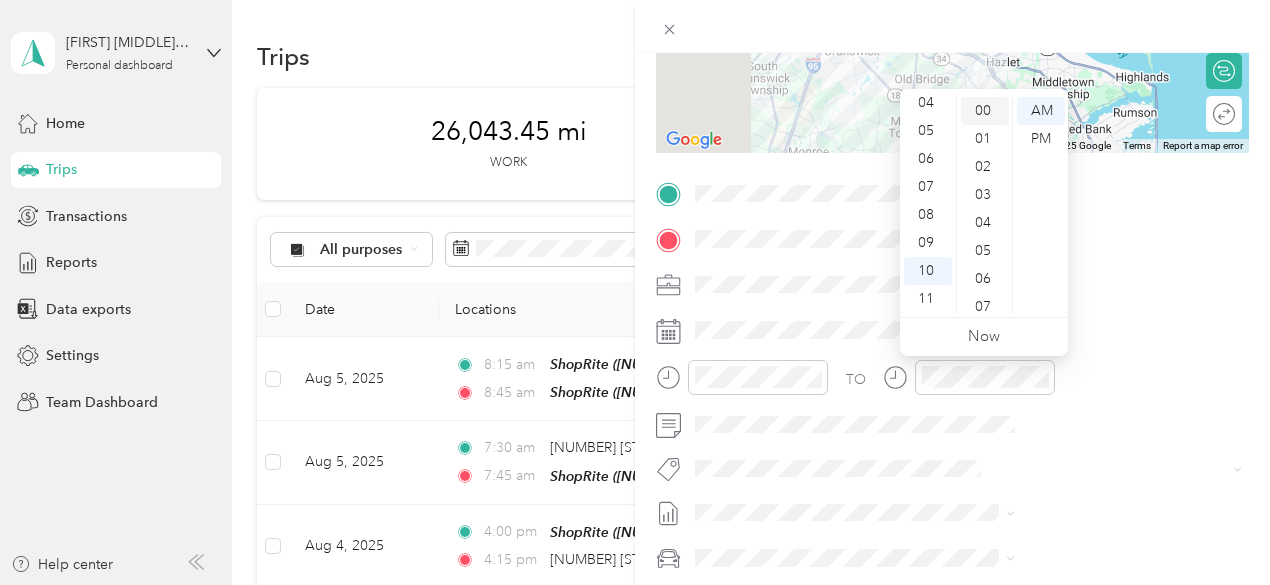 click on "00" at bounding box center [985, 111] 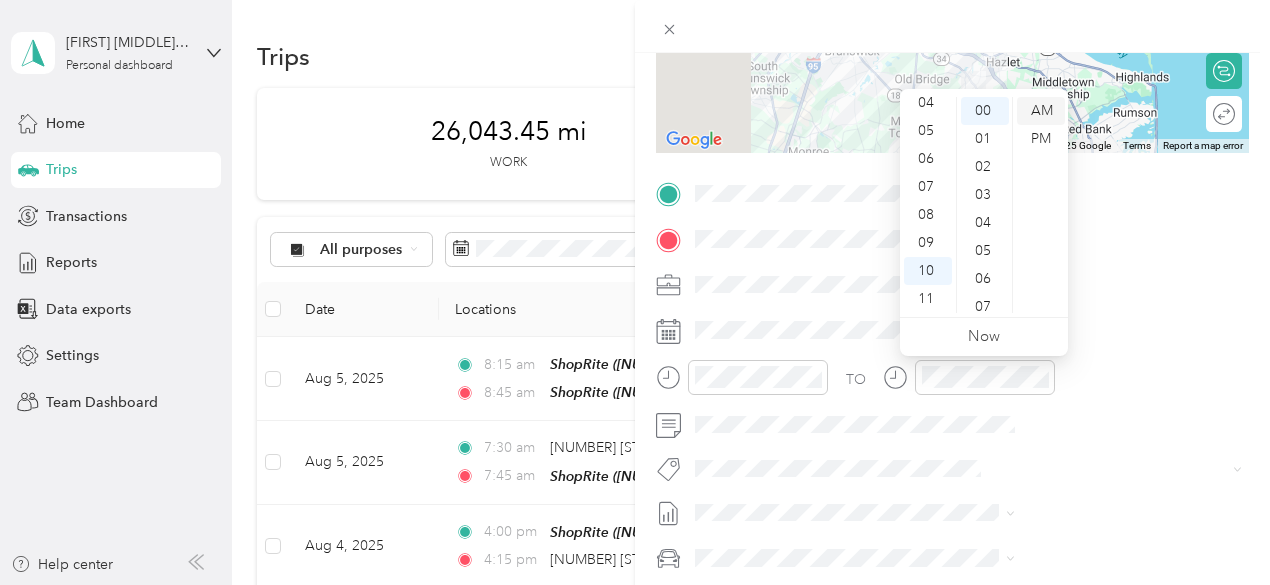click on "AM" at bounding box center [1041, 111] 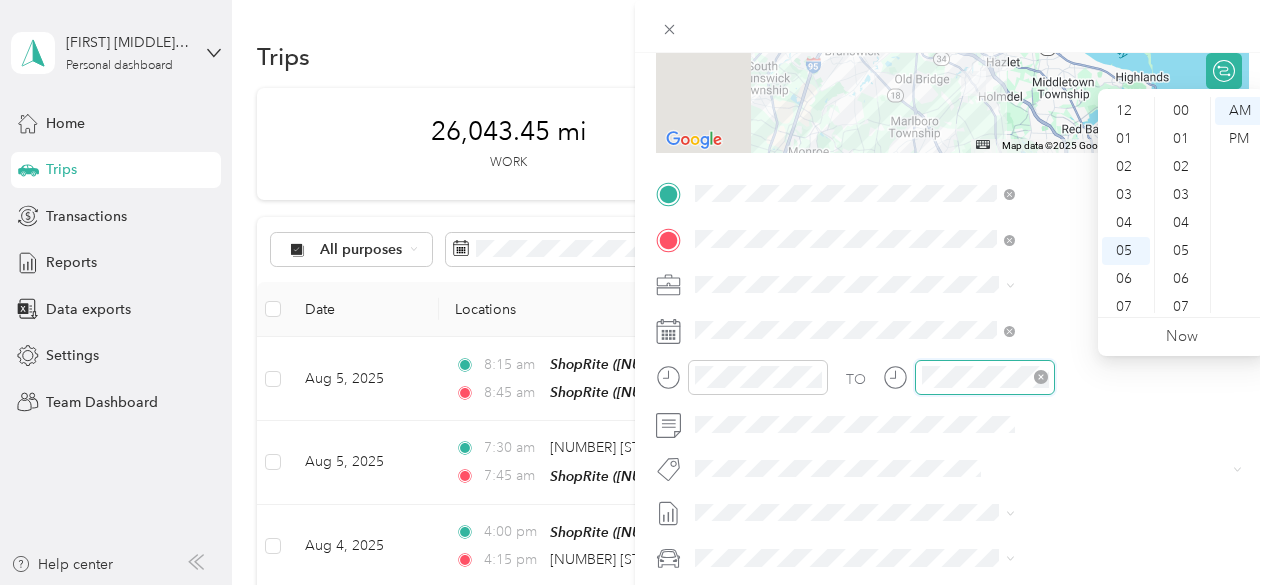 scroll, scrollTop: 120, scrollLeft: 0, axis: vertical 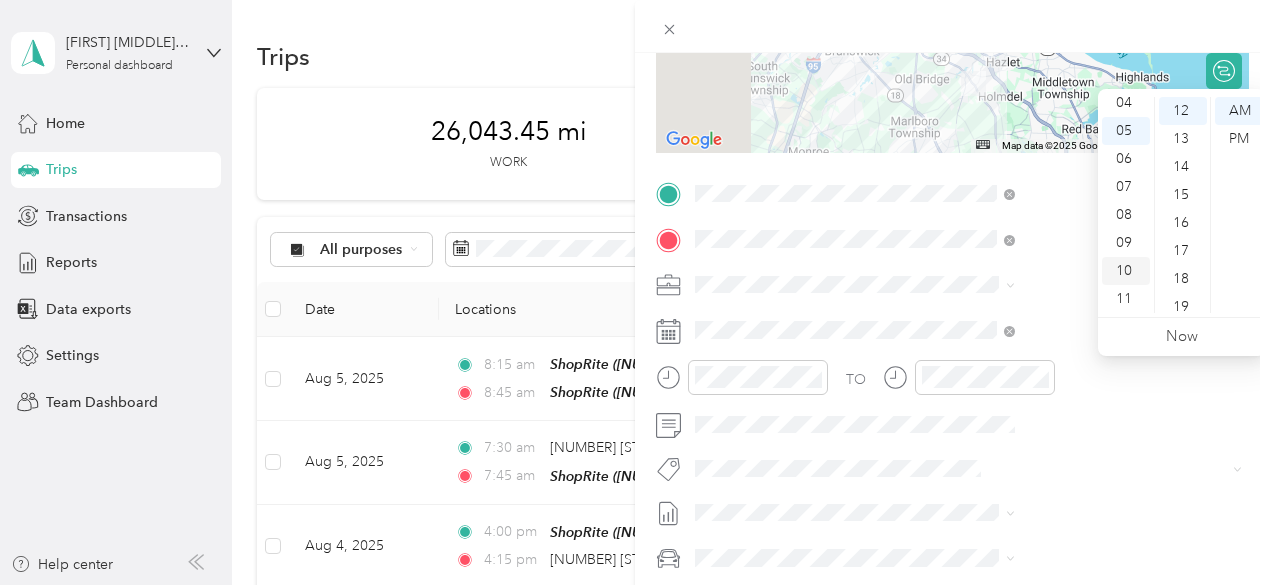 click on "10" at bounding box center [1126, 271] 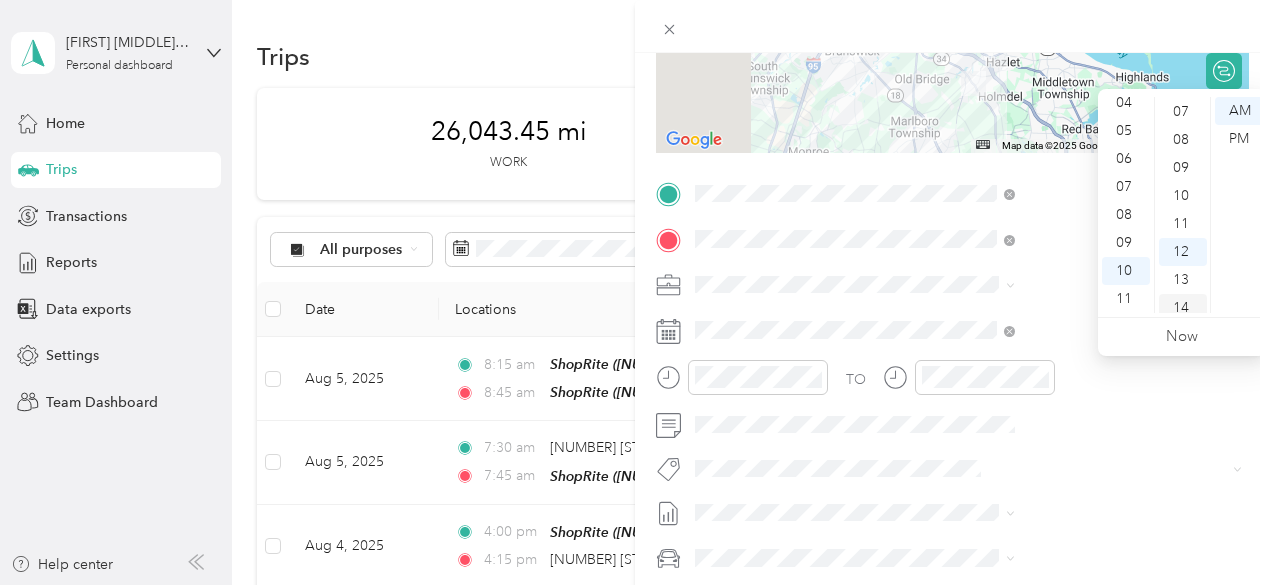 scroll, scrollTop: 236, scrollLeft: 0, axis: vertical 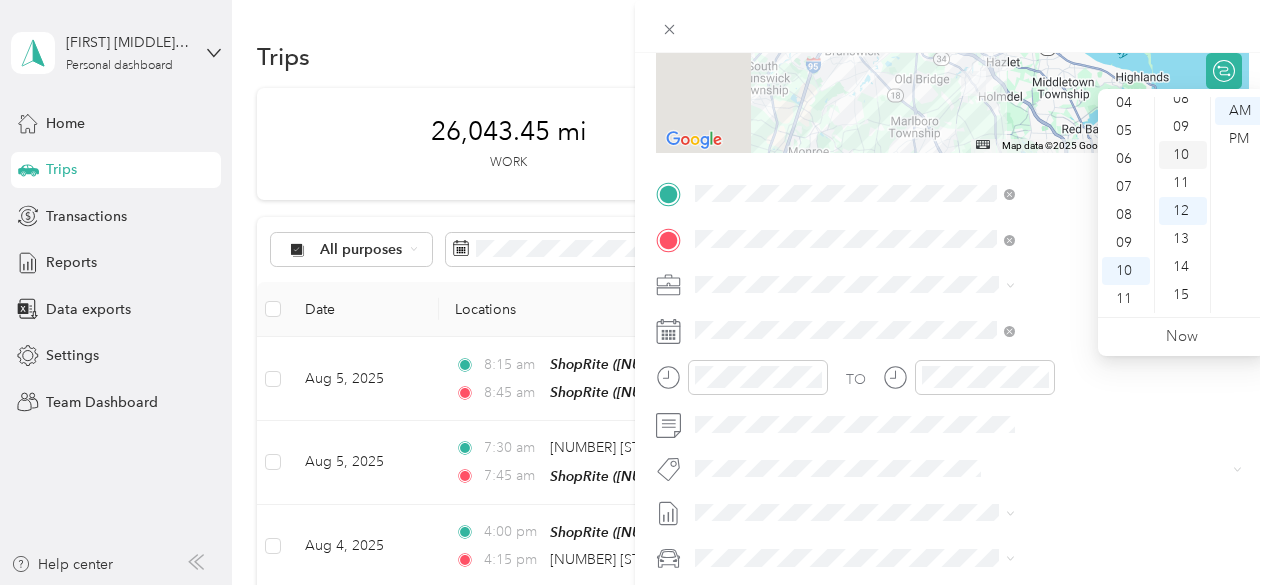 click on "10" at bounding box center [1183, 155] 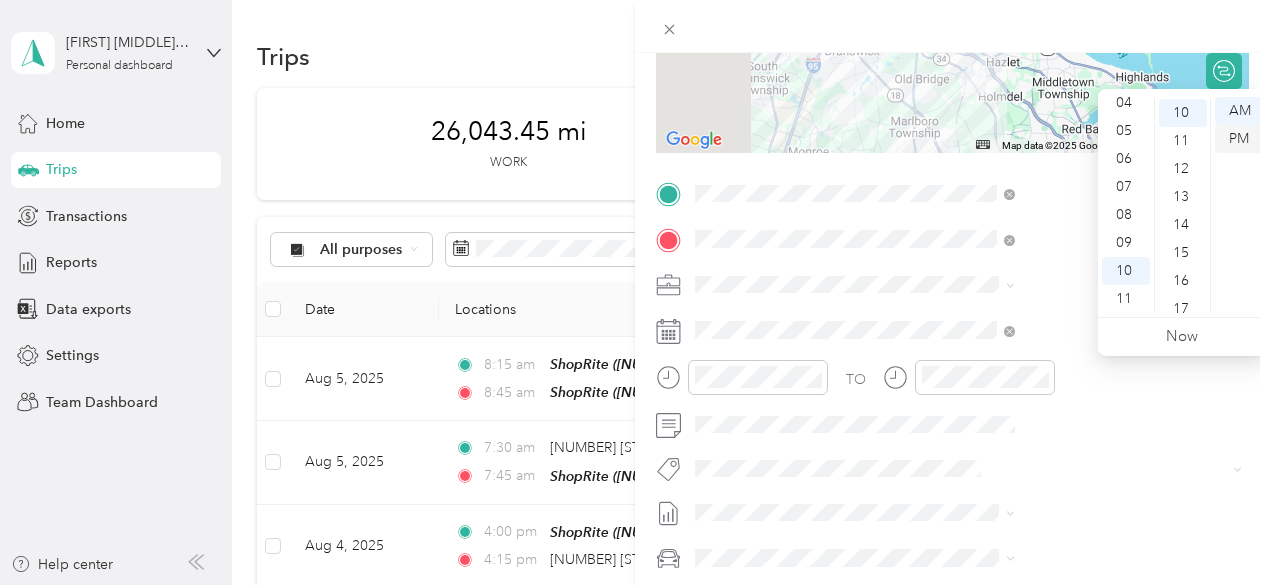 scroll, scrollTop: 280, scrollLeft: 0, axis: vertical 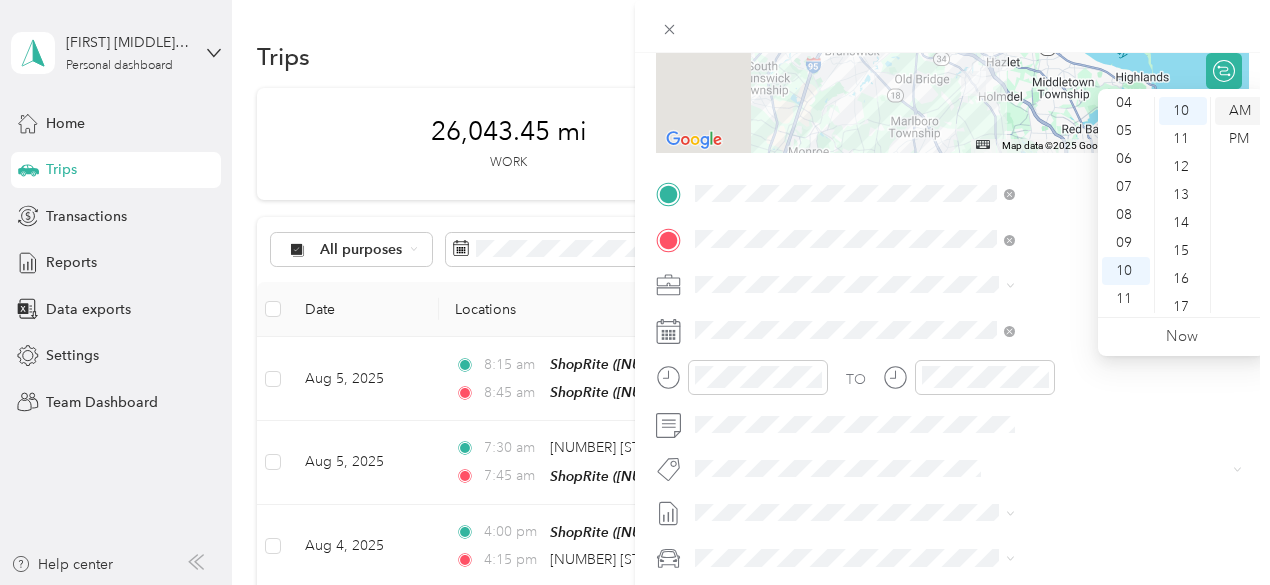 drag, startPoint x: 1234, startPoint y: 113, endPoint x: 1243, endPoint y: 101, distance: 15 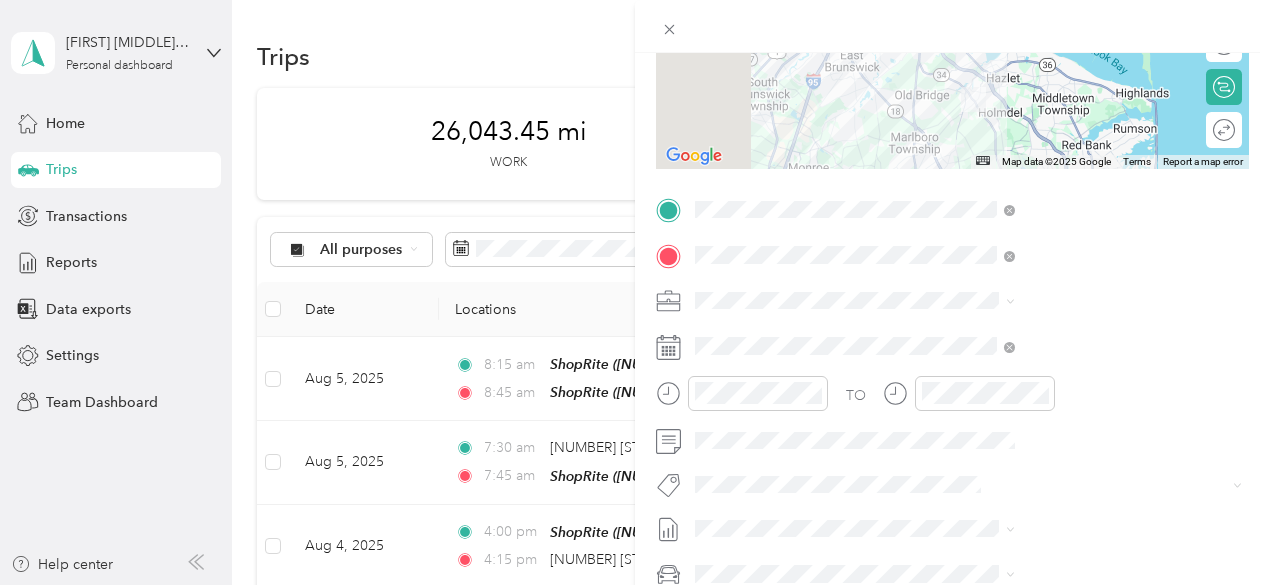 scroll, scrollTop: 300, scrollLeft: 0, axis: vertical 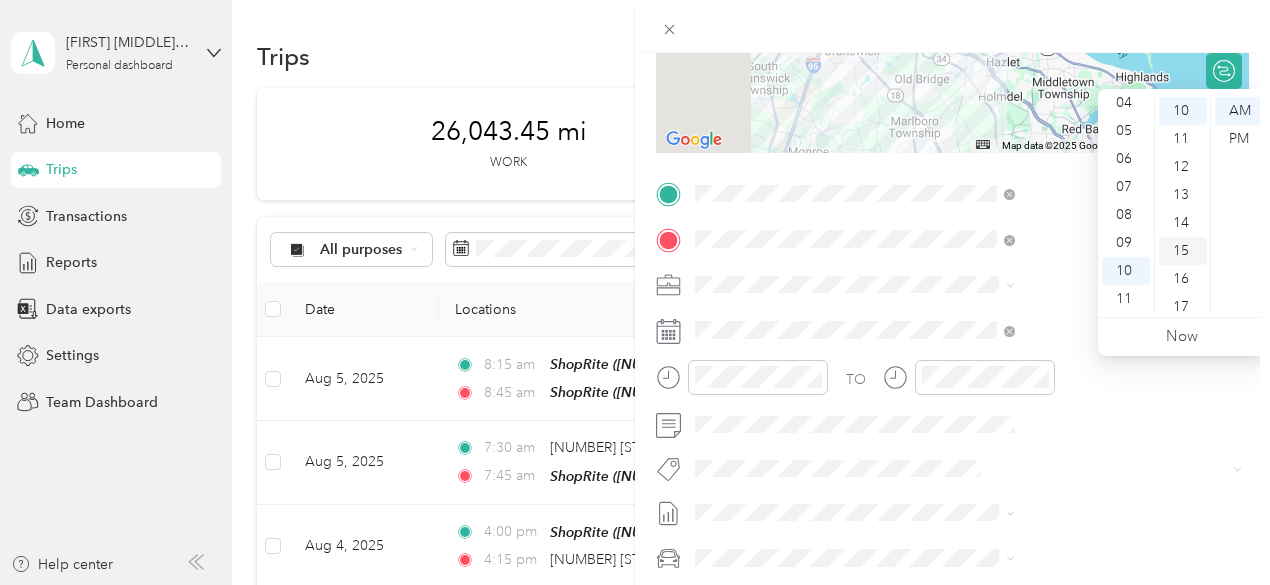 click on "15" at bounding box center [1183, 251] 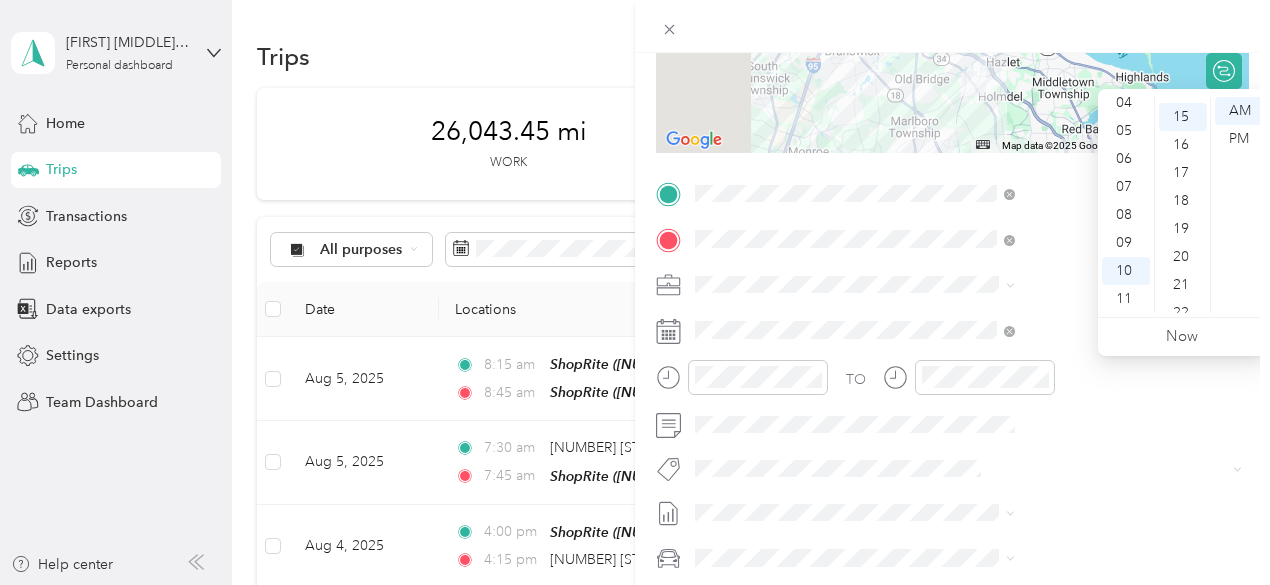 scroll, scrollTop: 420, scrollLeft: 0, axis: vertical 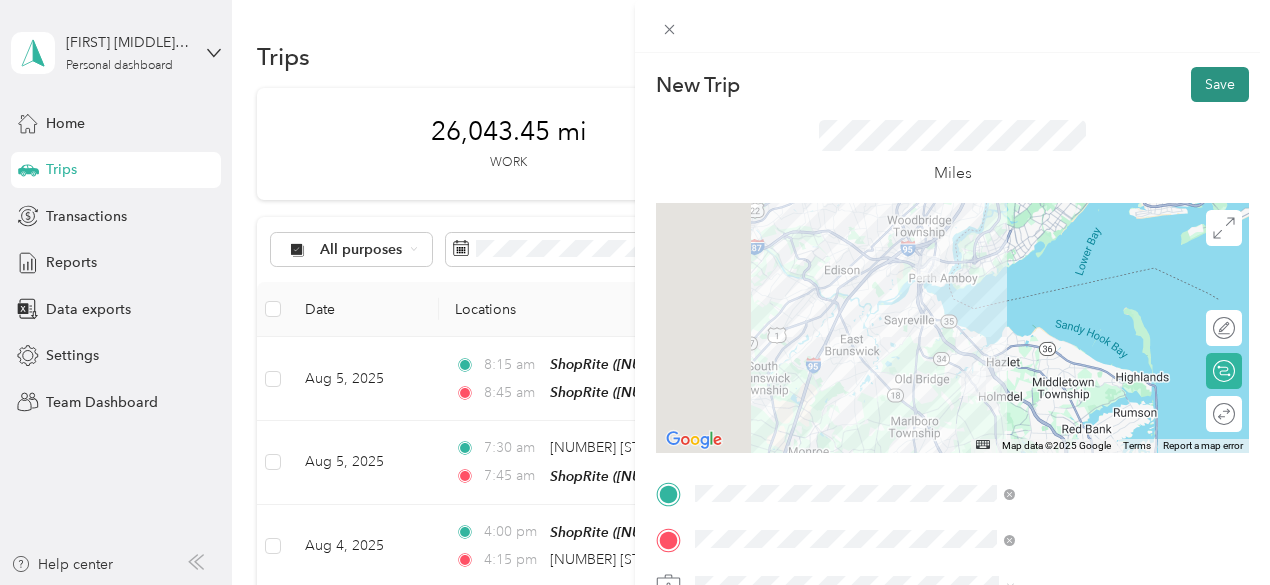 click on "Save" at bounding box center [1220, 84] 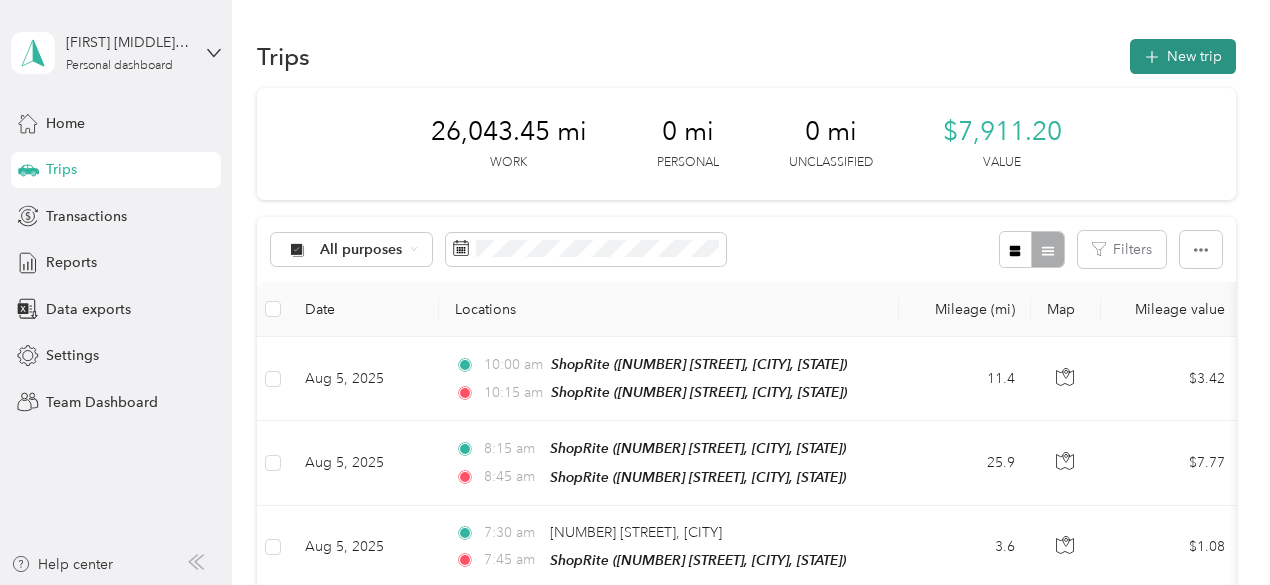 click on "New trip" at bounding box center [1183, 56] 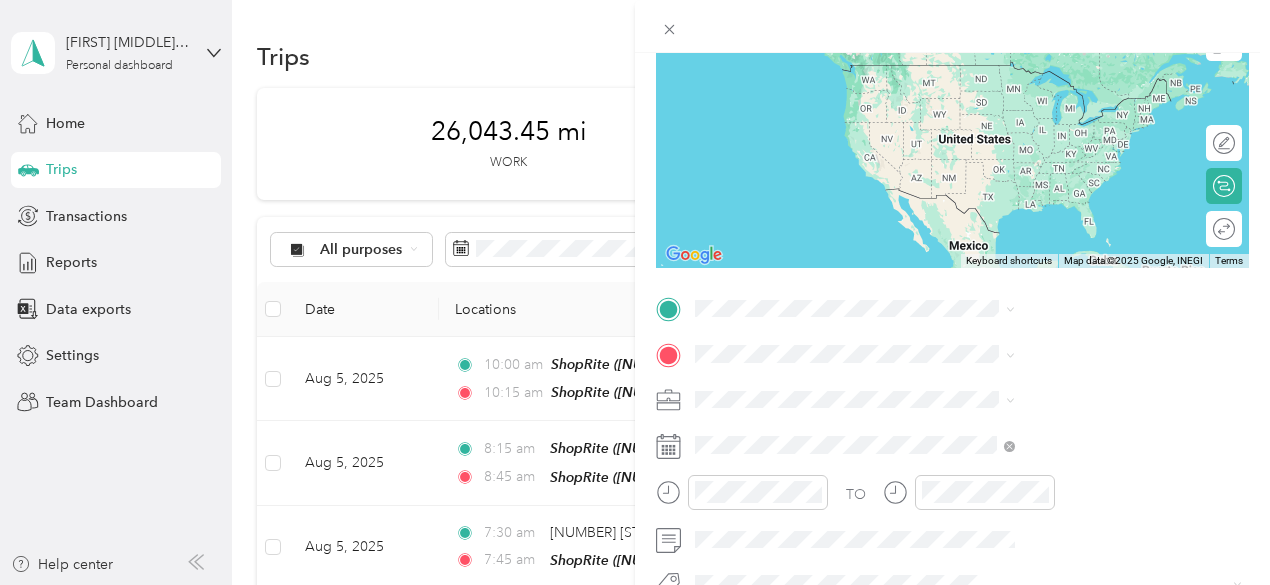 scroll, scrollTop: 200, scrollLeft: 0, axis: vertical 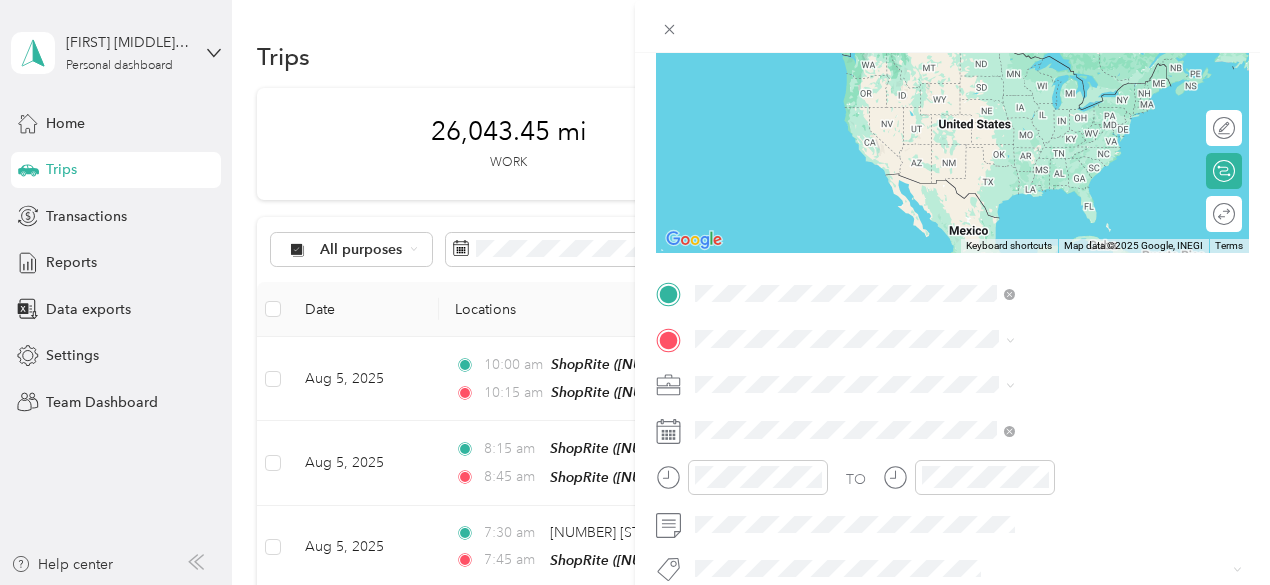 click on "TEAM ShopRite [NUMBER] [STREET], [POSTAL_CODE], [CITY], [STATE], [COUNTRY]" at bounding box center [1081, 83] 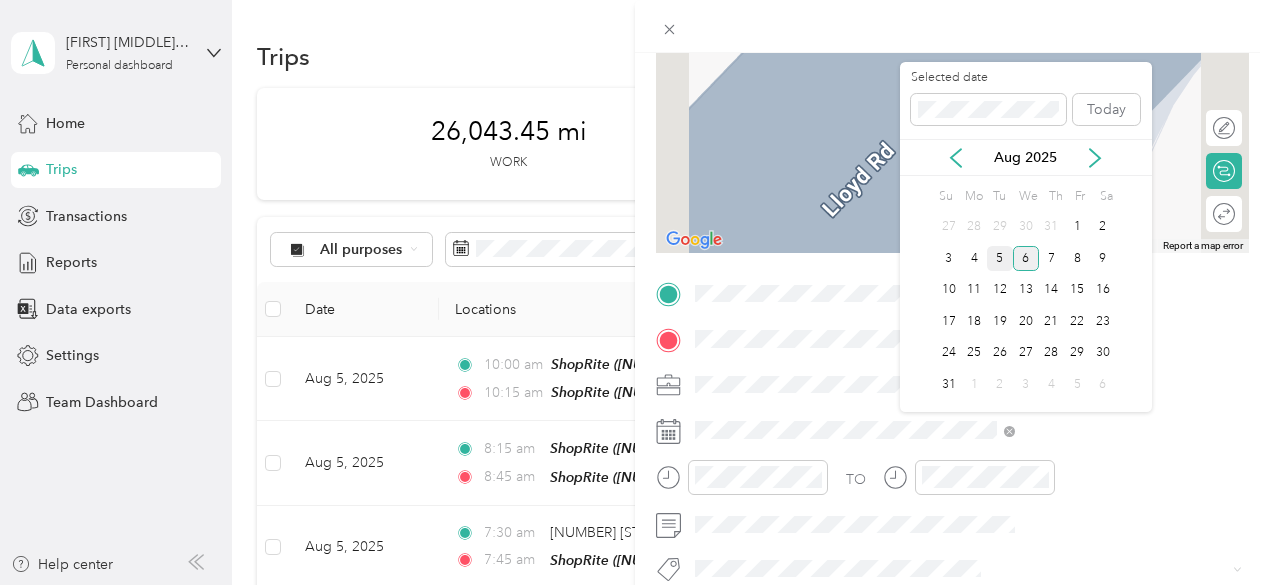 click on "5" at bounding box center (1000, 258) 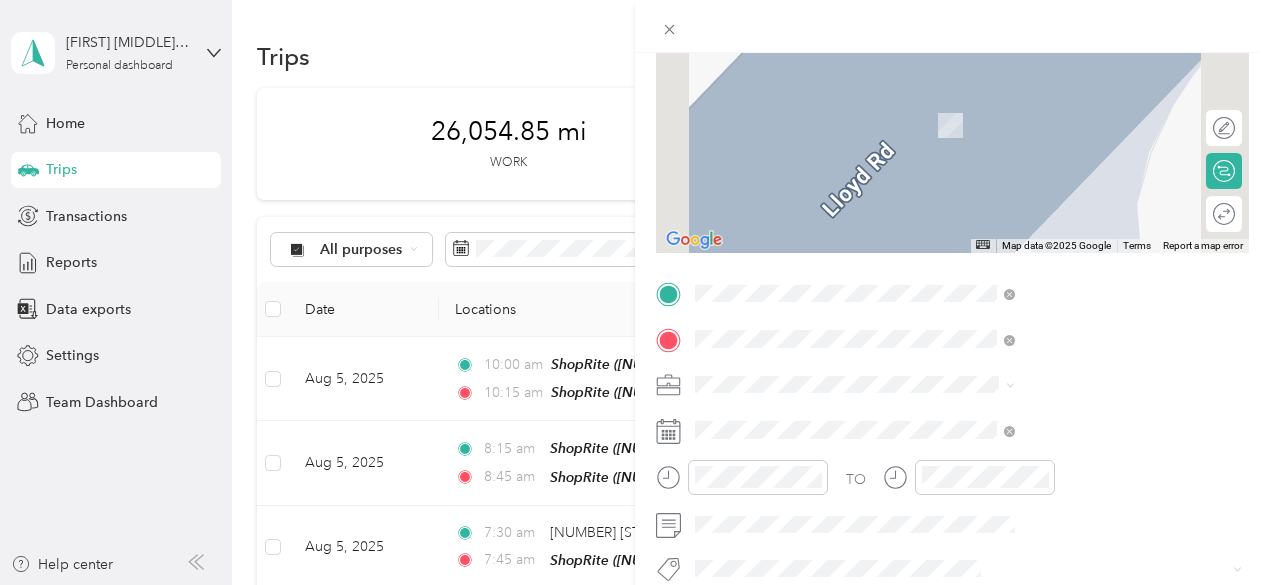 click on "TEAM ShopRite [NUMBER] [STREET], [POSTAL_CODE], [CITY], [STATE], [COUNTRY]" at bounding box center [1081, 129] 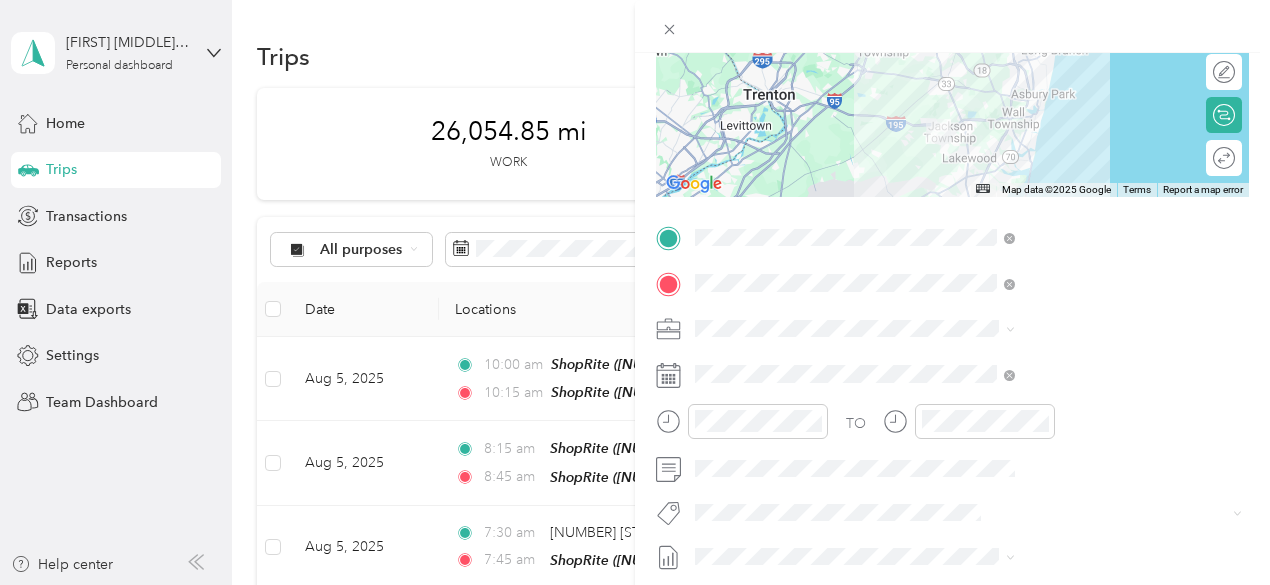 scroll, scrollTop: 300, scrollLeft: 0, axis: vertical 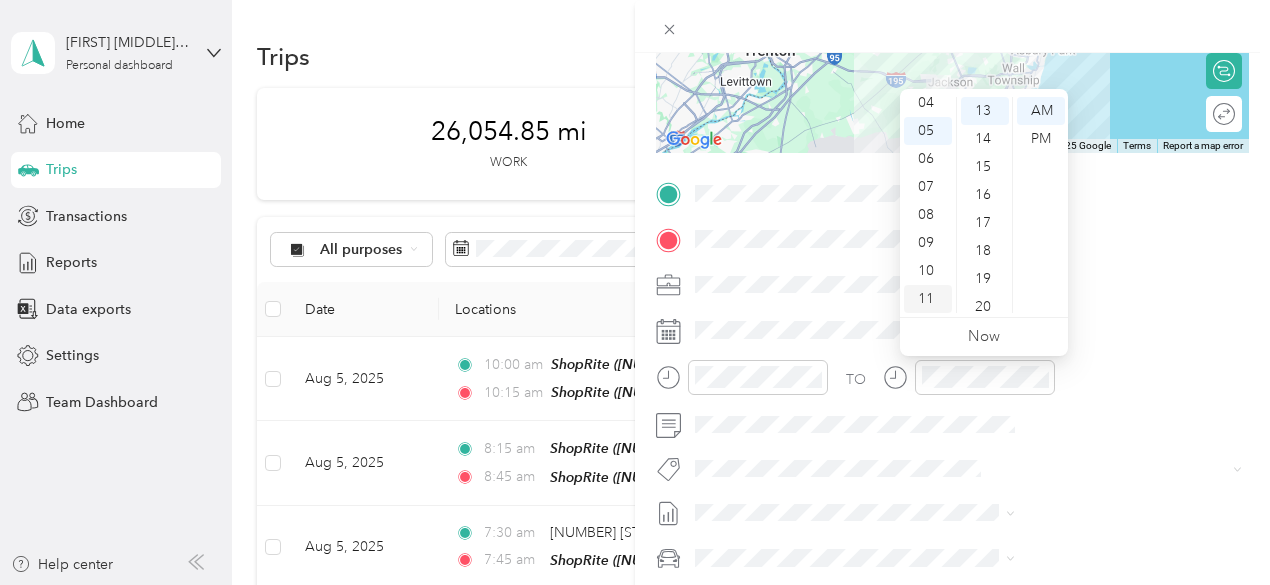 click on "11" at bounding box center (928, 299) 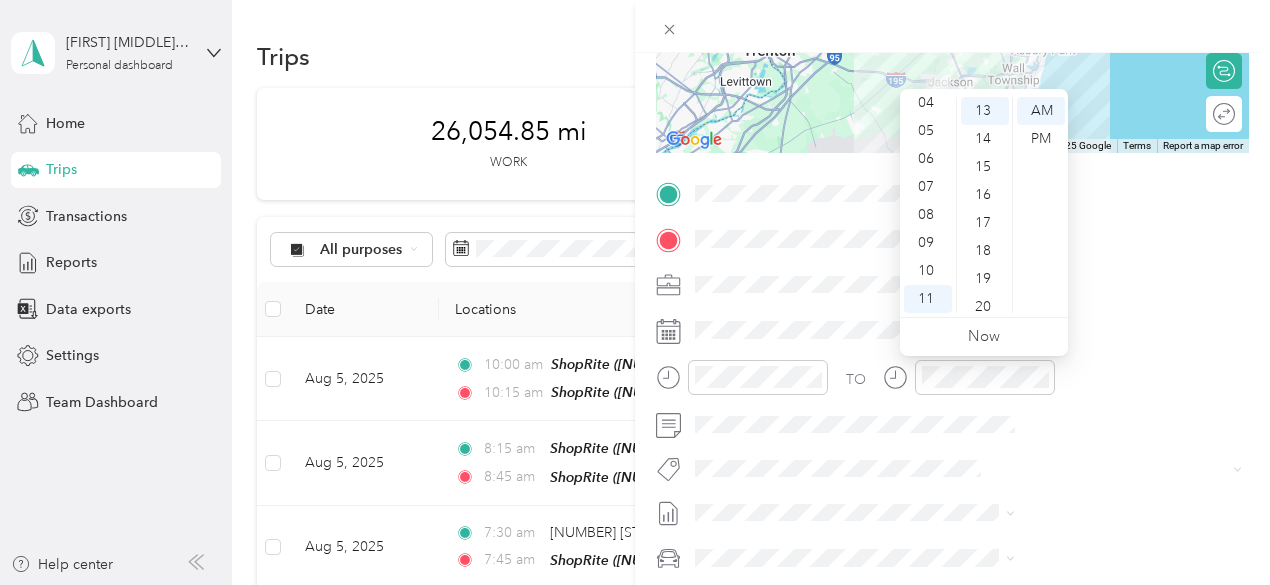 scroll, scrollTop: 0, scrollLeft: 0, axis: both 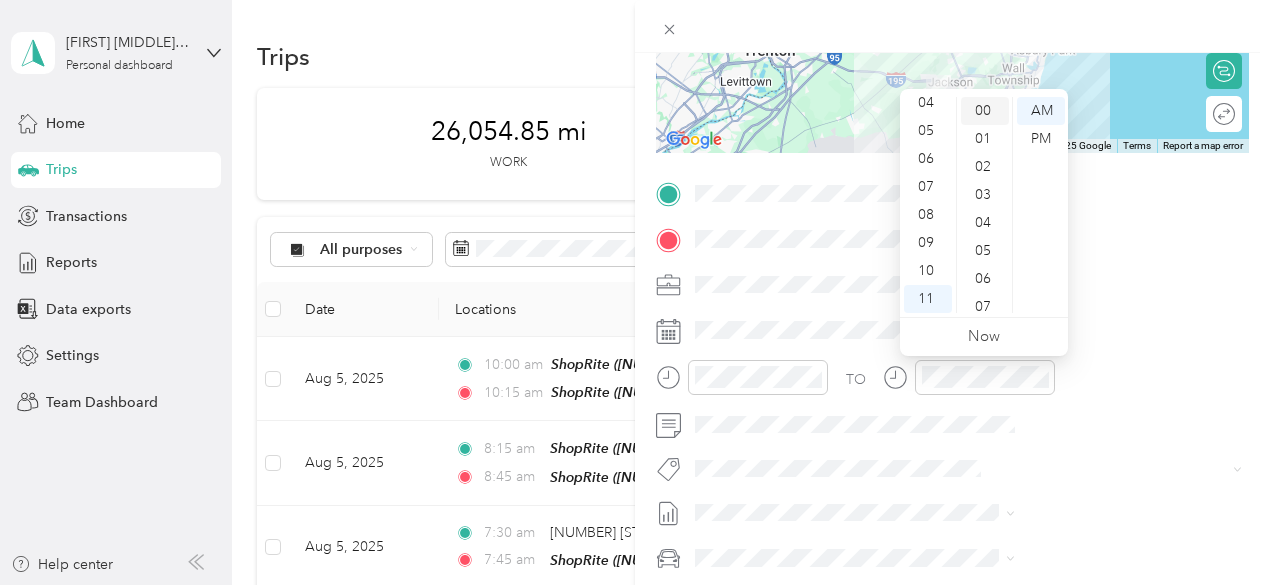 click on "00" at bounding box center [985, 111] 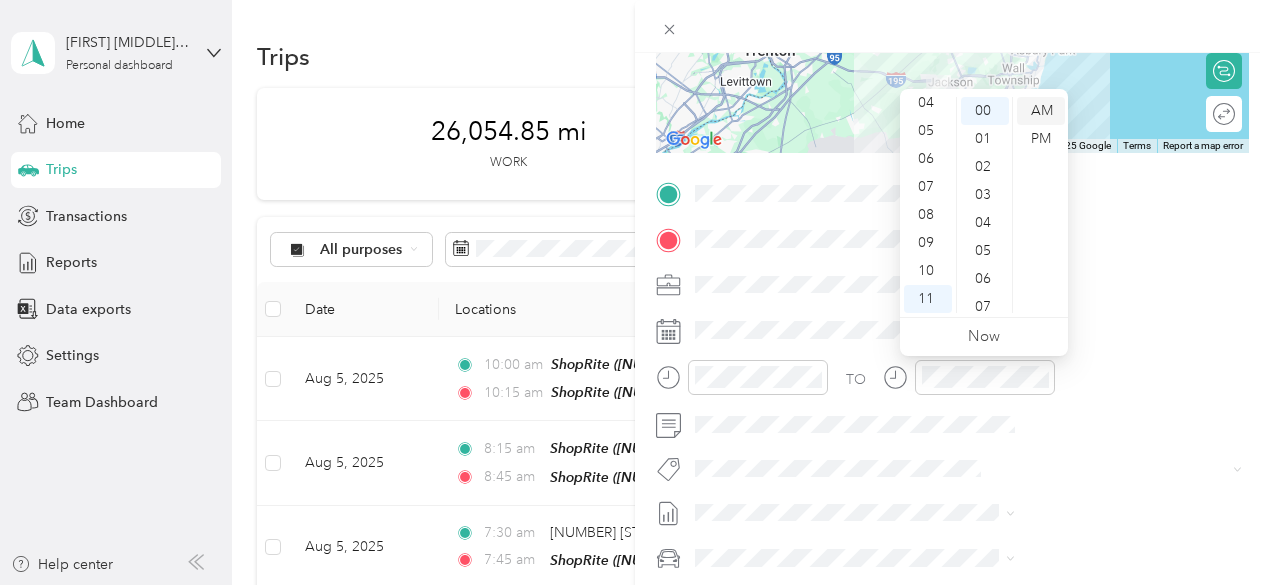 click on "AM" at bounding box center (1041, 111) 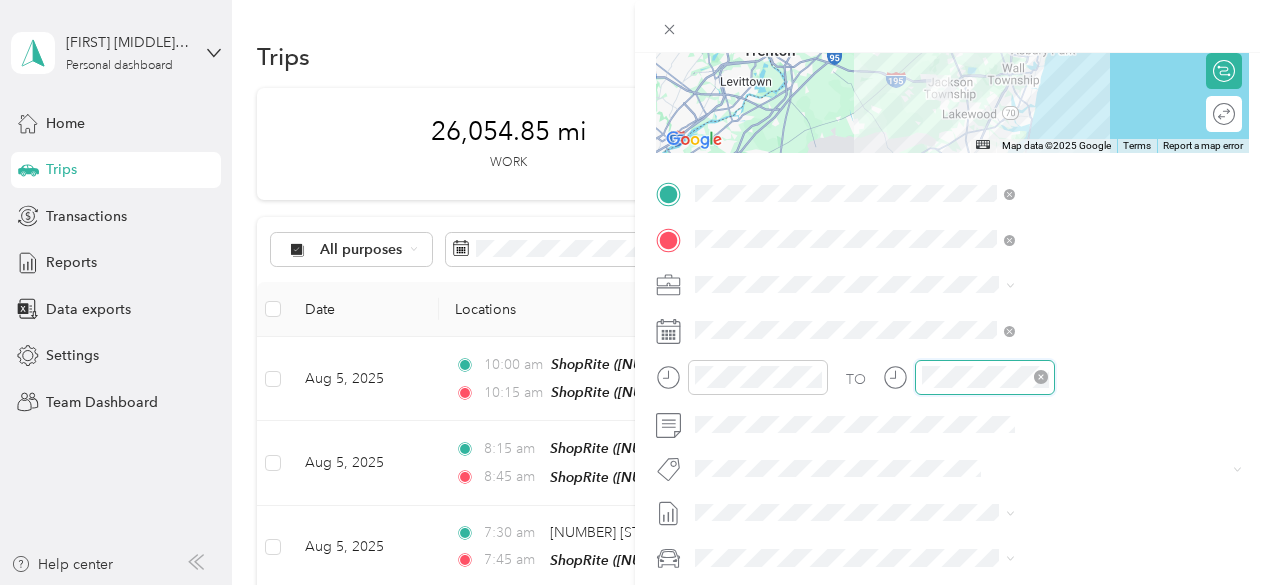 scroll, scrollTop: 120, scrollLeft: 0, axis: vertical 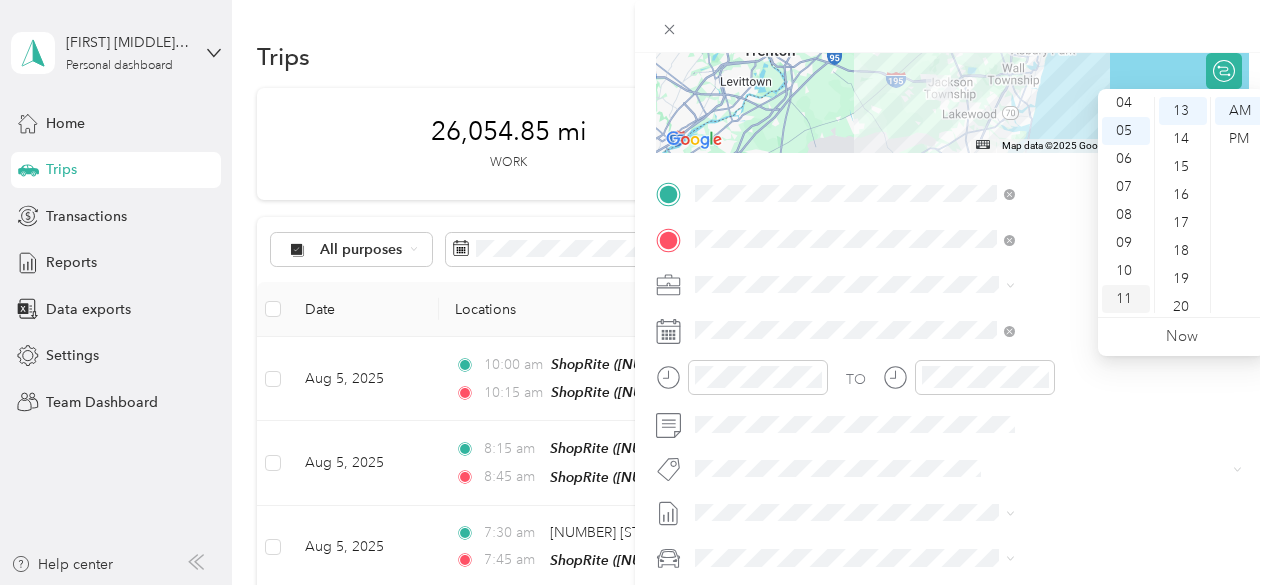 click on "11" at bounding box center (1126, 299) 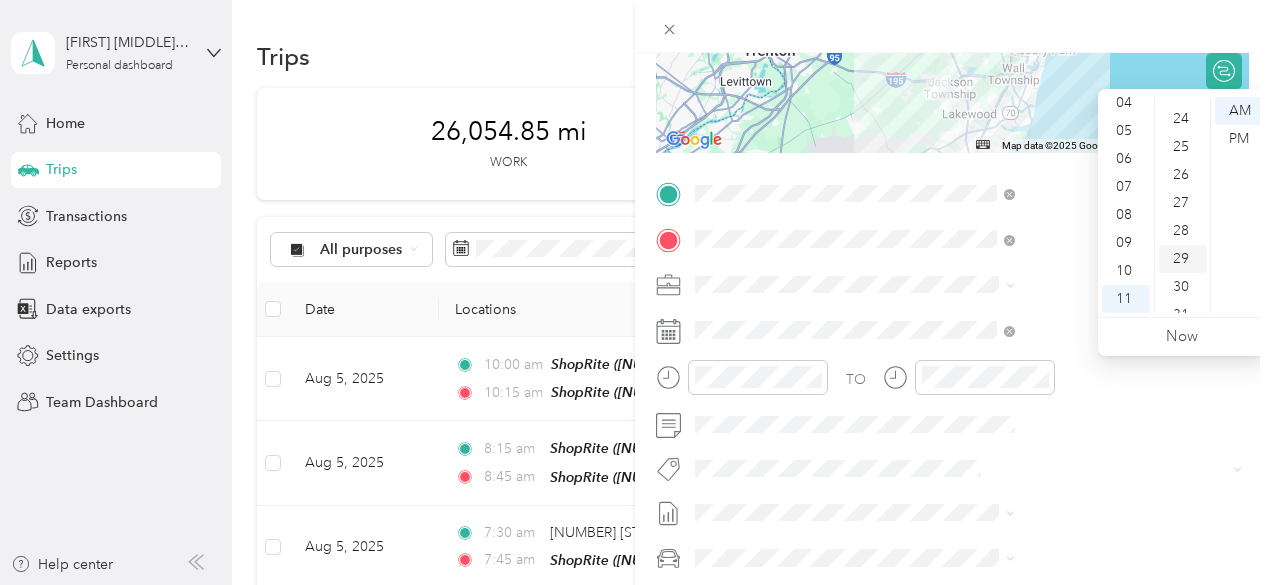 scroll, scrollTop: 764, scrollLeft: 0, axis: vertical 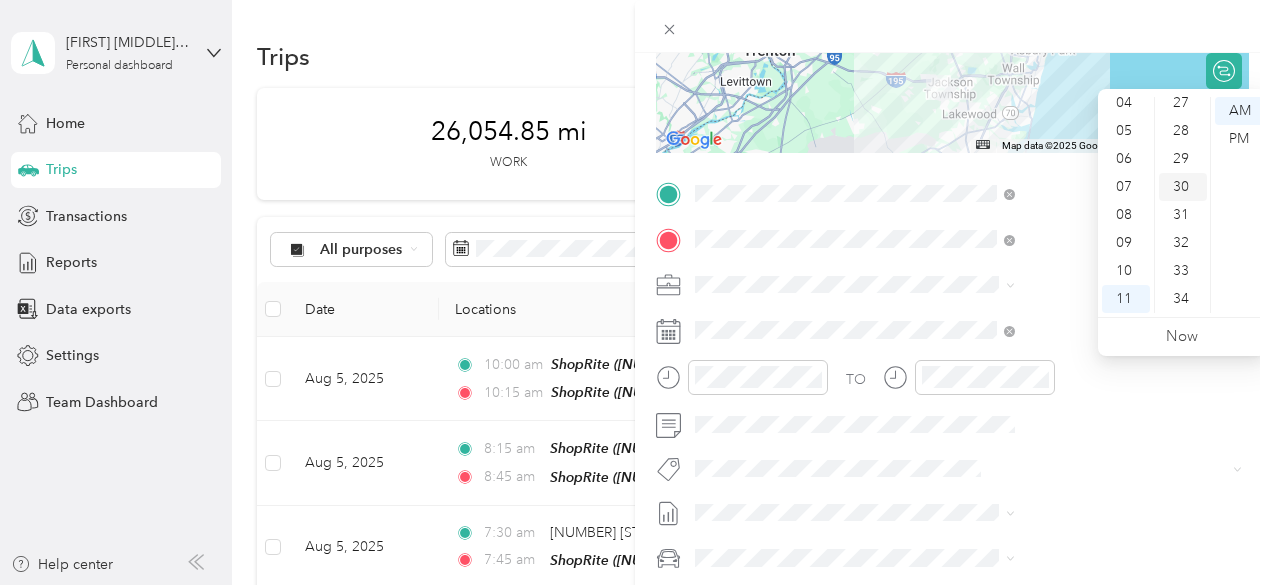 click on "30" at bounding box center [1183, 187] 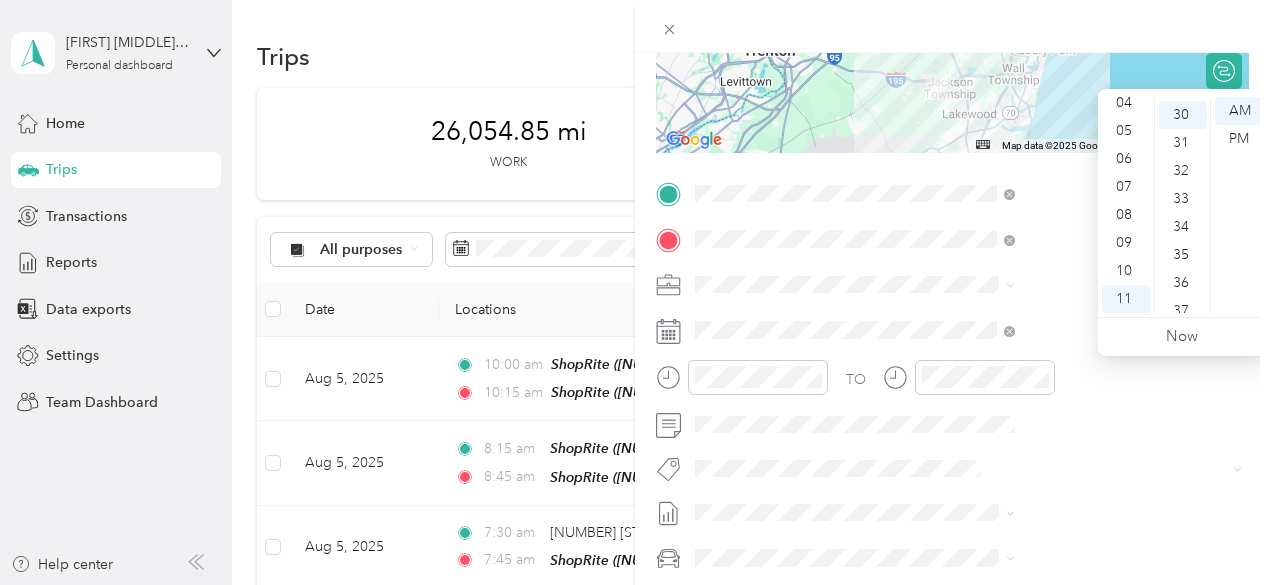 scroll, scrollTop: 840, scrollLeft: 0, axis: vertical 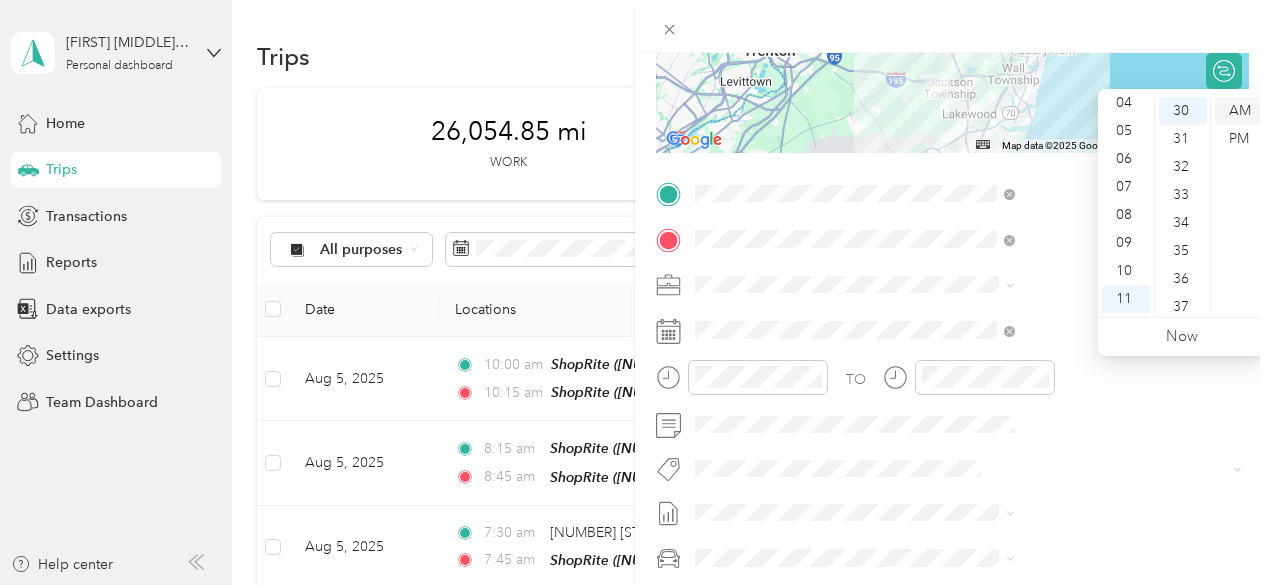 click on "AM" at bounding box center [1239, 111] 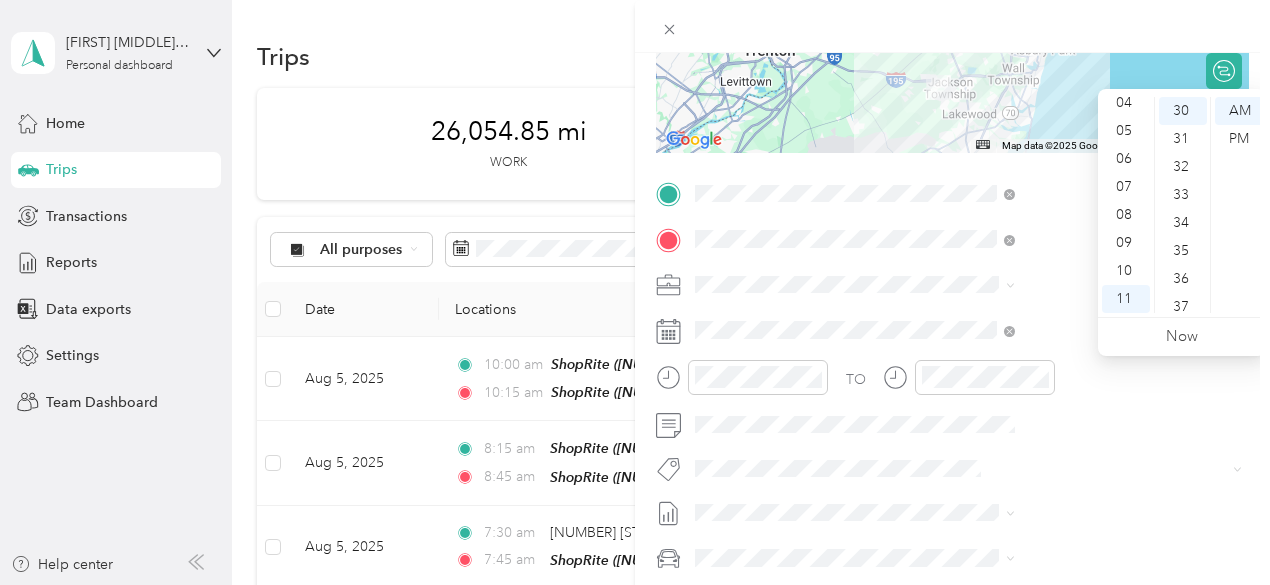 click at bounding box center [952, 26] 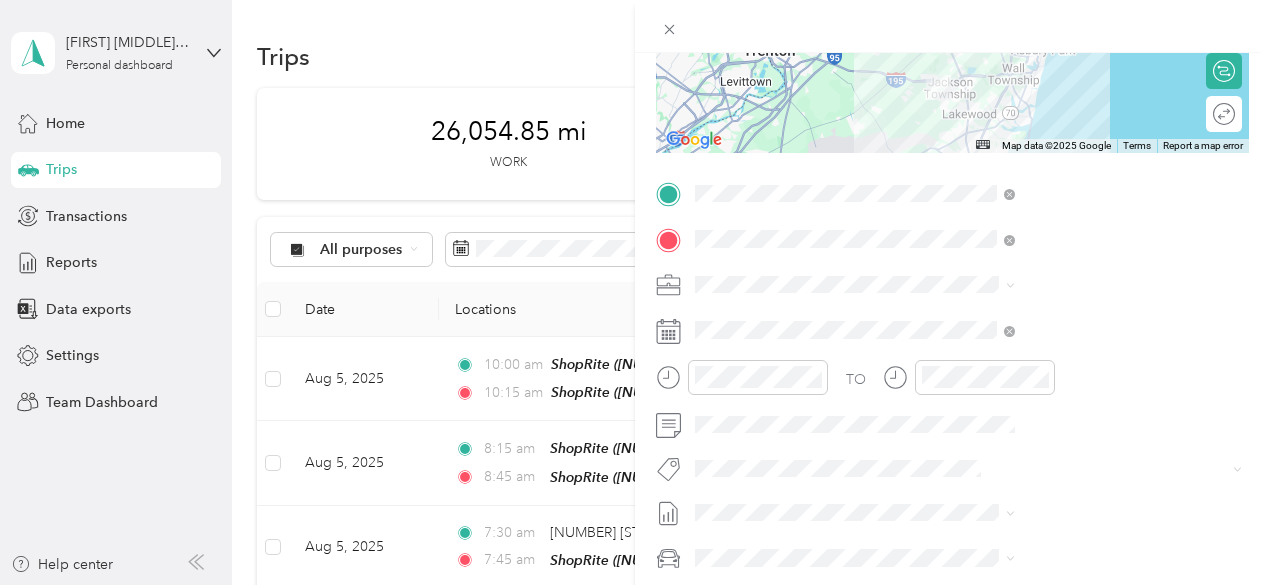 scroll, scrollTop: 0, scrollLeft: 0, axis: both 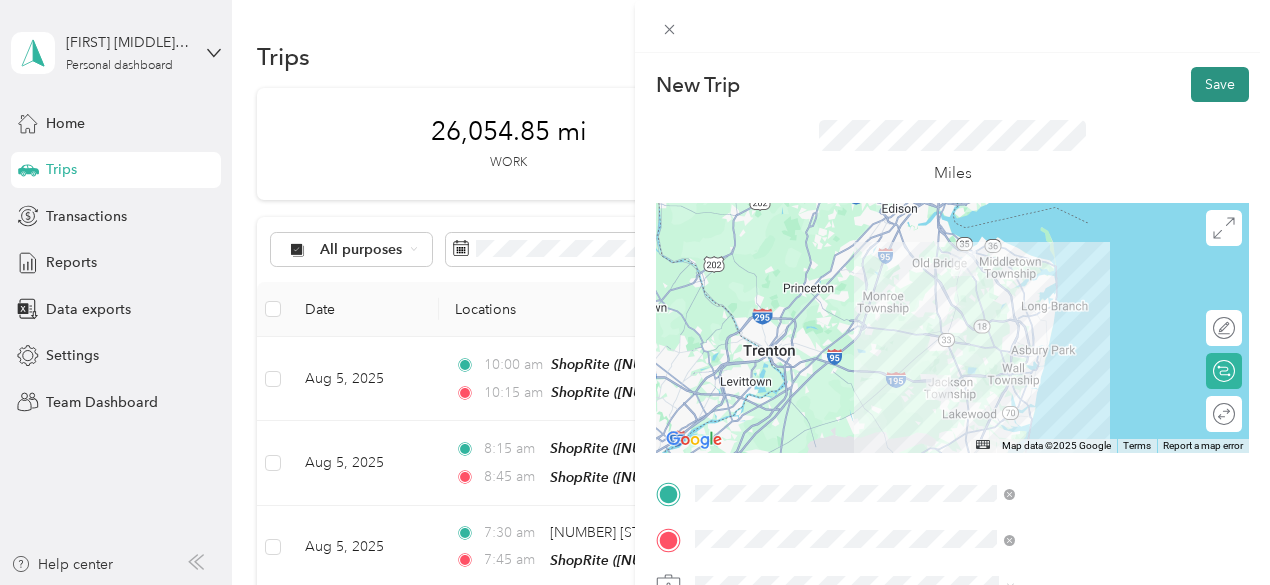 click on "Save" at bounding box center (1220, 84) 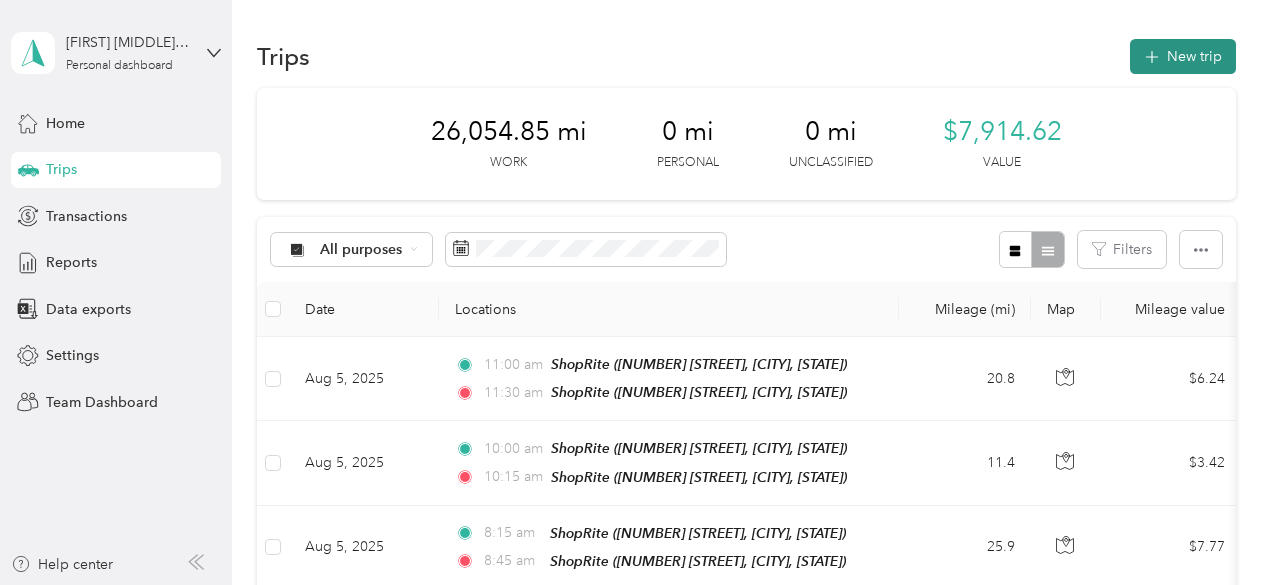 click on "New trip" at bounding box center (1183, 56) 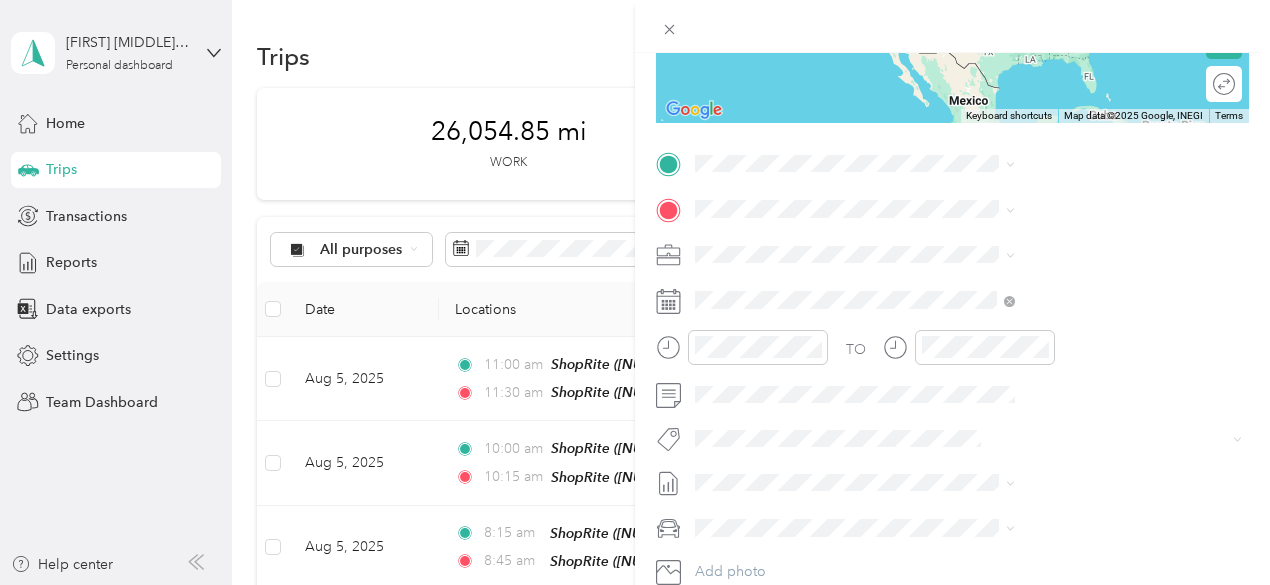 scroll, scrollTop: 300, scrollLeft: 0, axis: vertical 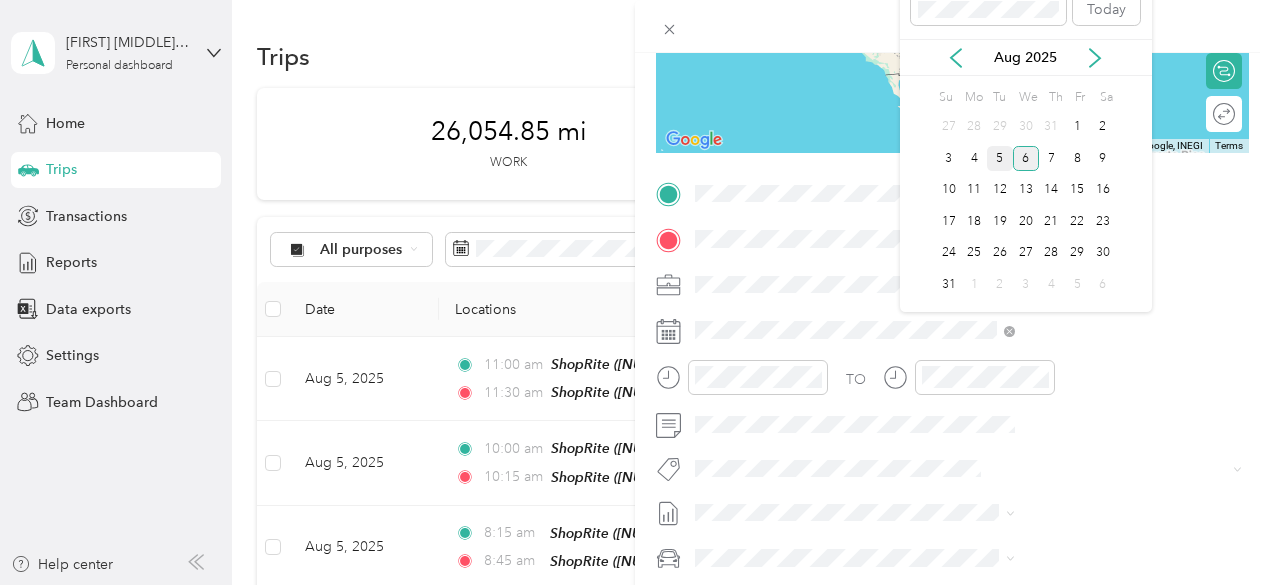 click on "5" at bounding box center [1000, 158] 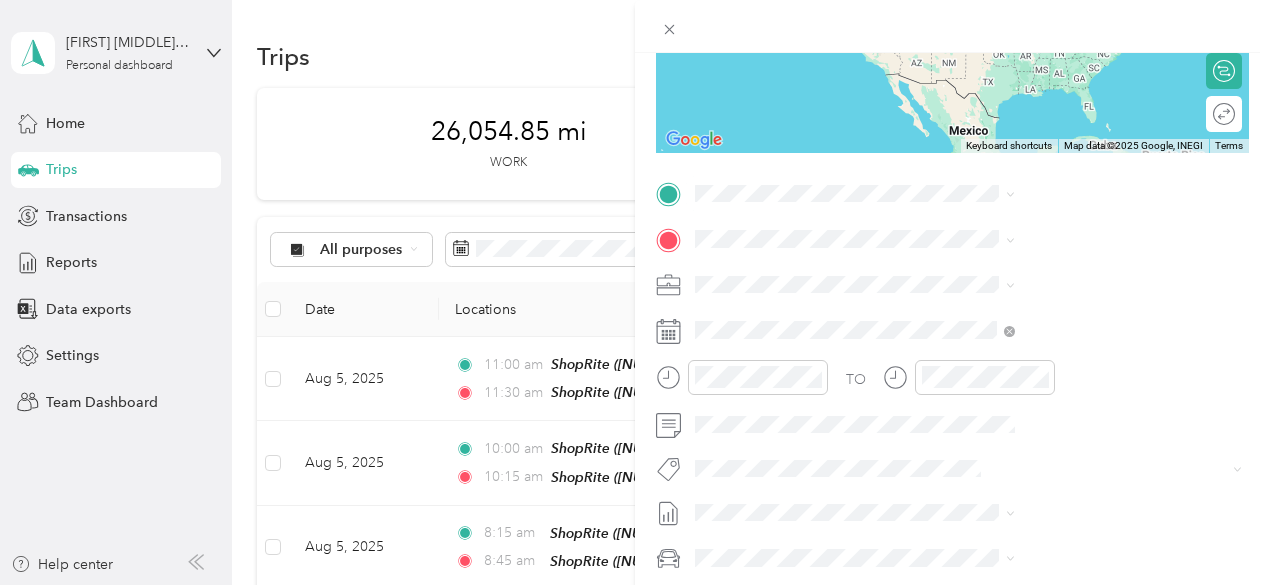 click on "[NUMBER] [STREET], [POSTAL_CODE], [CITY], [STATE], [COUNTRY]" at bounding box center [1067, 311] 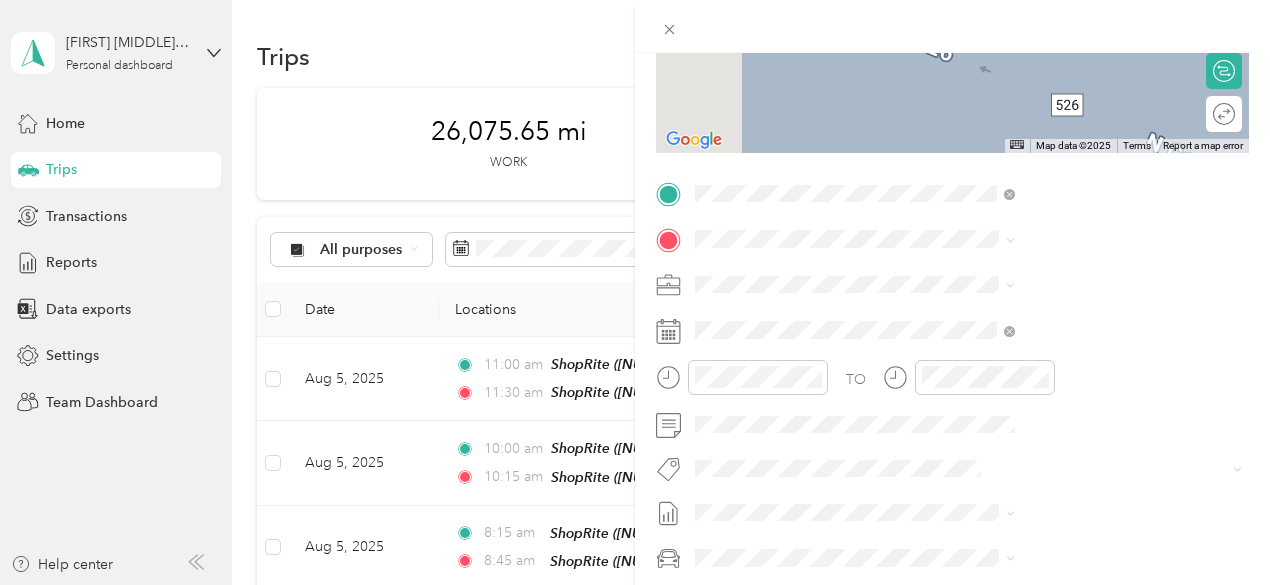 click on "TEAM ShopRite [NUMBER] [STREET], [POSTAL_CODE], [CITY], [STATE], [COUNTRY]" at bounding box center (1081, 338) 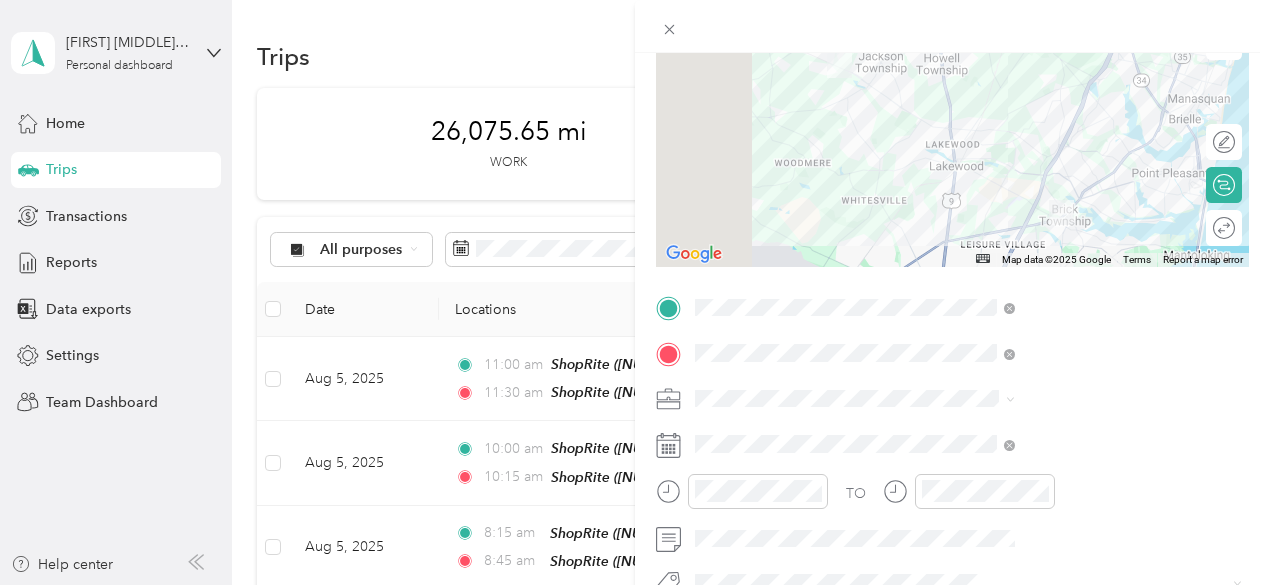 scroll, scrollTop: 300, scrollLeft: 0, axis: vertical 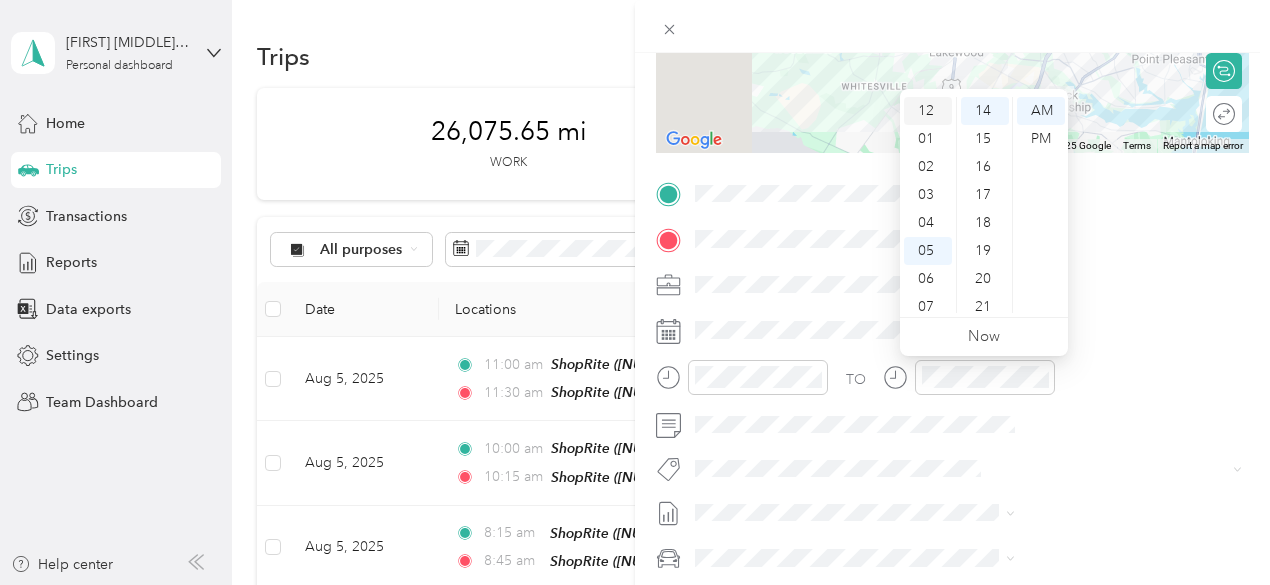 click on "12" at bounding box center [928, 111] 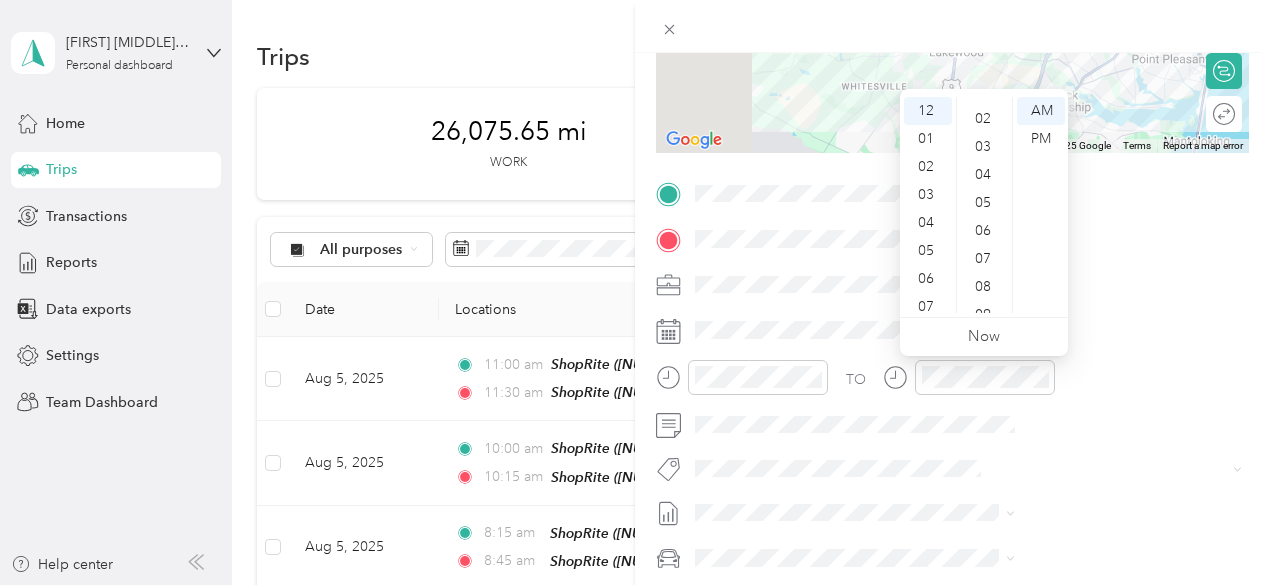 scroll, scrollTop: 0, scrollLeft: 0, axis: both 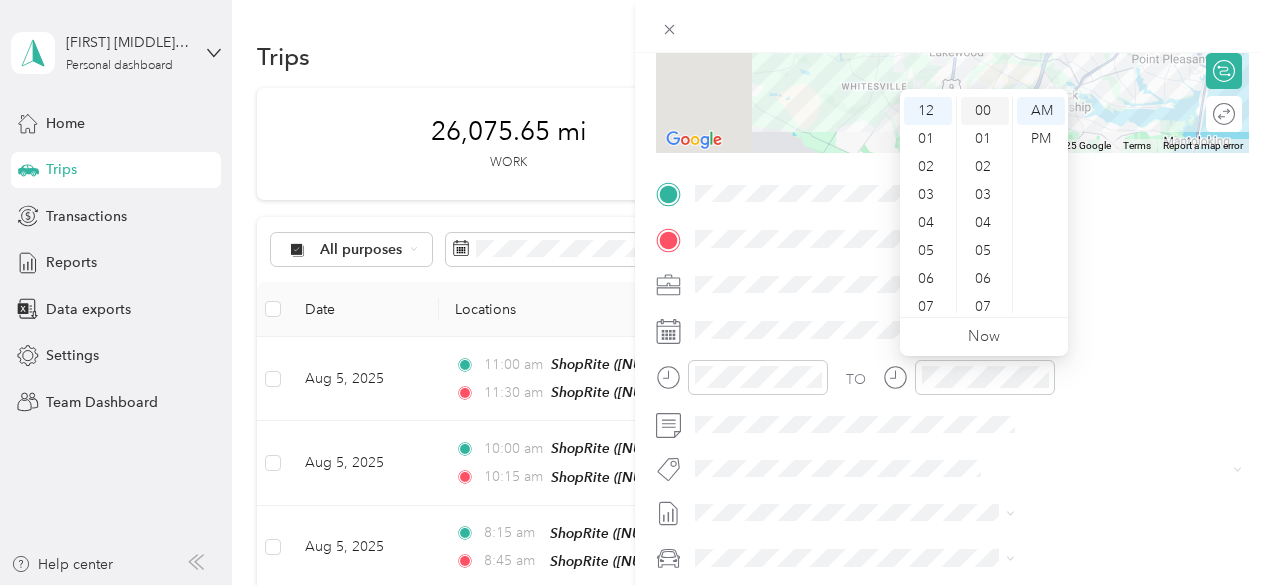 click on "00" at bounding box center (985, 111) 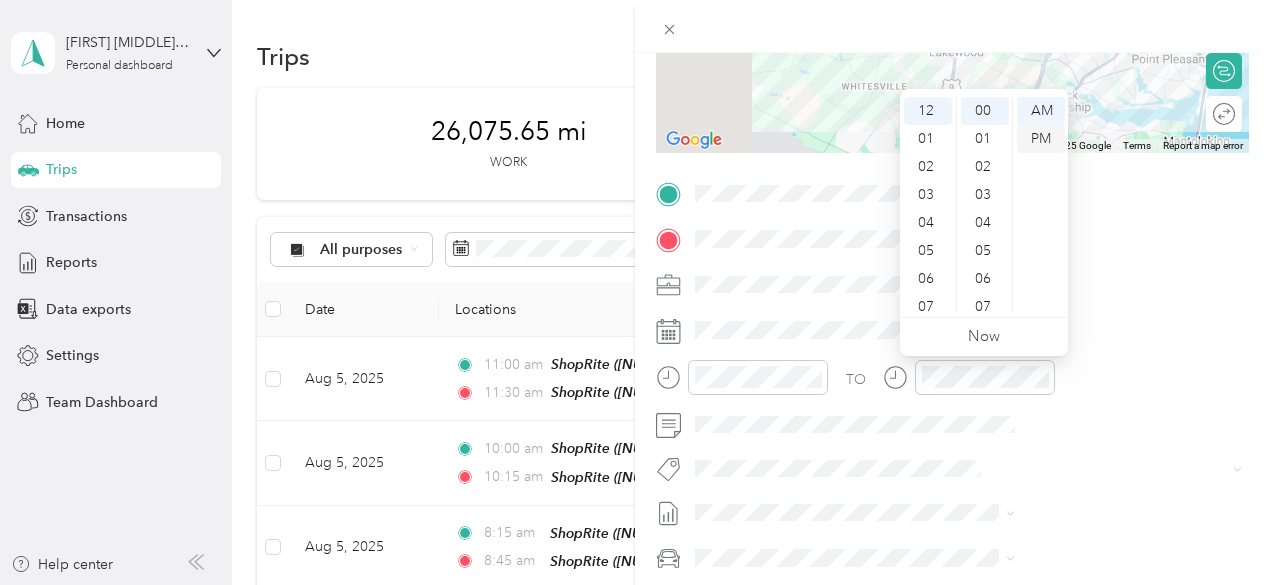 click on "PM" at bounding box center [1041, 139] 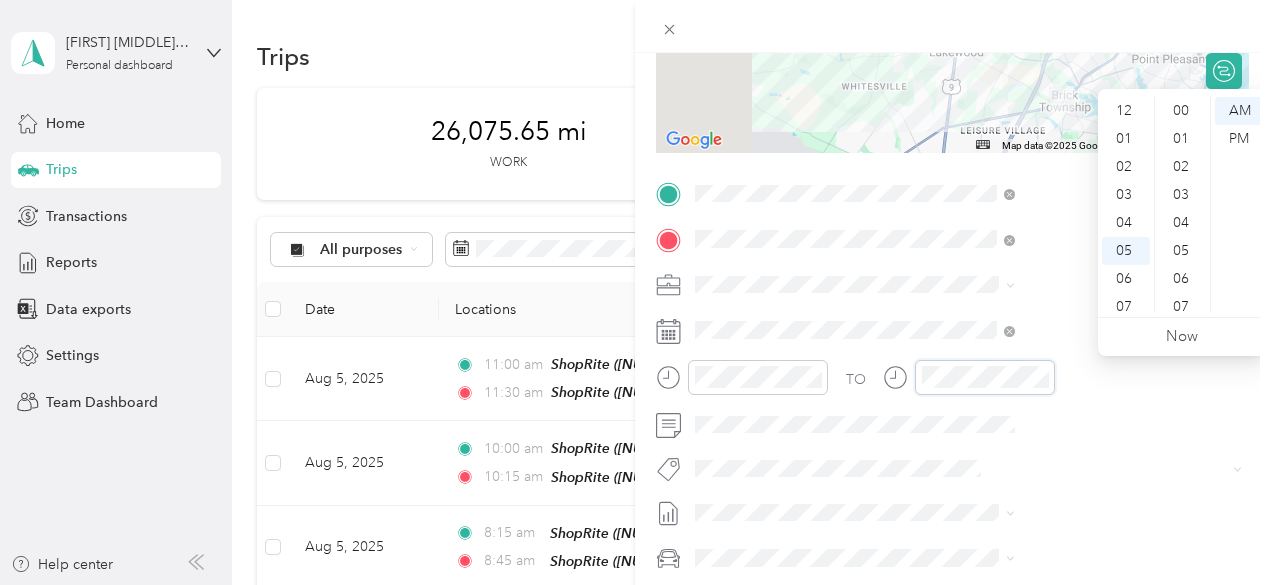 scroll, scrollTop: 120, scrollLeft: 0, axis: vertical 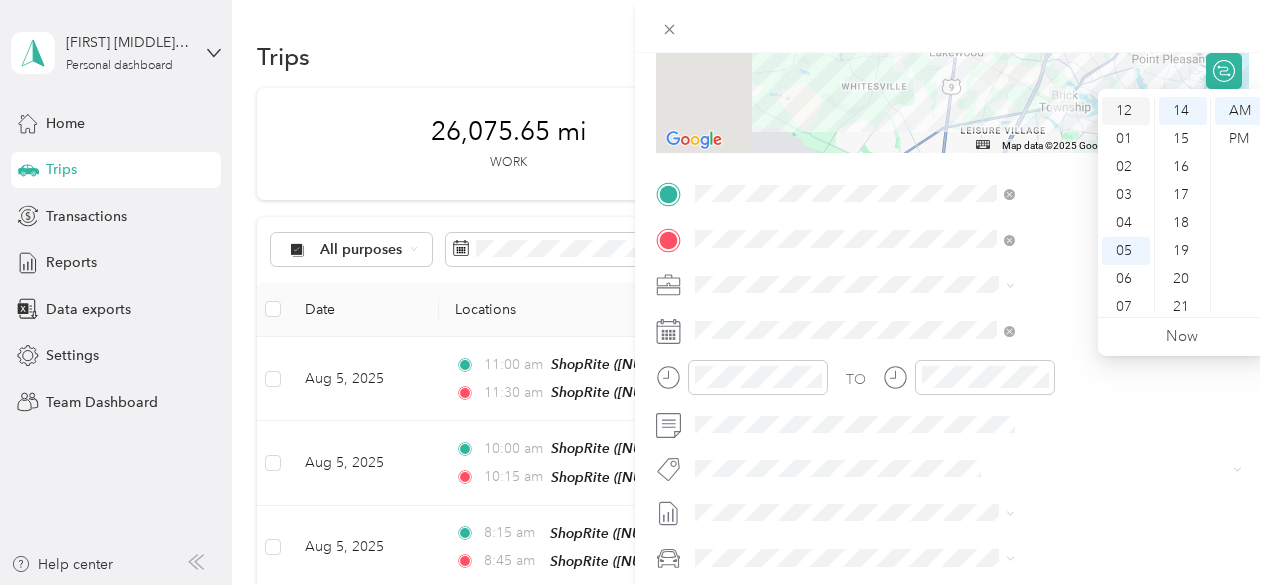 click on "12" at bounding box center [1126, 111] 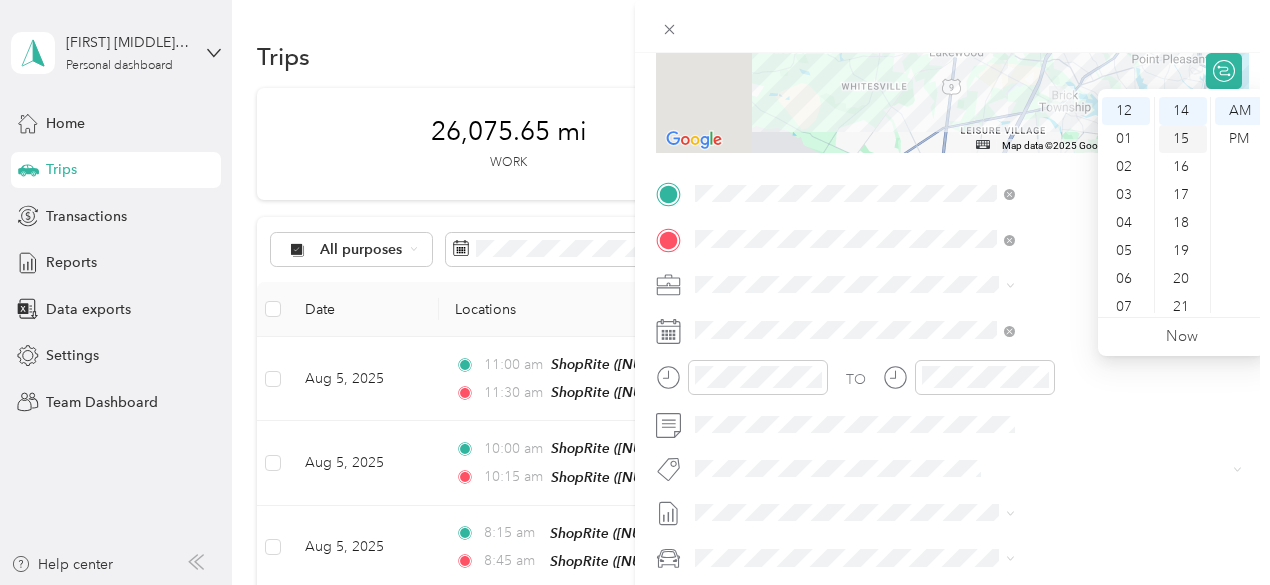 click on "15" at bounding box center (1183, 139) 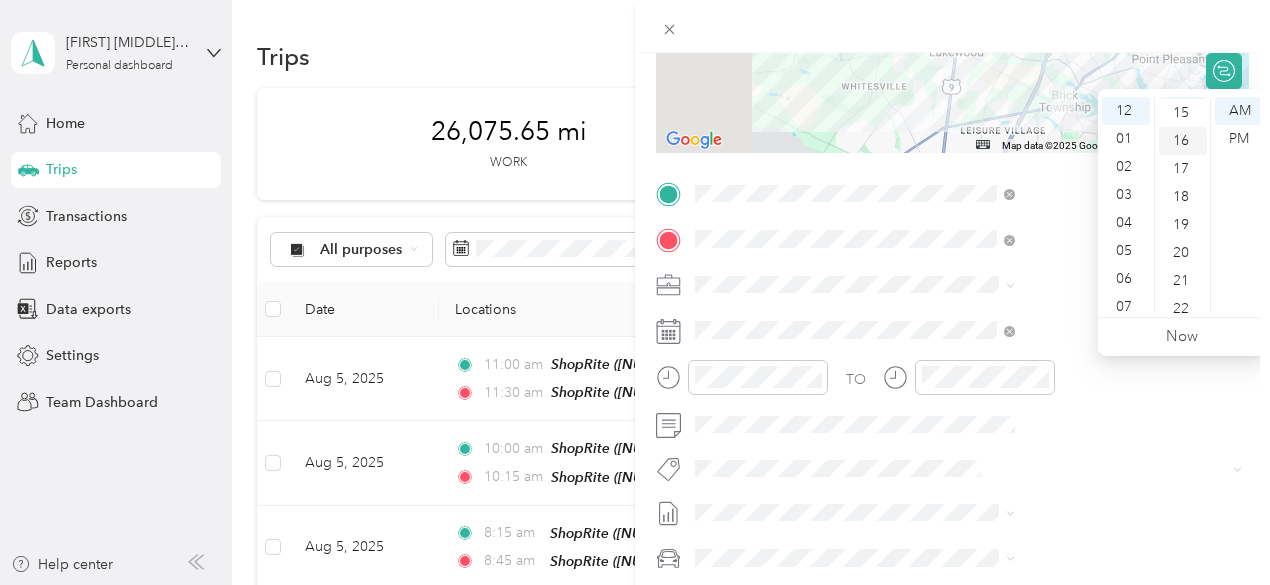 scroll, scrollTop: 420, scrollLeft: 0, axis: vertical 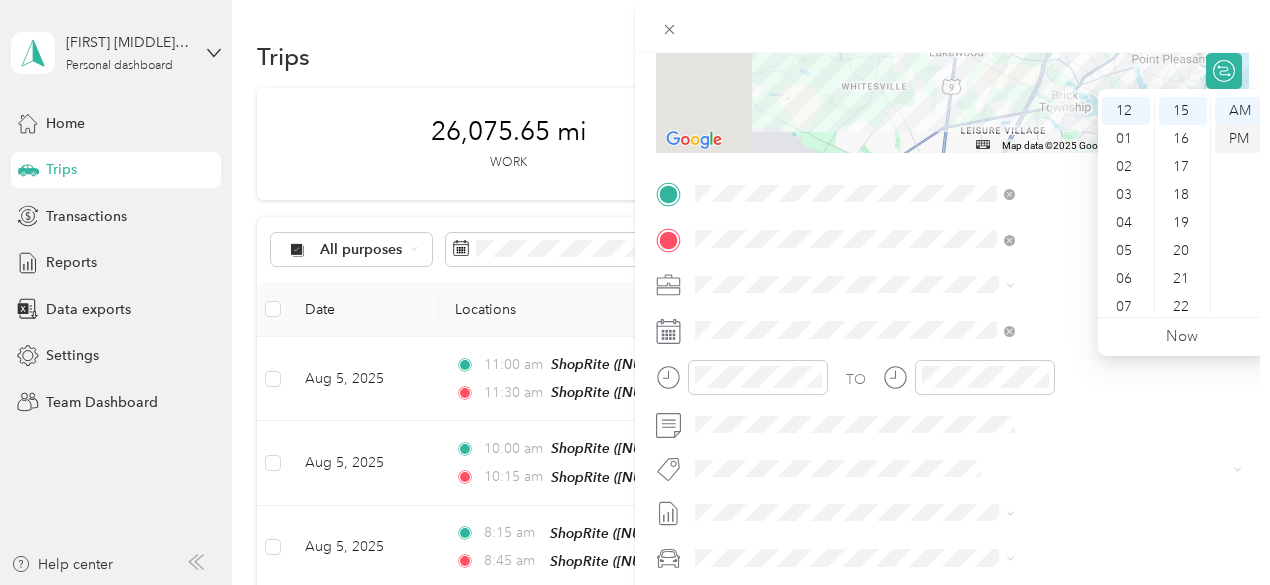 click on "PM" at bounding box center (1239, 139) 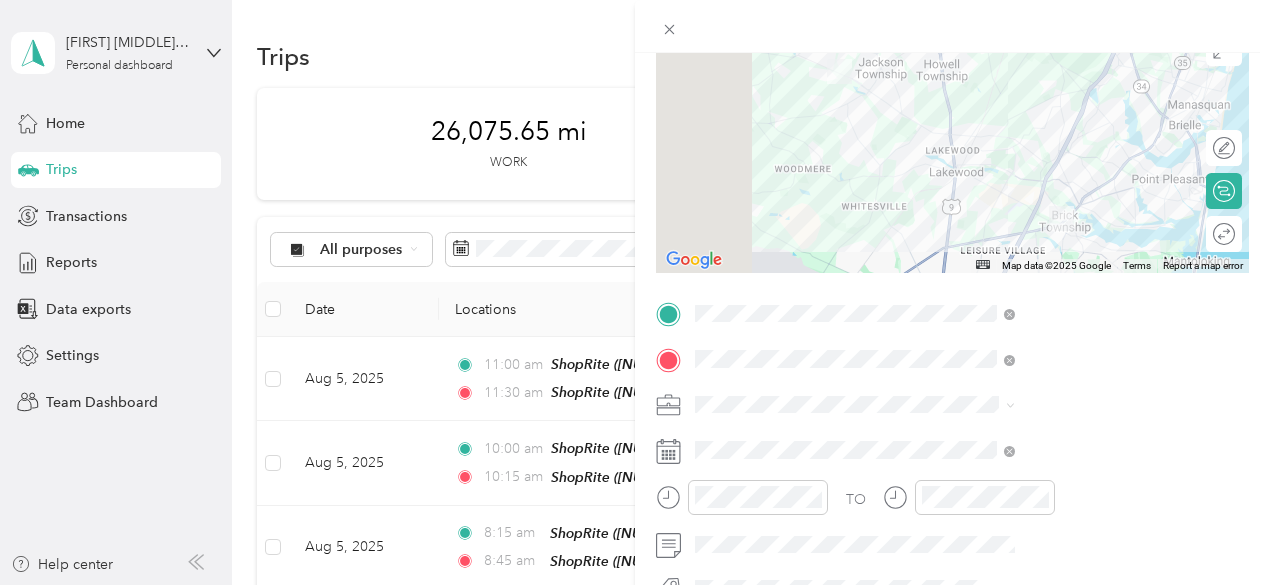 scroll, scrollTop: 0, scrollLeft: 0, axis: both 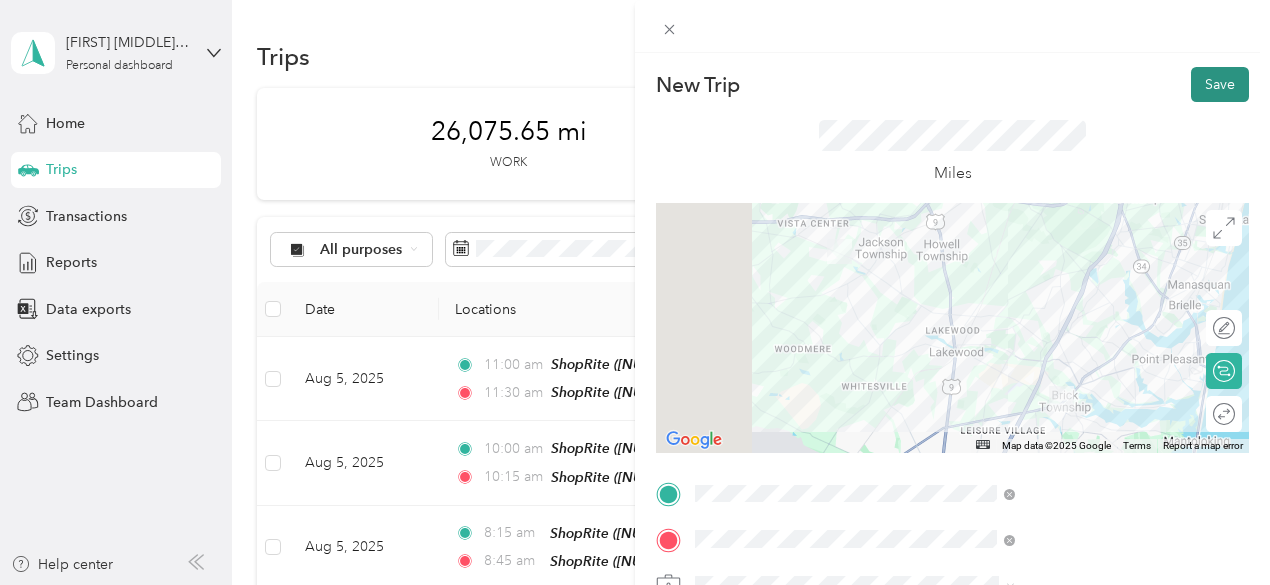 click on "Save" at bounding box center (1220, 84) 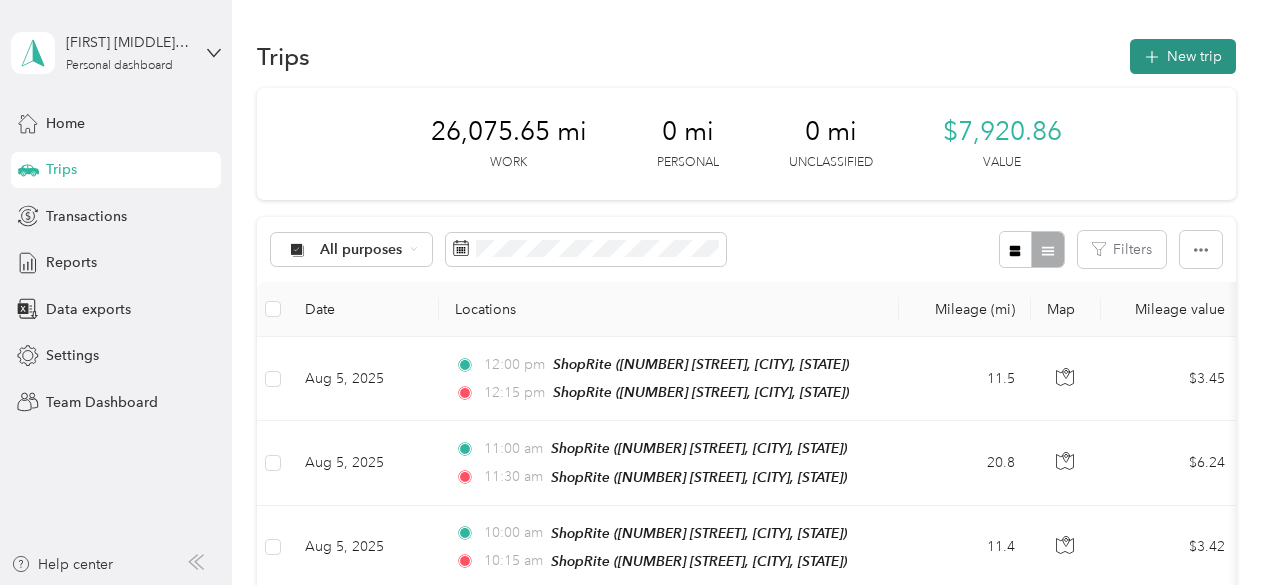 click on "New trip" at bounding box center [1183, 56] 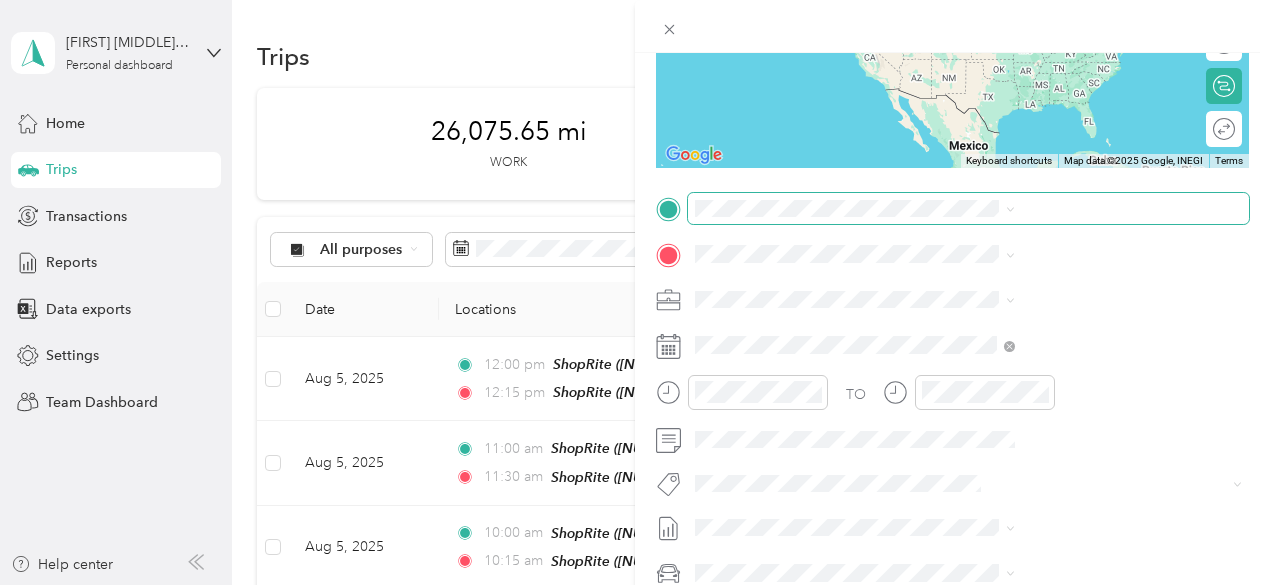 scroll, scrollTop: 300, scrollLeft: 0, axis: vertical 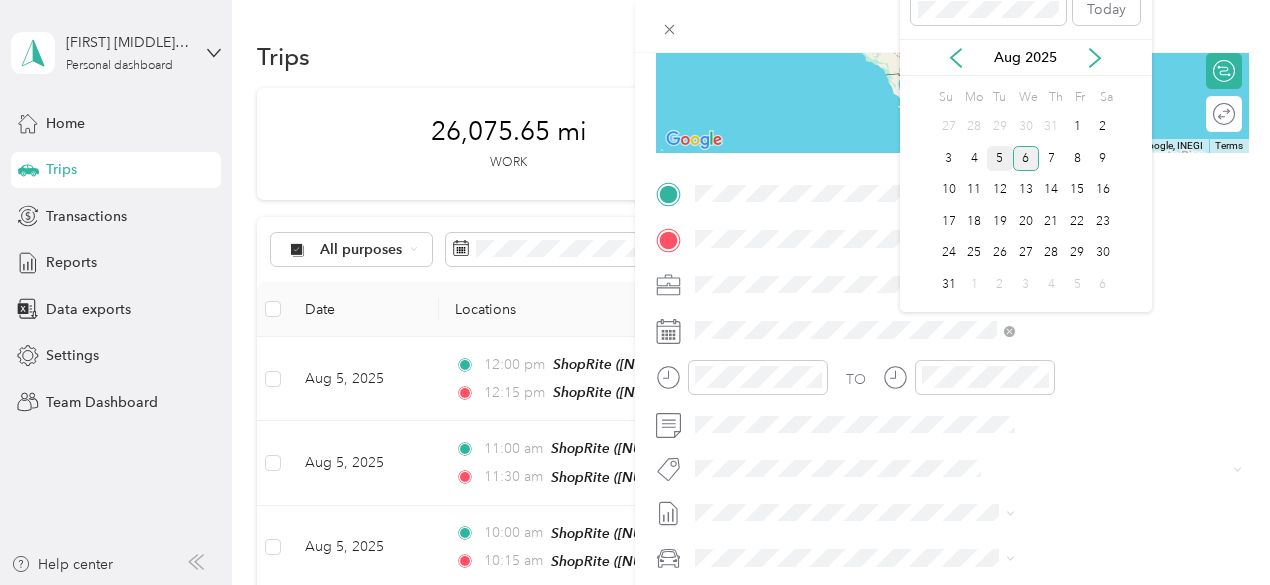 click on "5" at bounding box center (1000, 158) 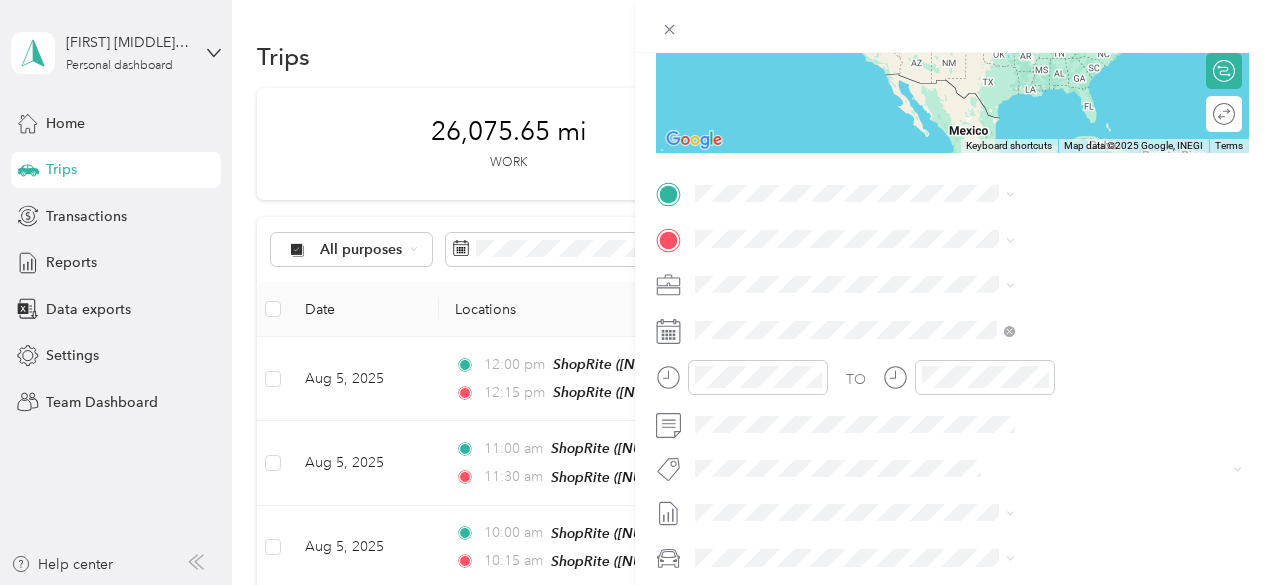 click on "[NUMBER] [STREET], [POSTAL_CODE], [CITY], [STATE], [COUNTRY]" at bounding box center (1067, 307) 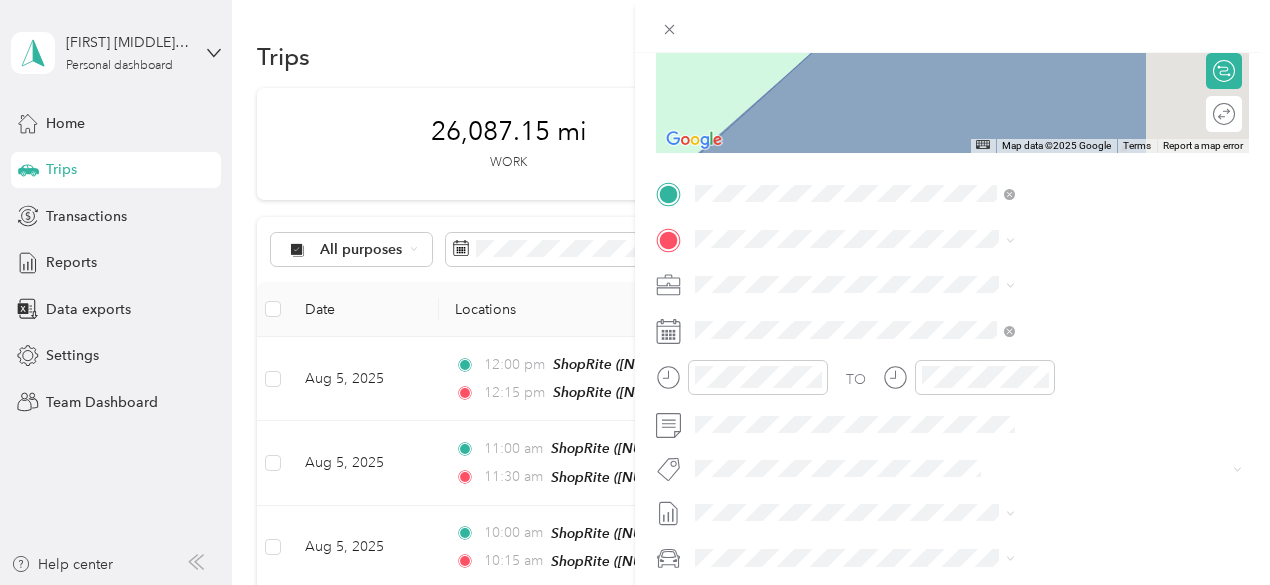 click on "TEAM ShopRite [NUMBER] [STREET], [POSTAL_CODE], [CITY], [STATE], [COUNTRY]" at bounding box center (1081, 334) 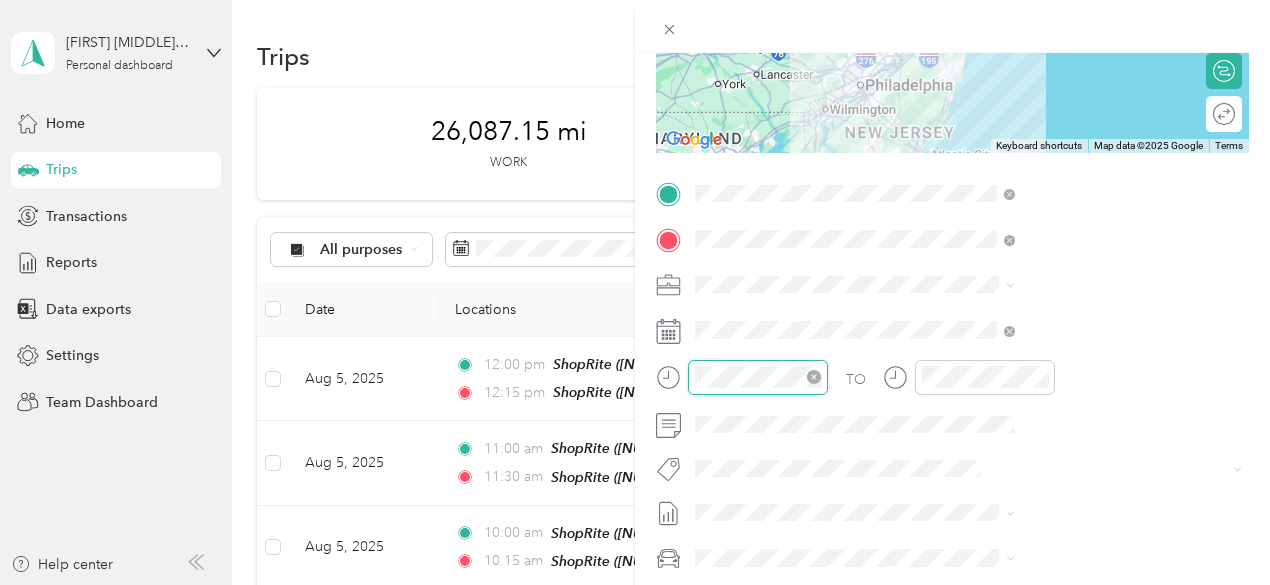 scroll, scrollTop: 120, scrollLeft: 0, axis: vertical 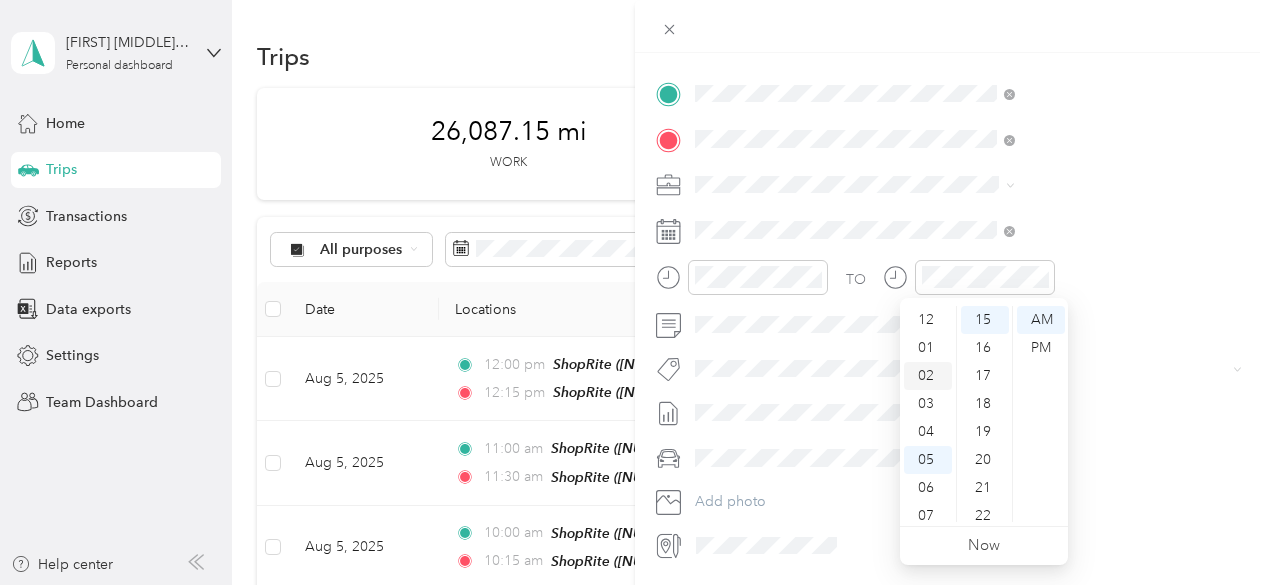 click on "02" at bounding box center [928, 376] 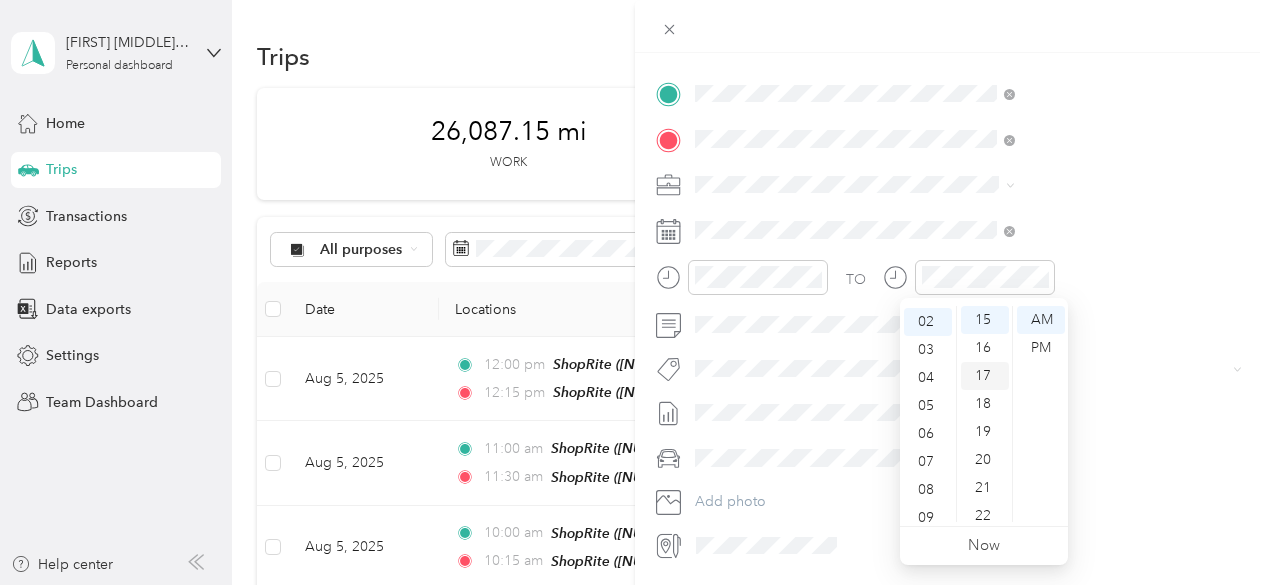 scroll, scrollTop: 56, scrollLeft: 0, axis: vertical 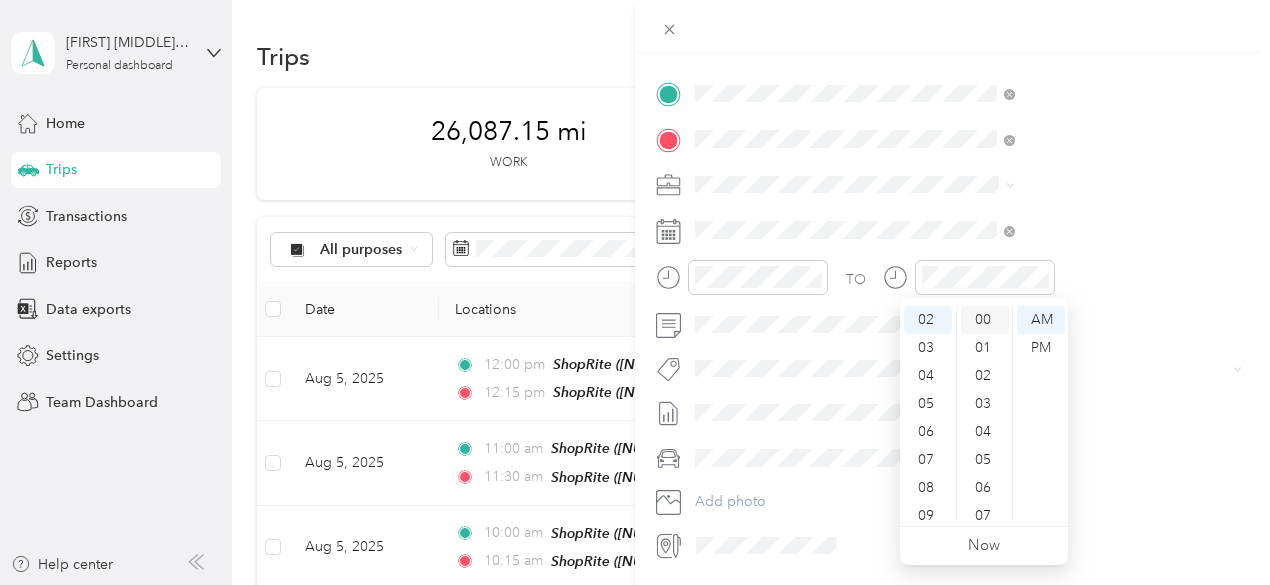 click on "00" at bounding box center [985, 320] 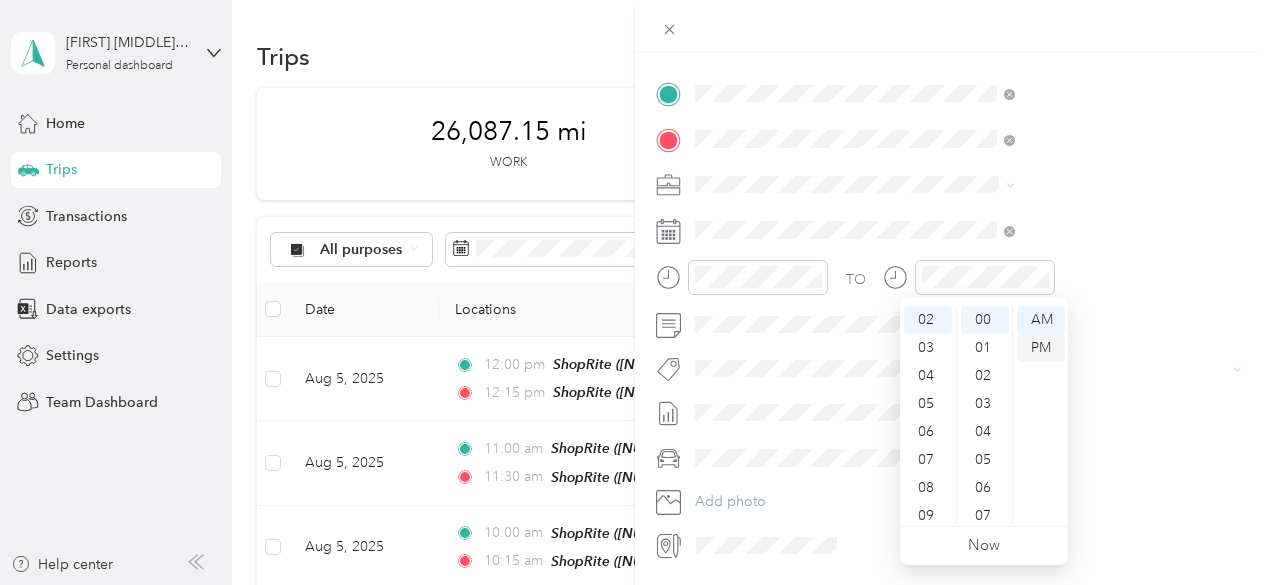 click on "PM" at bounding box center [1041, 348] 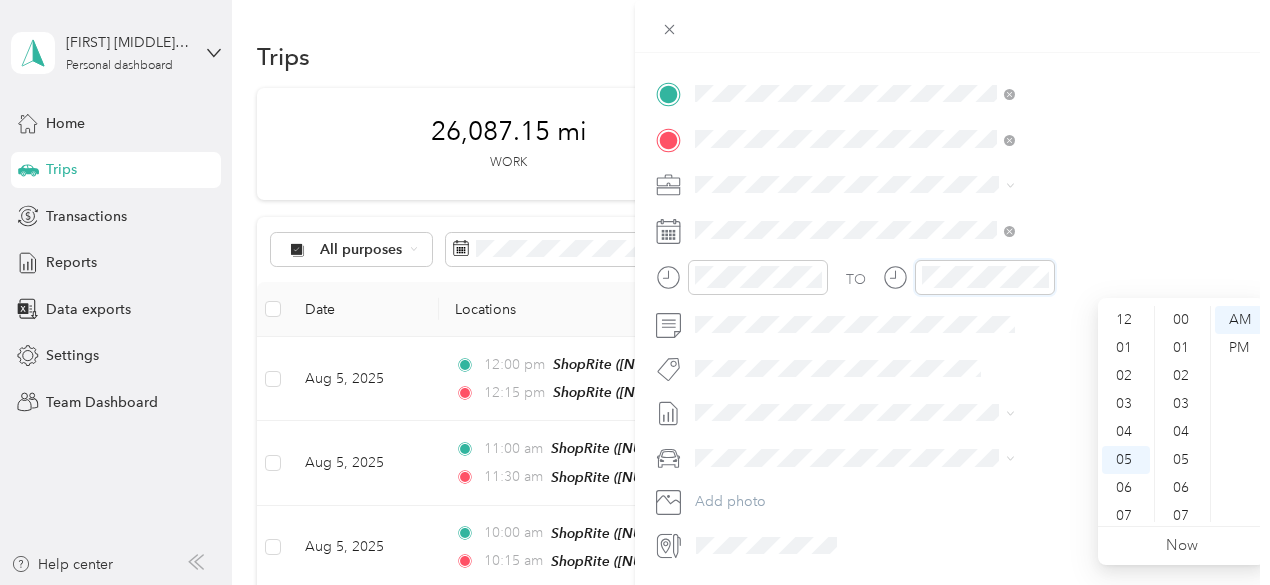 scroll, scrollTop: 418, scrollLeft: 0, axis: vertical 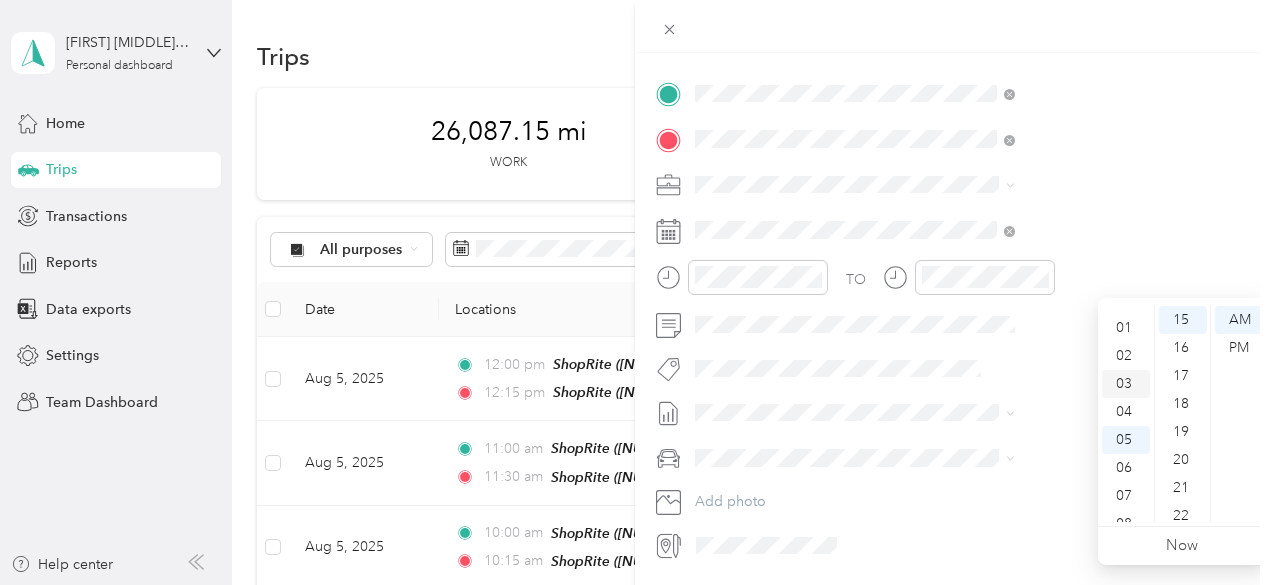 click on "03" at bounding box center [1126, 384] 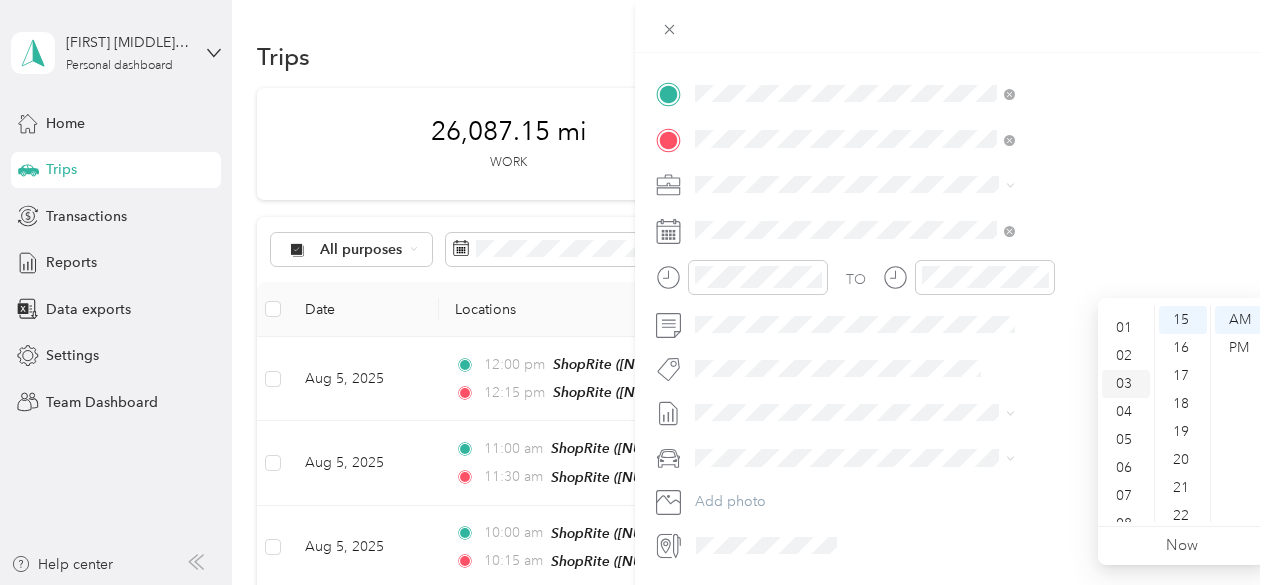 scroll, scrollTop: 84, scrollLeft: 0, axis: vertical 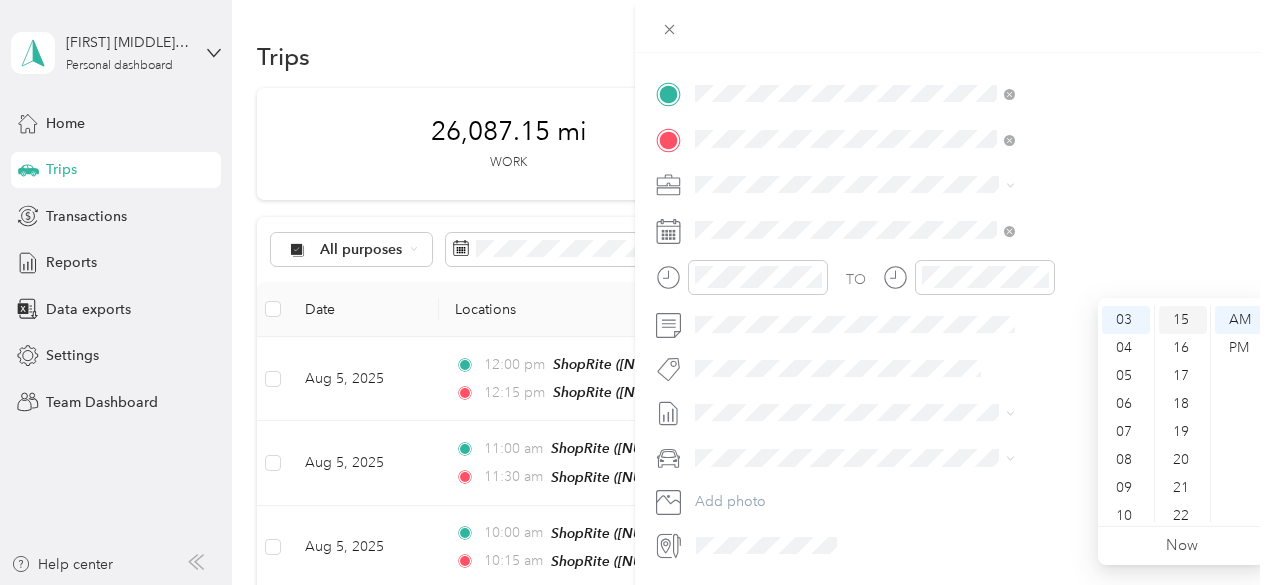 click on "15" at bounding box center (1183, 320) 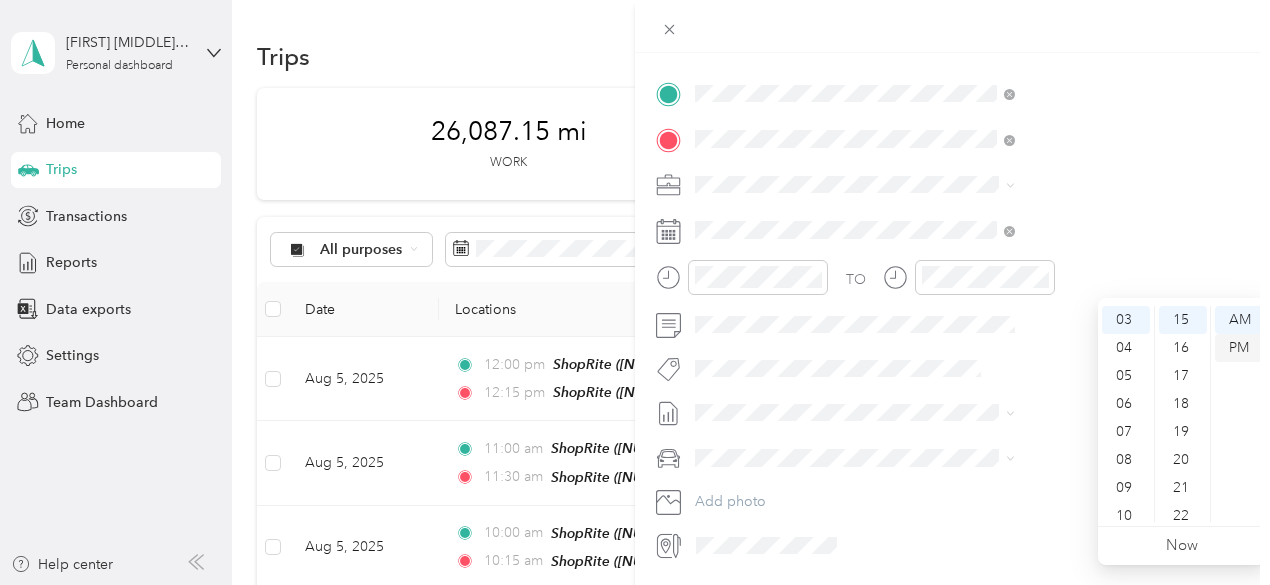 click on "PM" at bounding box center (1239, 348) 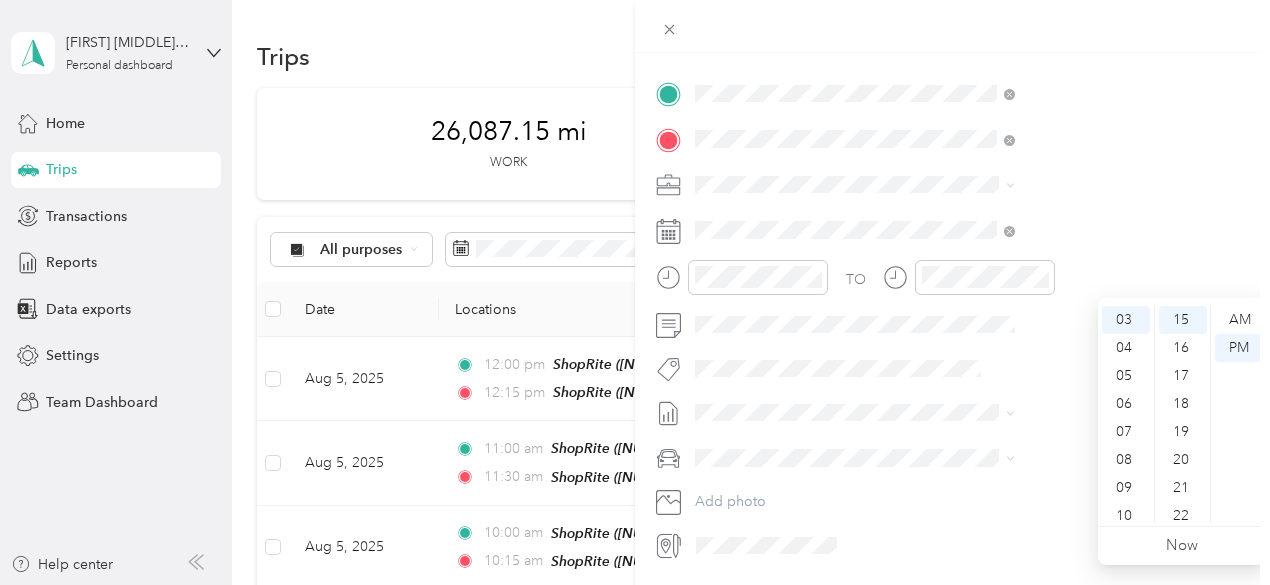 scroll, scrollTop: 0, scrollLeft: 0, axis: both 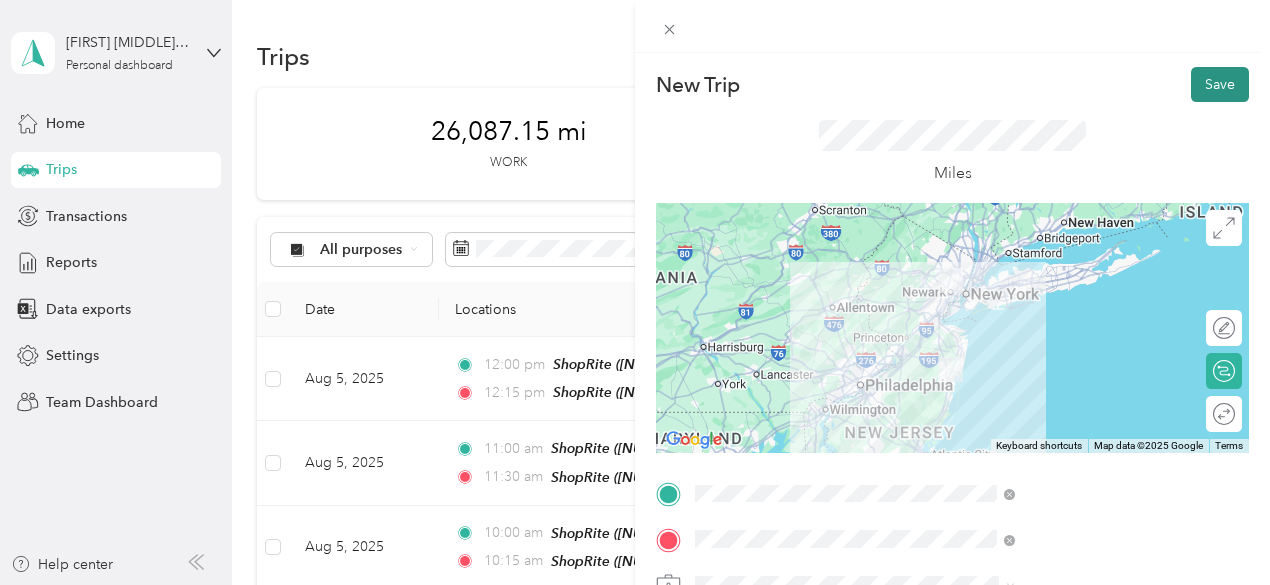 click on "Save" at bounding box center (1220, 84) 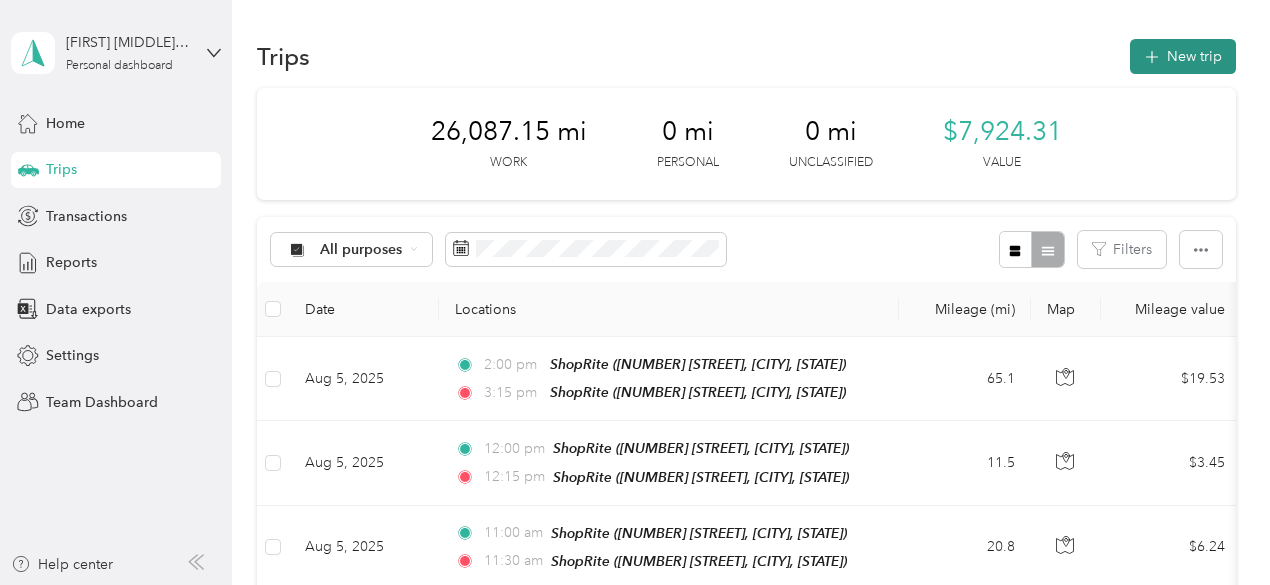 click on "New trip" at bounding box center (1183, 56) 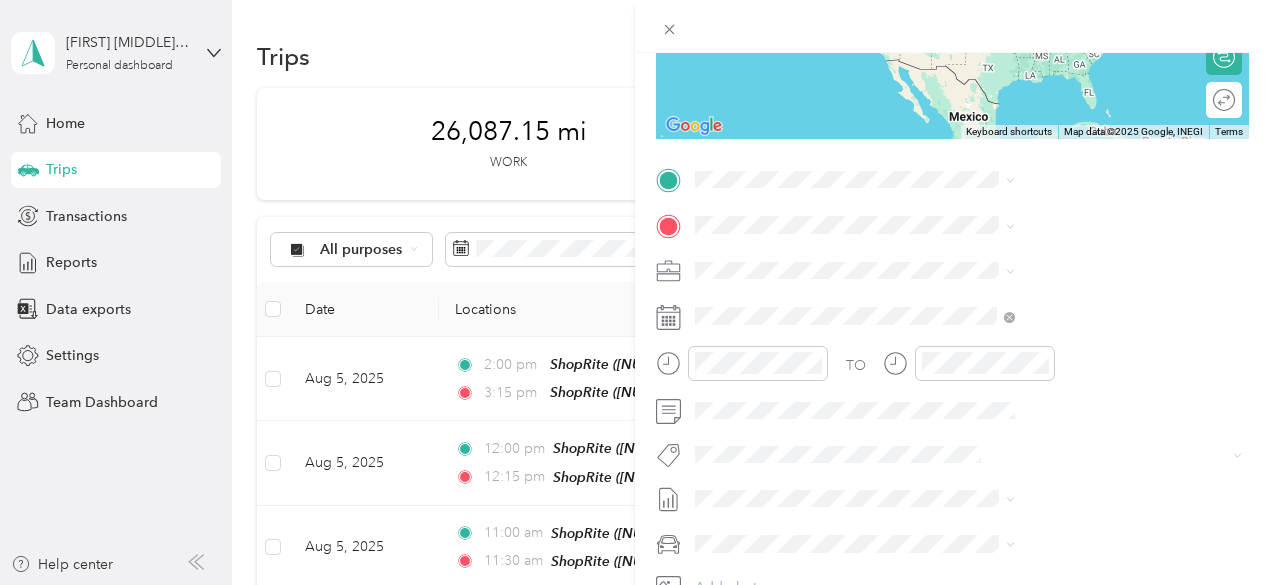 scroll, scrollTop: 400, scrollLeft: 0, axis: vertical 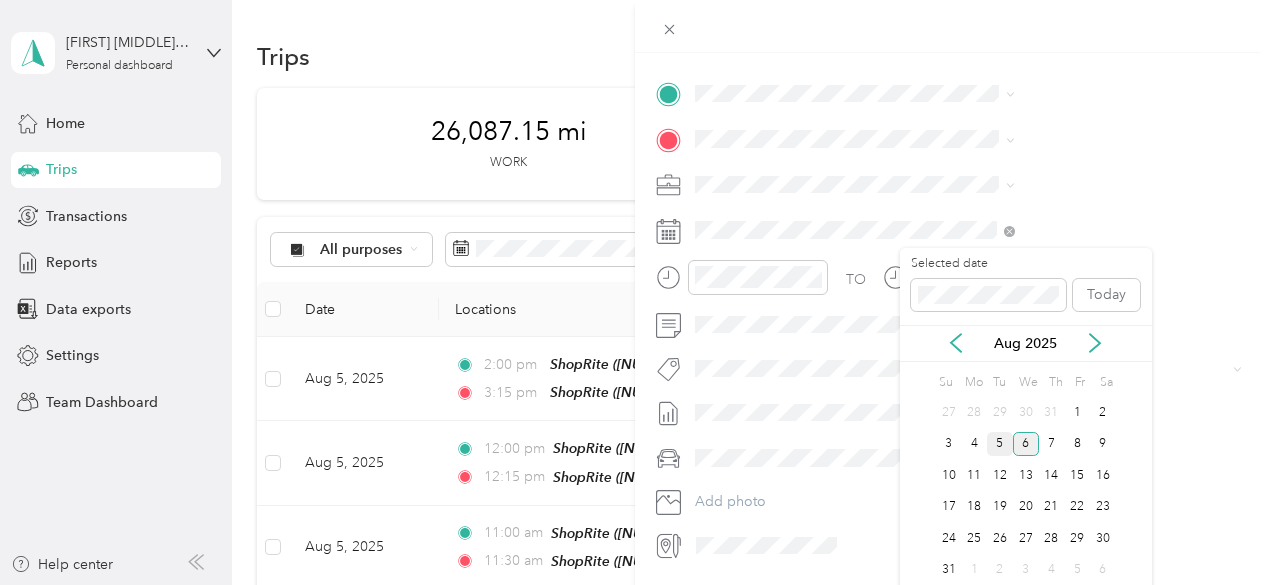 click on "5" at bounding box center (1000, 444) 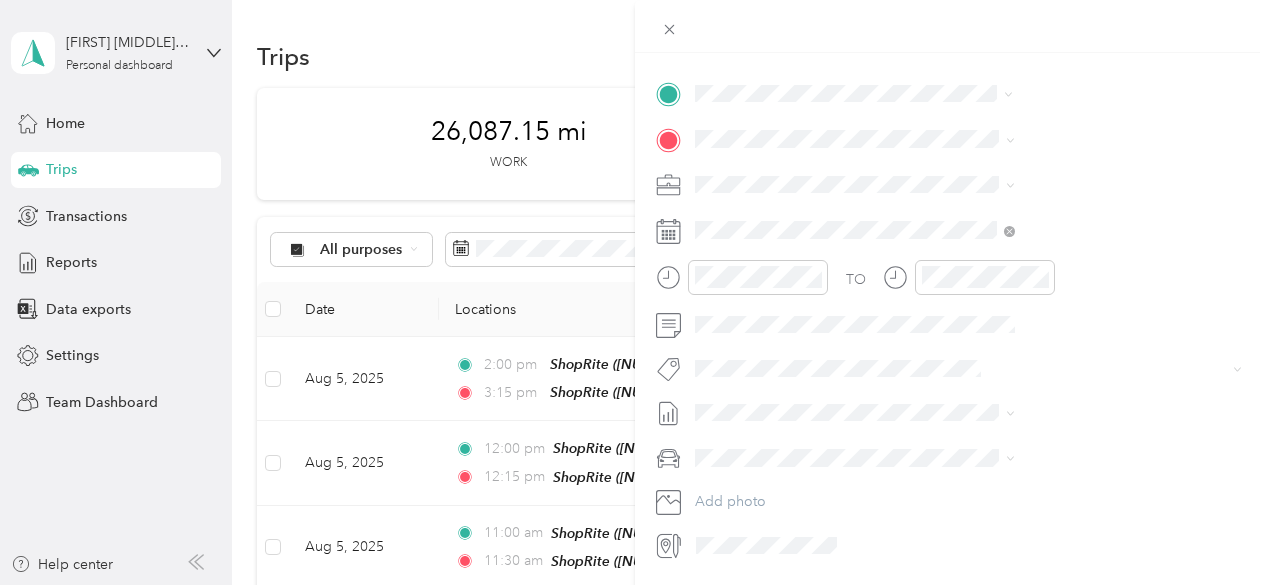 click on "[NUMBER] [STREET], [POSTAL_CODE], [CITY], [STATE], [COUNTRY]" at bounding box center (1067, 213) 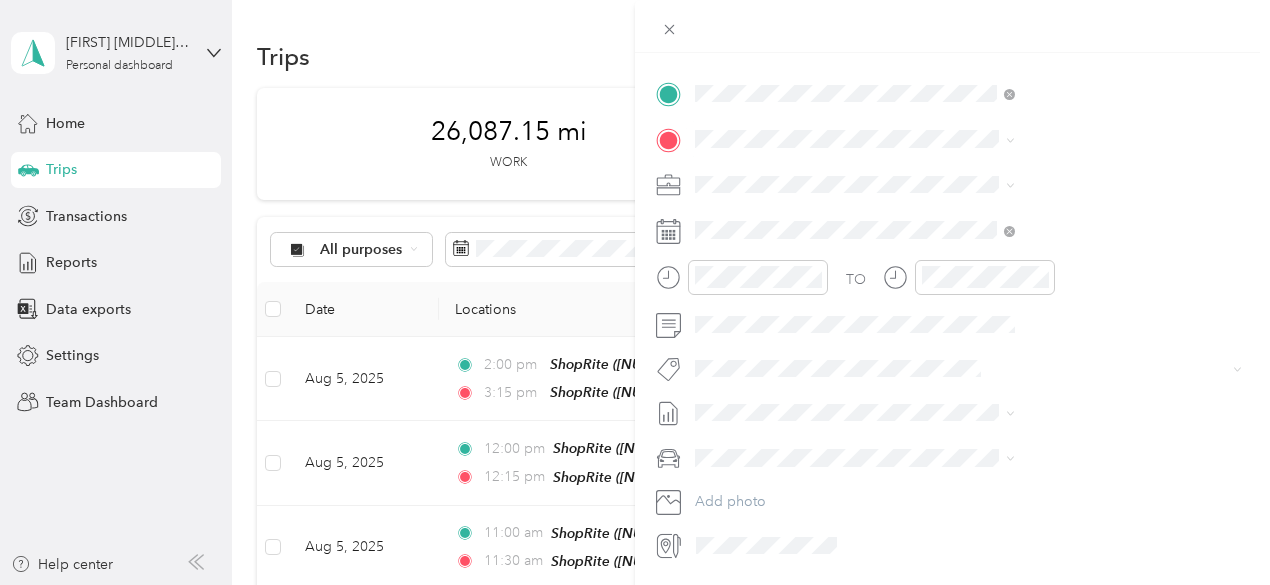 click on "[NUMBER] [STREET]
[CITY], [STATE] [POSTAL_CODE], [COUNTRY]" at bounding box center (1081, 226) 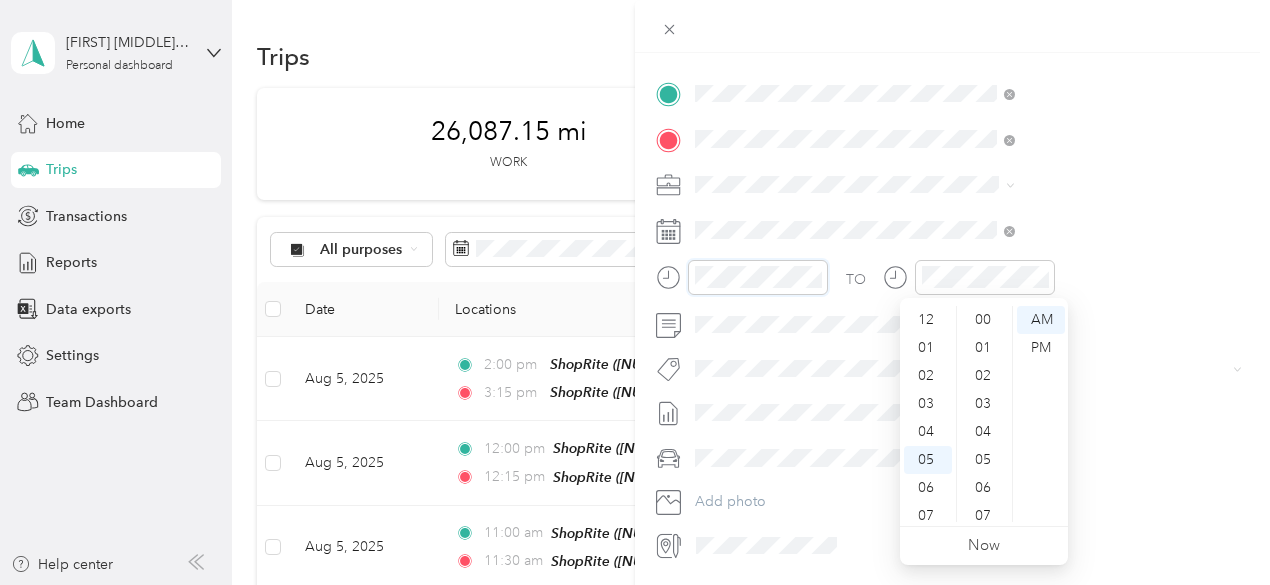 scroll, scrollTop: 448, scrollLeft: 0, axis: vertical 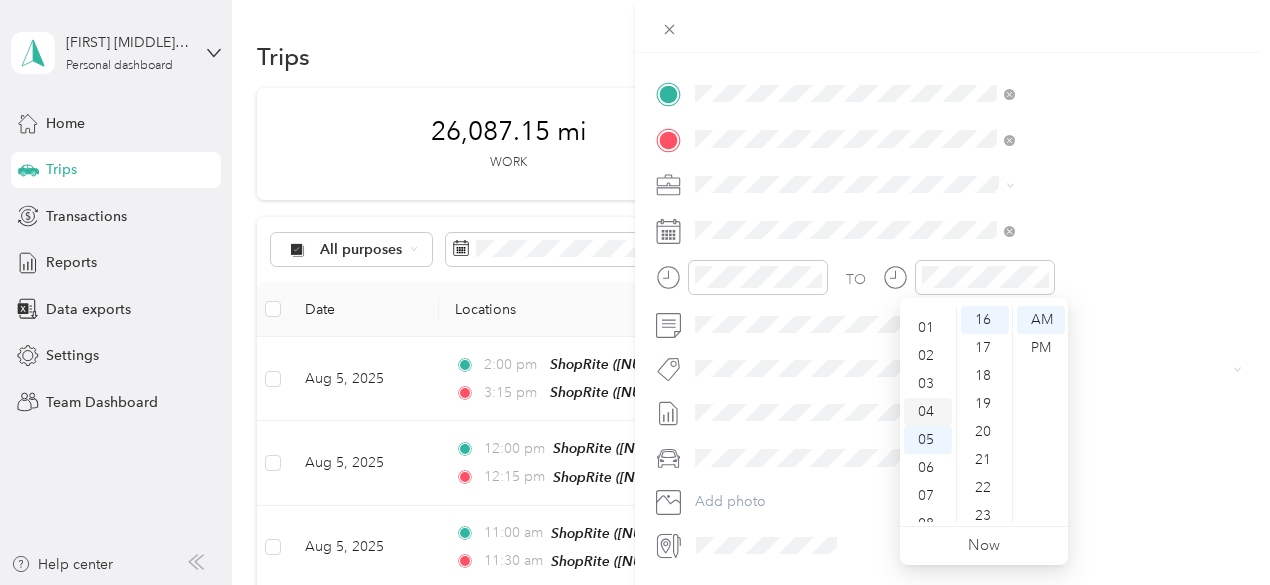 click on "04" at bounding box center (928, 412) 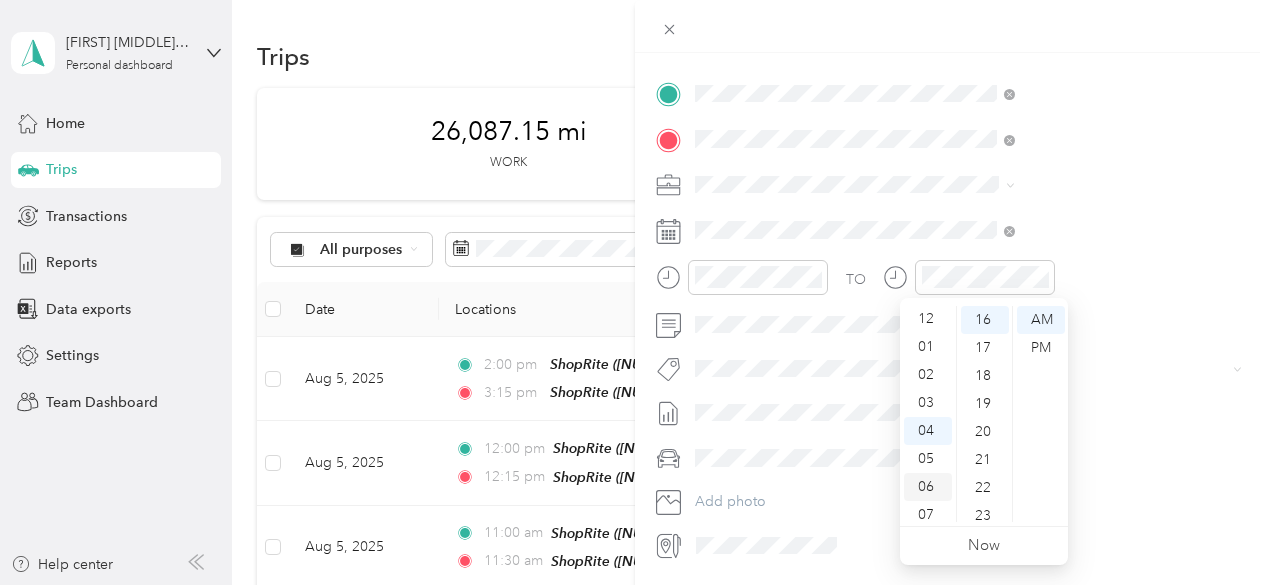 scroll, scrollTop: 0, scrollLeft: 0, axis: both 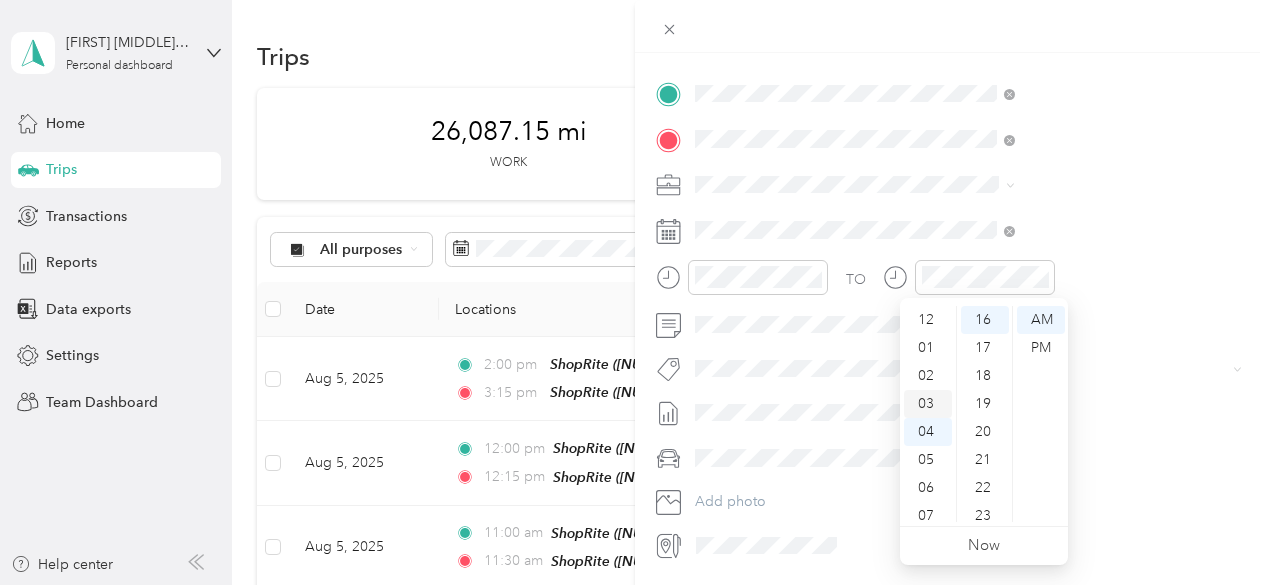 click on "03" at bounding box center (928, 404) 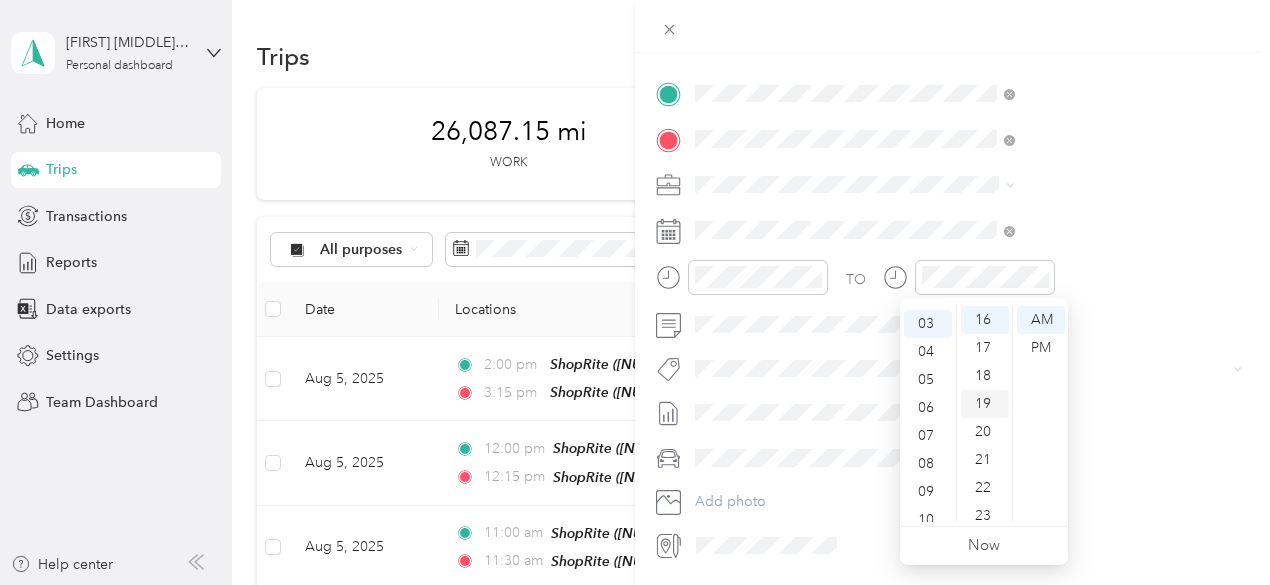scroll, scrollTop: 84, scrollLeft: 0, axis: vertical 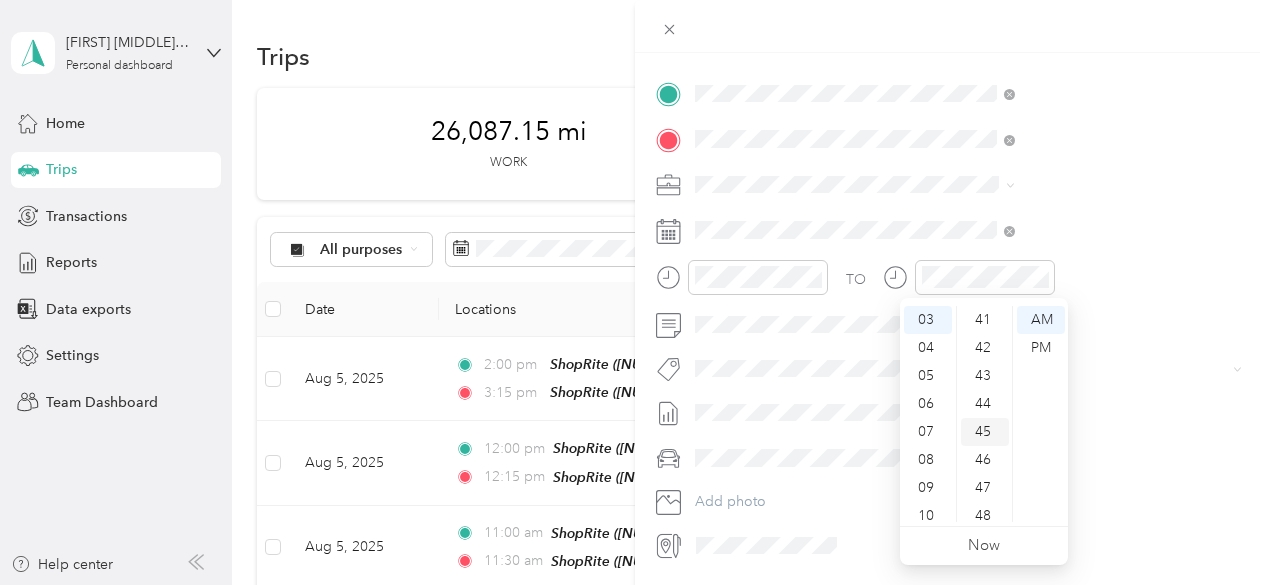 click on "45" at bounding box center (985, 432) 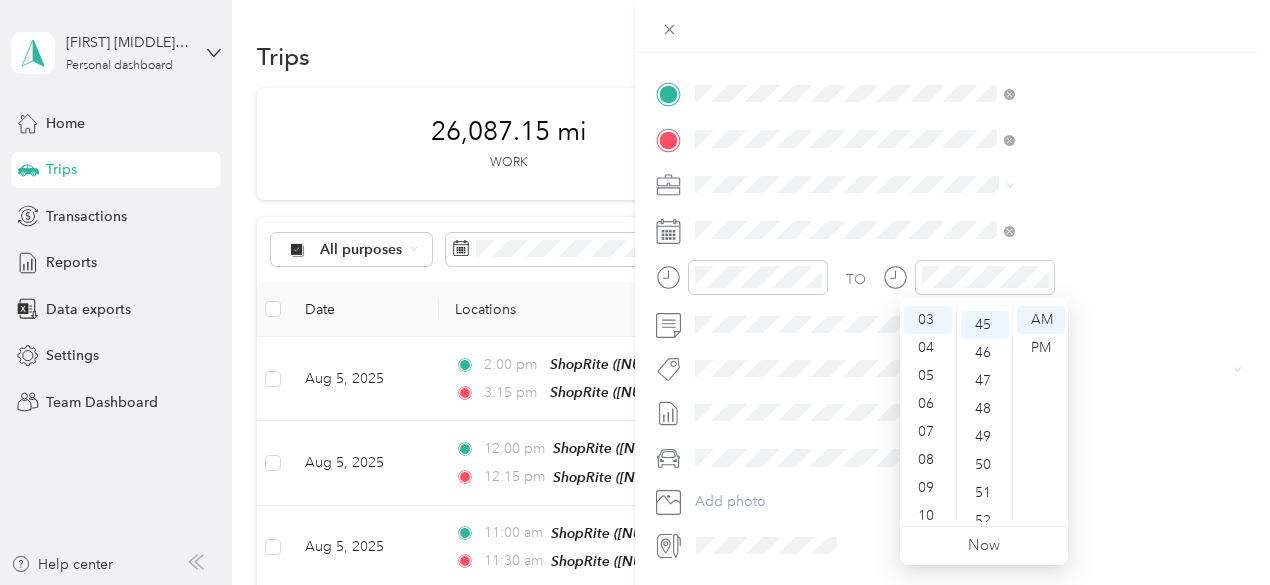 scroll, scrollTop: 1260, scrollLeft: 0, axis: vertical 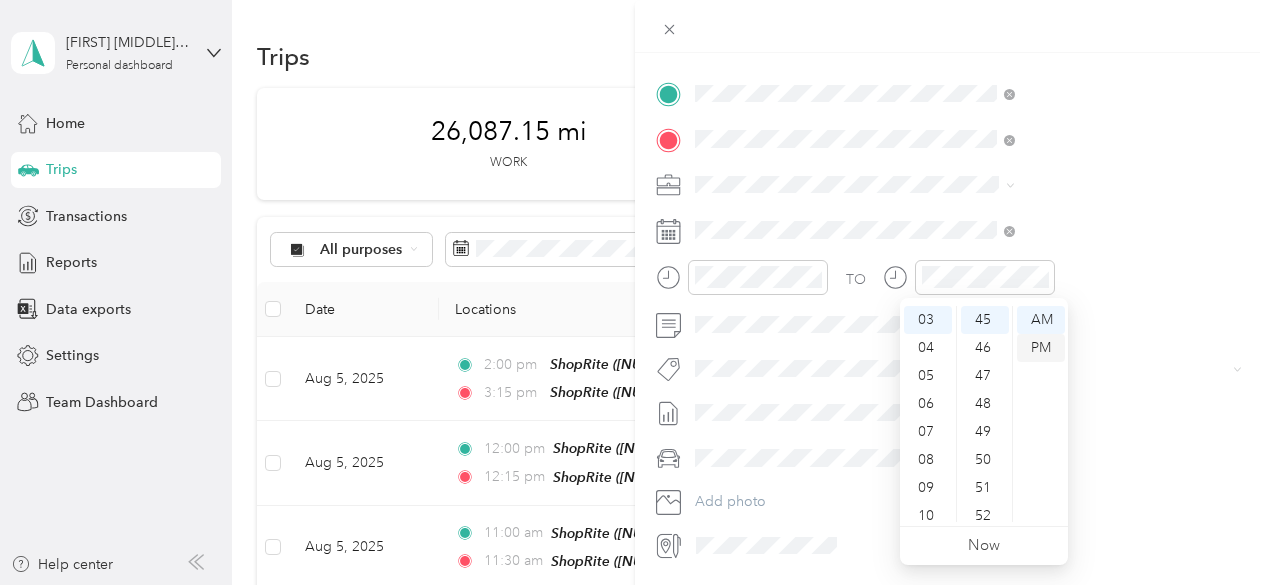 click on "PM" at bounding box center (1041, 348) 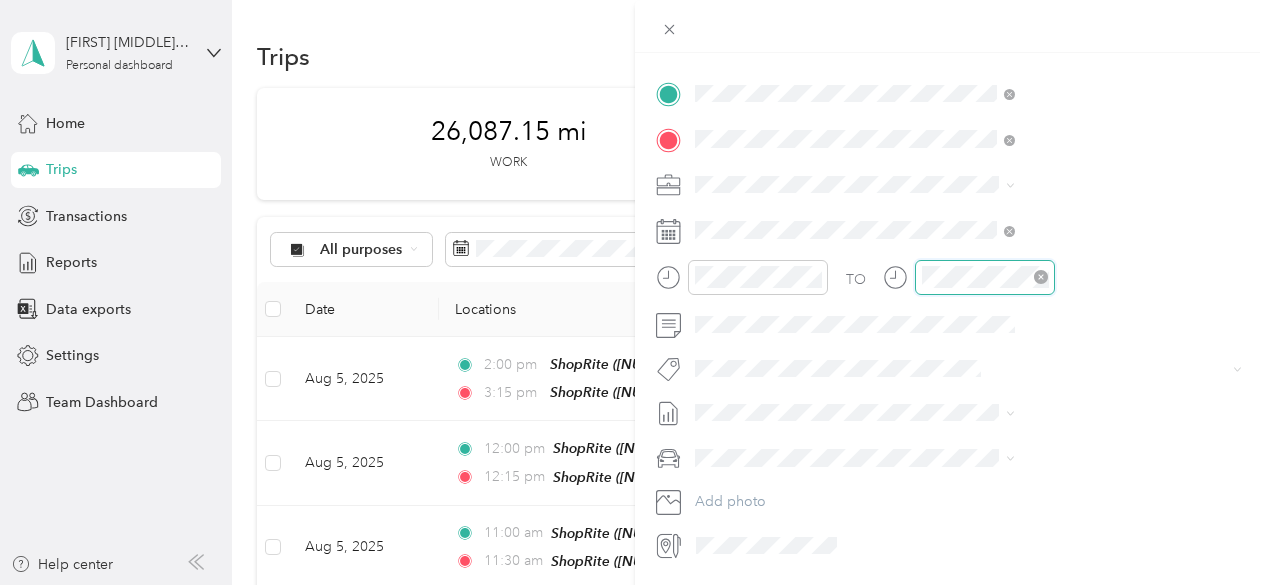 scroll, scrollTop: 120, scrollLeft: 0, axis: vertical 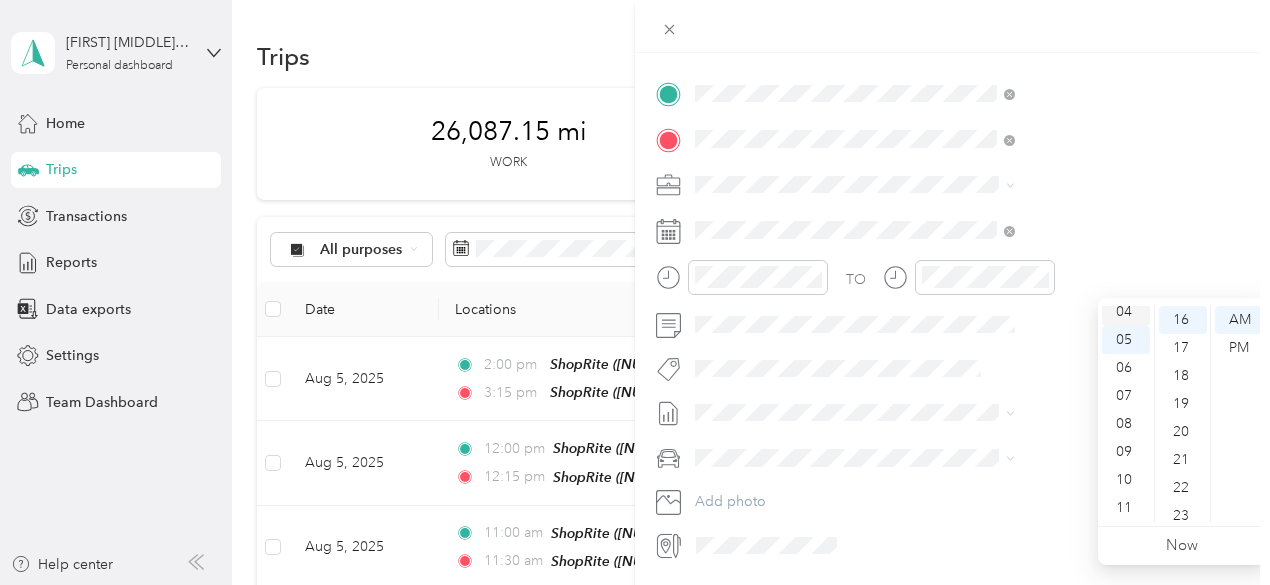 click on "04" at bounding box center (1126, 312) 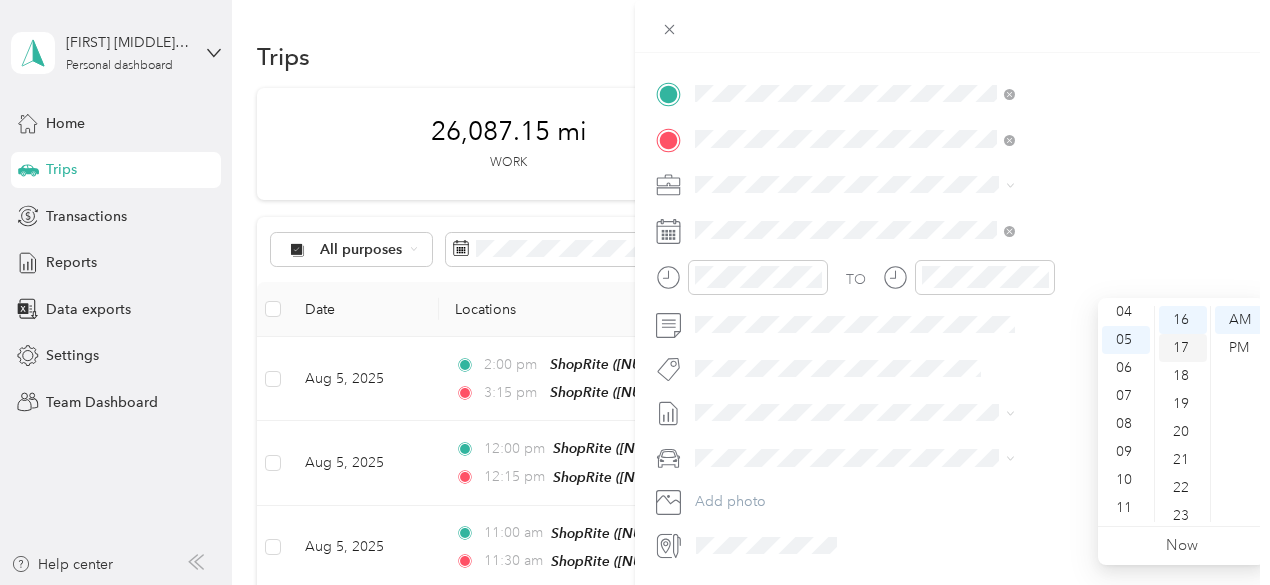 scroll, scrollTop: 112, scrollLeft: 0, axis: vertical 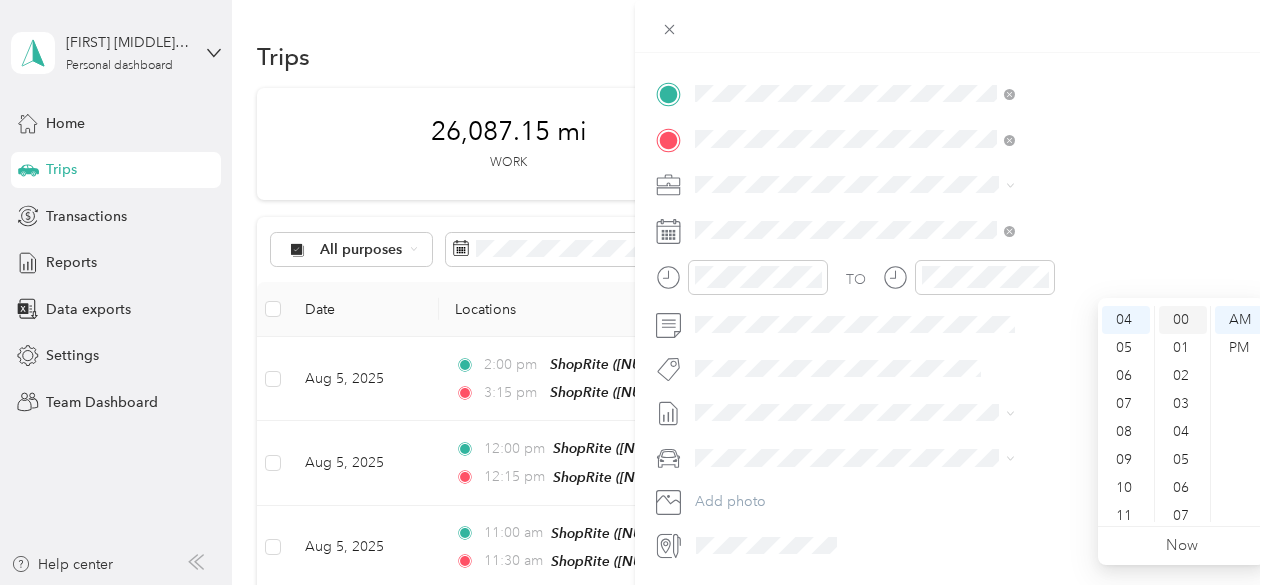 drag, startPoint x: 1181, startPoint y: 315, endPoint x: 1194, endPoint y: 327, distance: 17.691807 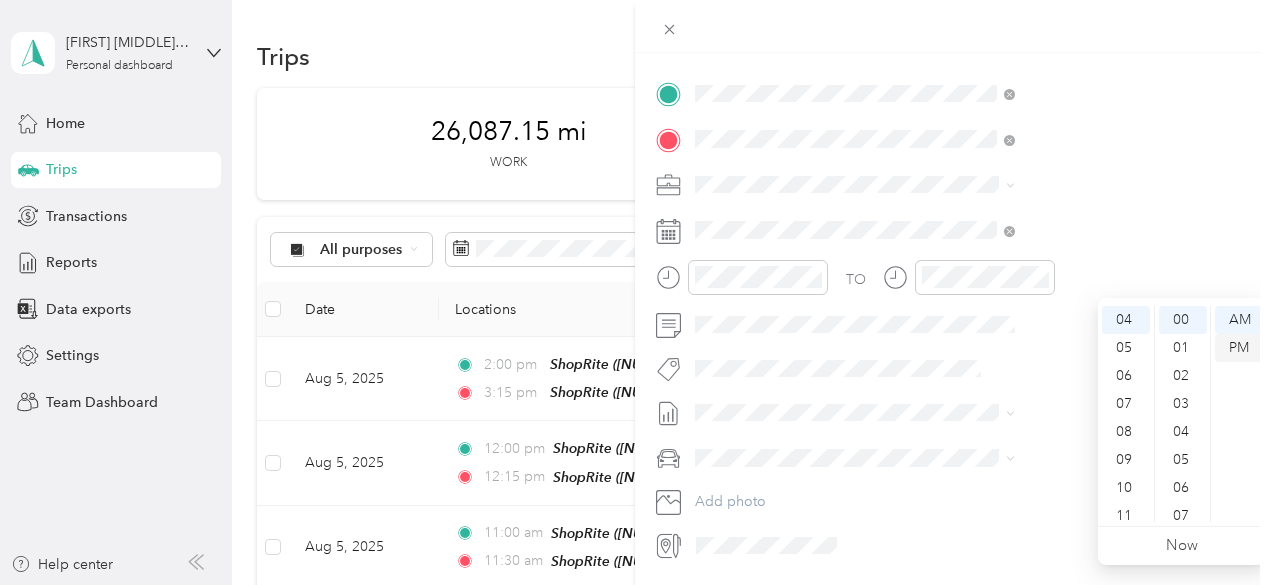 click on "PM" at bounding box center (1239, 348) 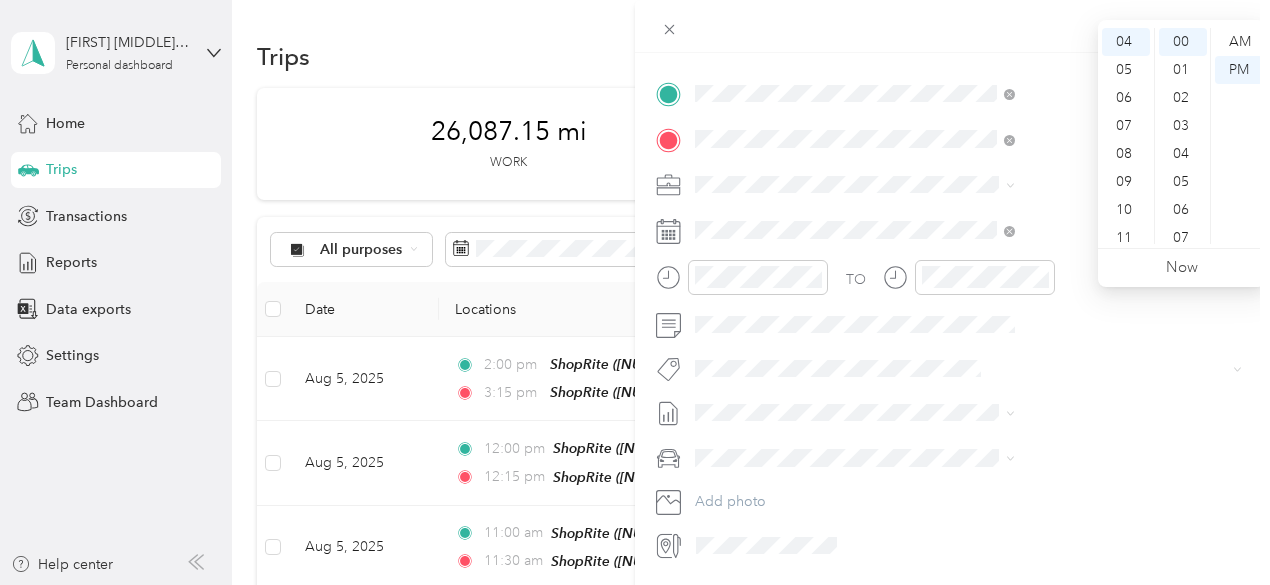 scroll, scrollTop: 0, scrollLeft: 0, axis: both 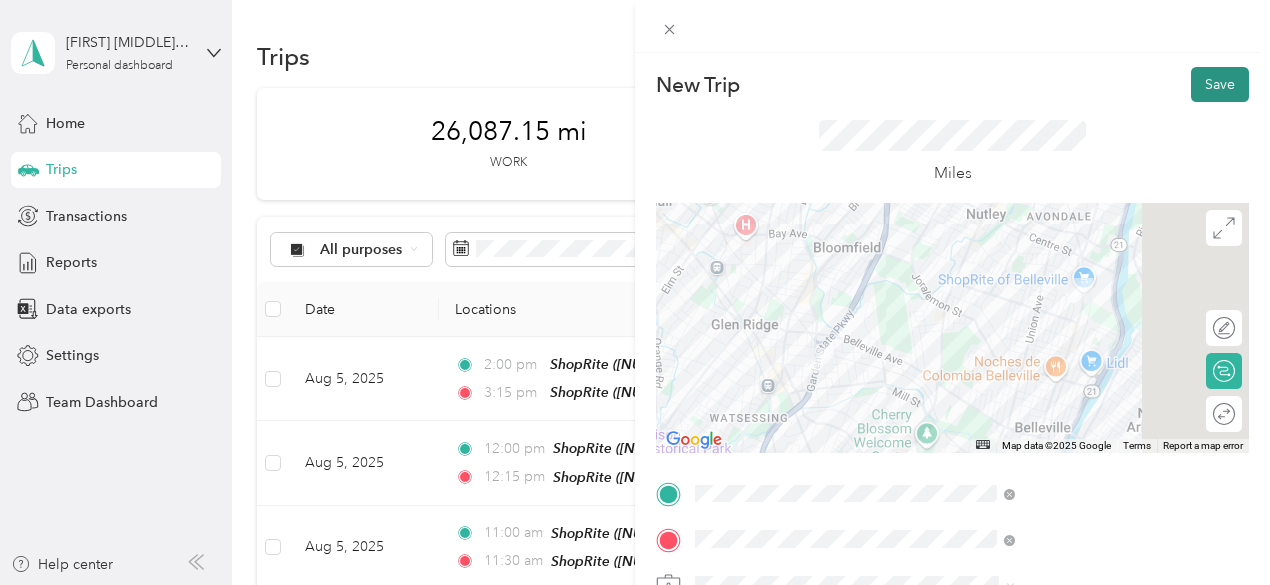 click on "Save" at bounding box center [1220, 84] 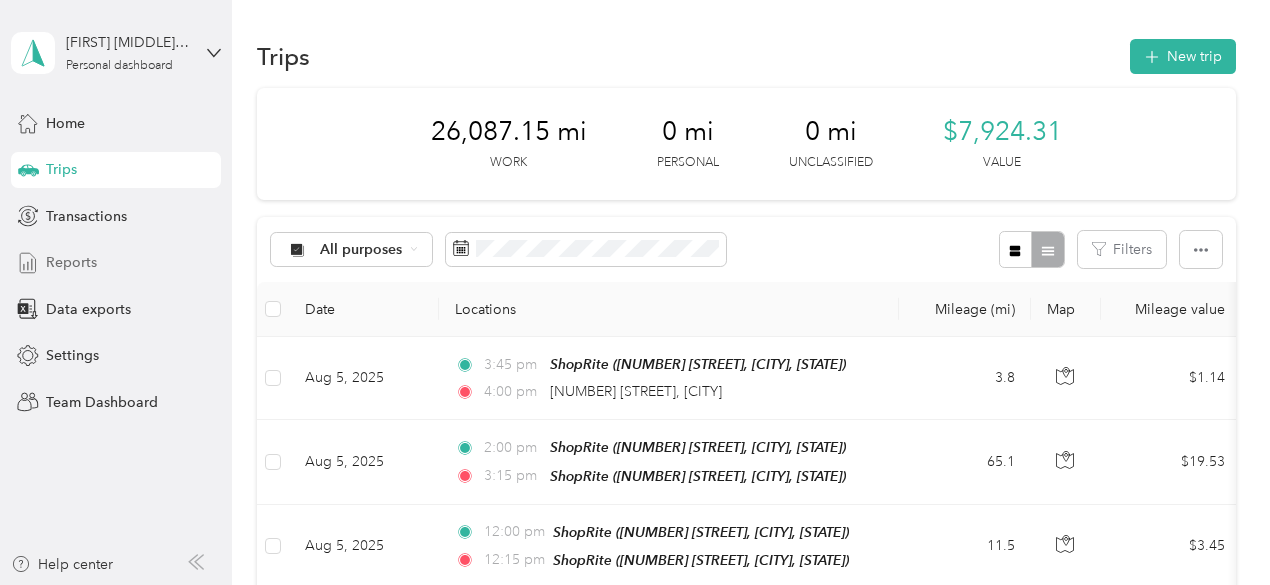 click on "Reports" at bounding box center [71, 262] 